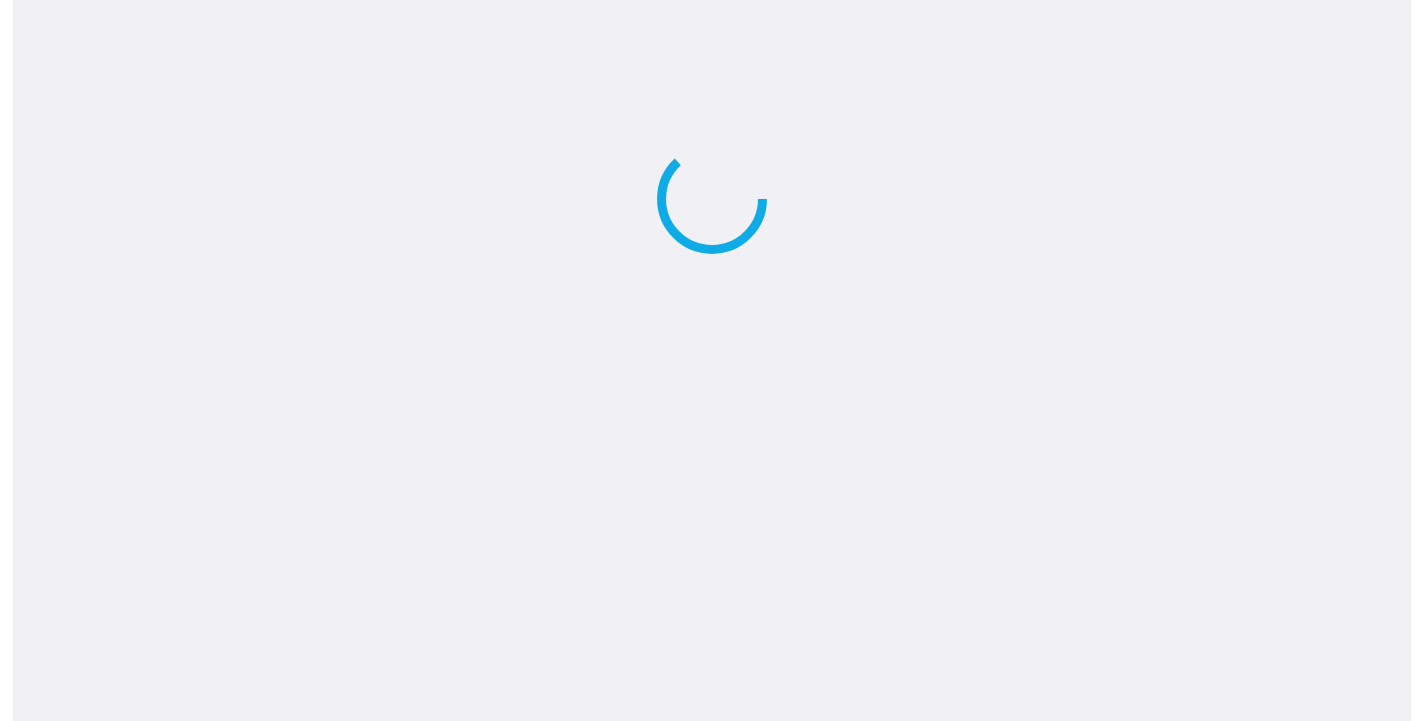 scroll, scrollTop: 0, scrollLeft: 0, axis: both 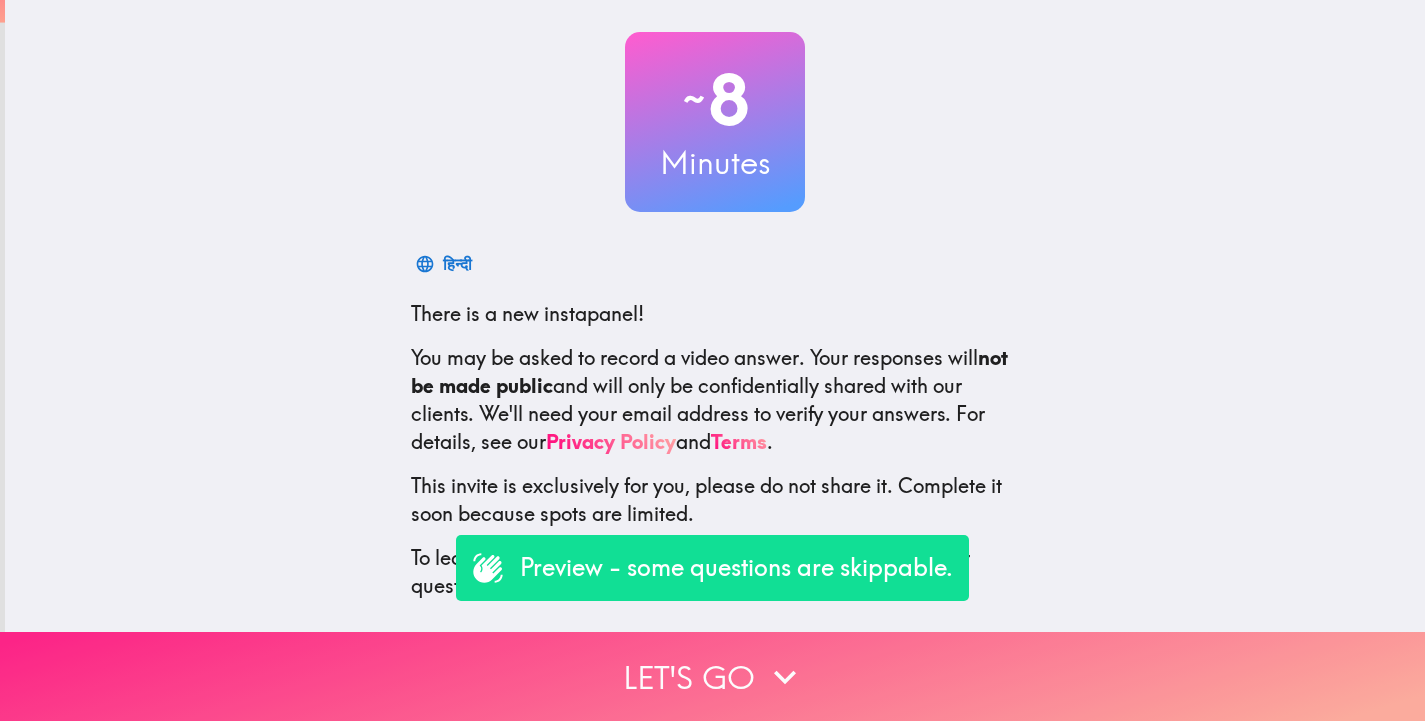 click on "Let's go" at bounding box center [712, 676] 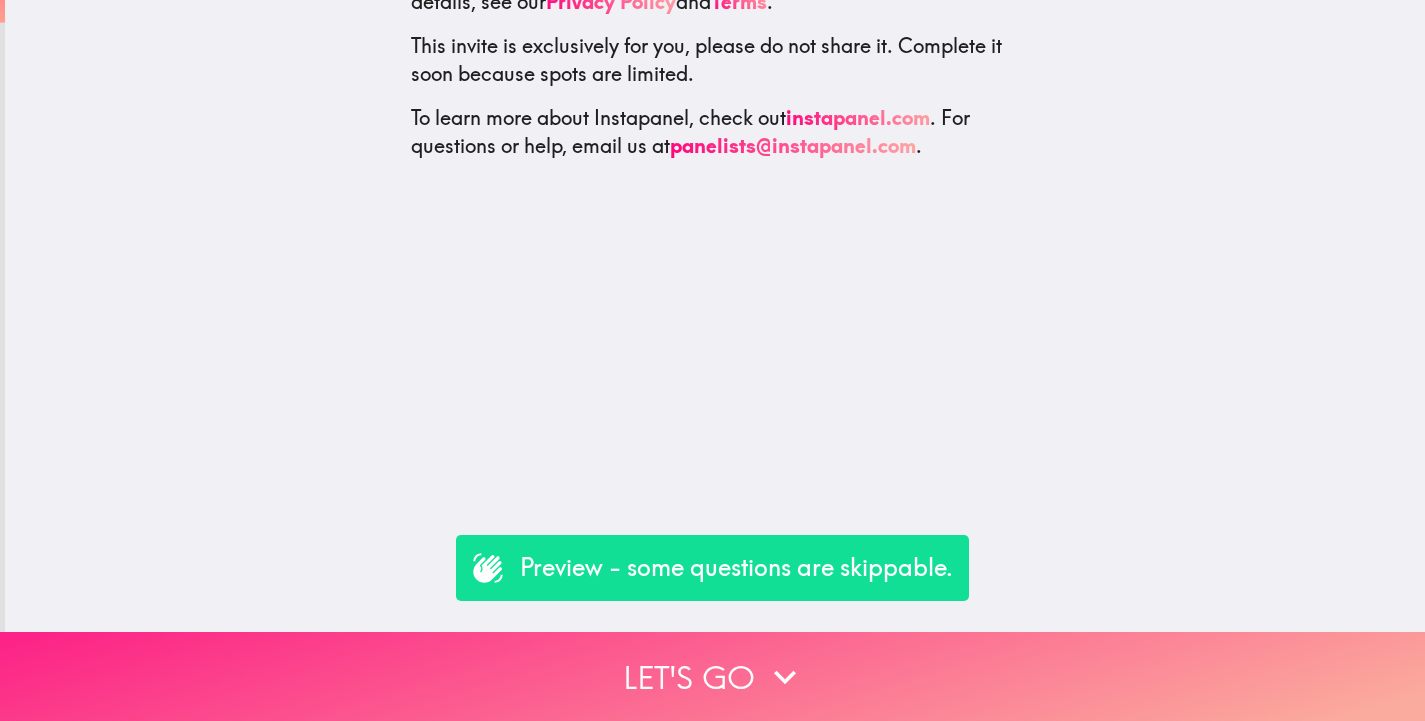 scroll, scrollTop: 0, scrollLeft: 0, axis: both 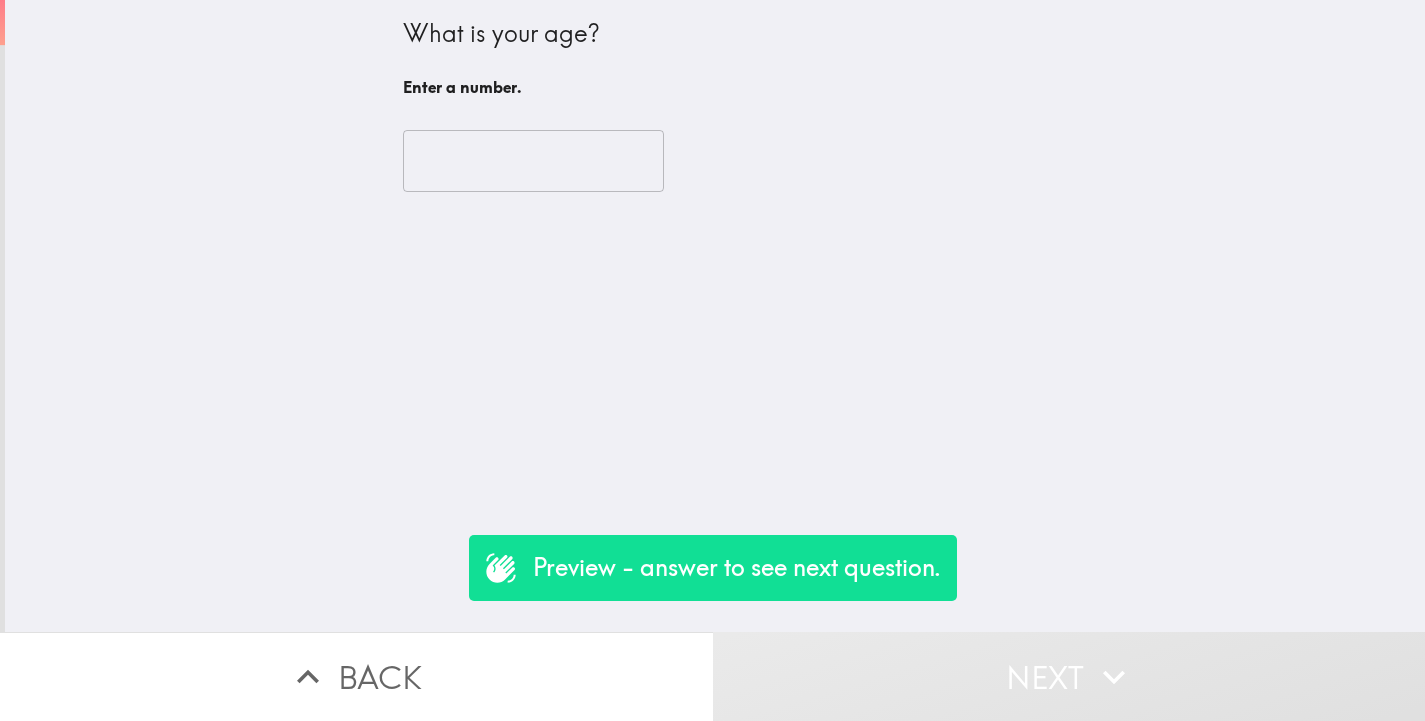 click at bounding box center [533, 161] 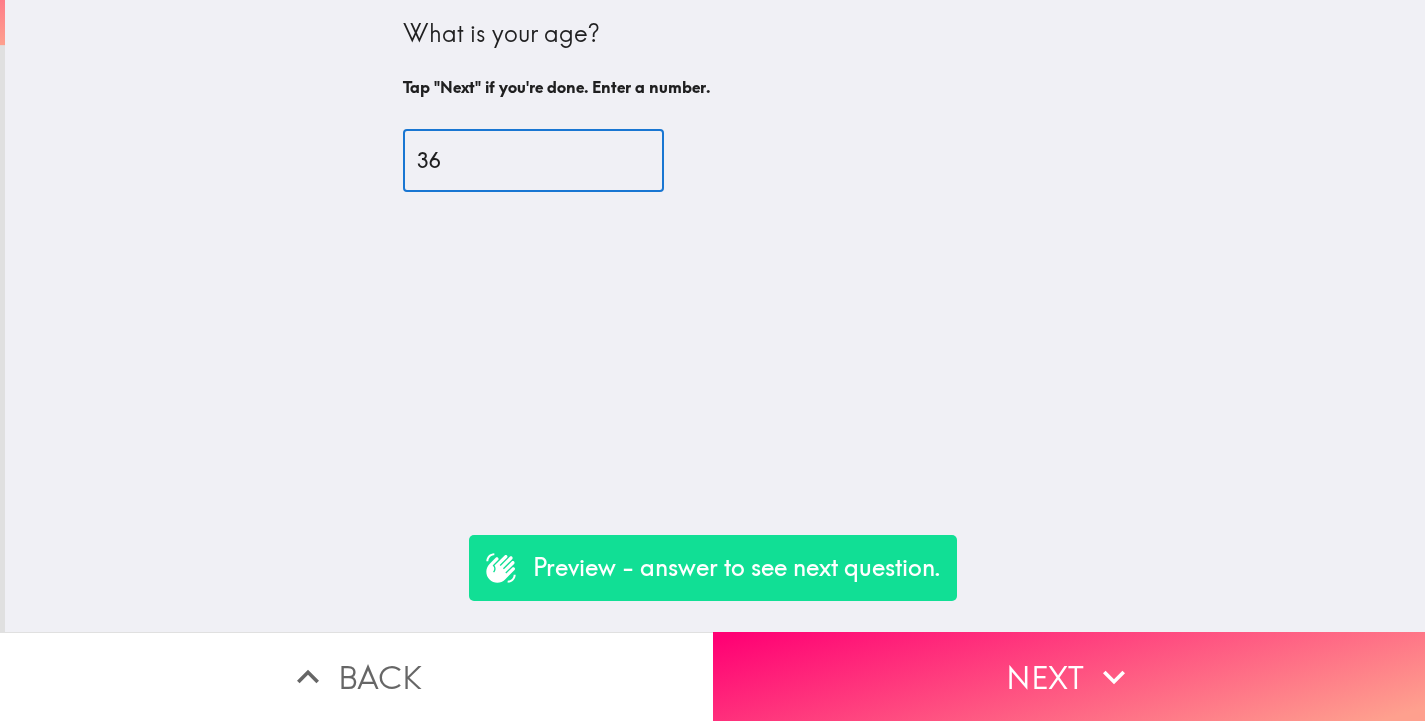 type on "36" 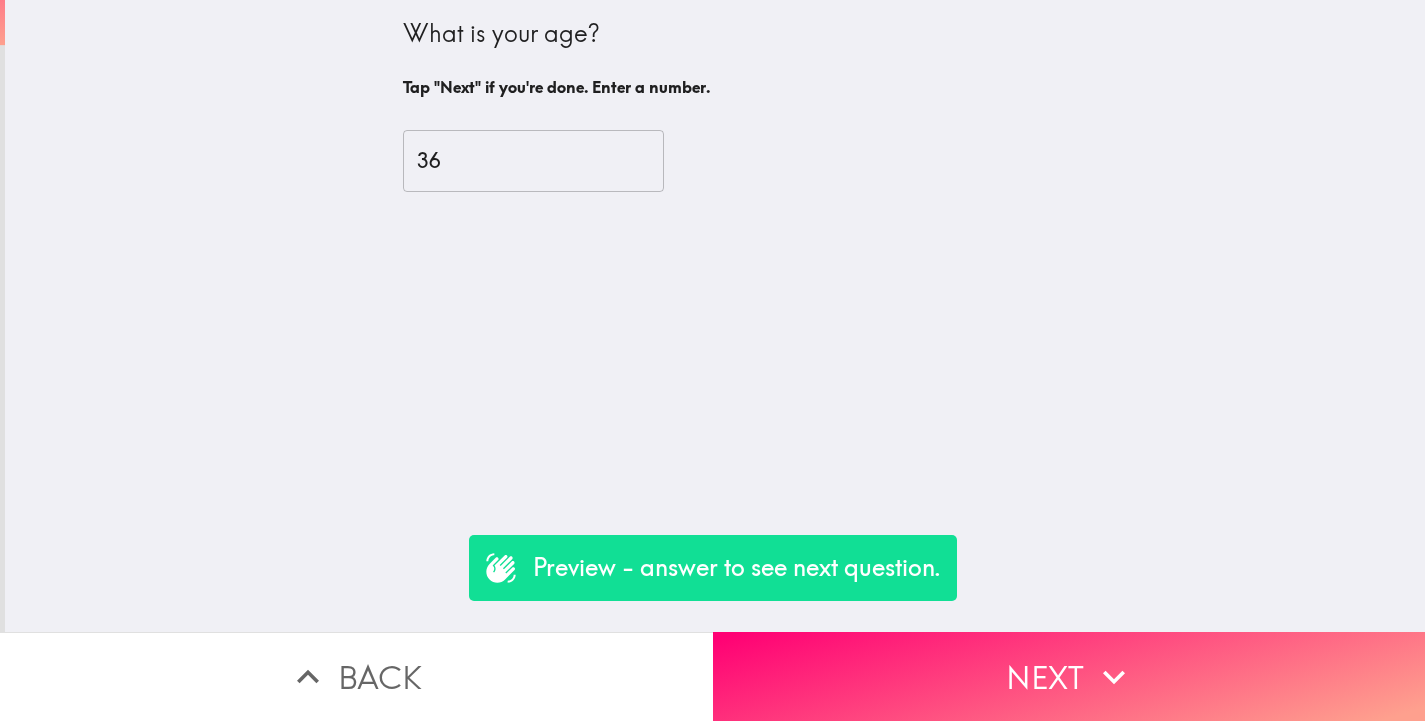 click on "Preview - answer to see next question." at bounding box center [737, 568] 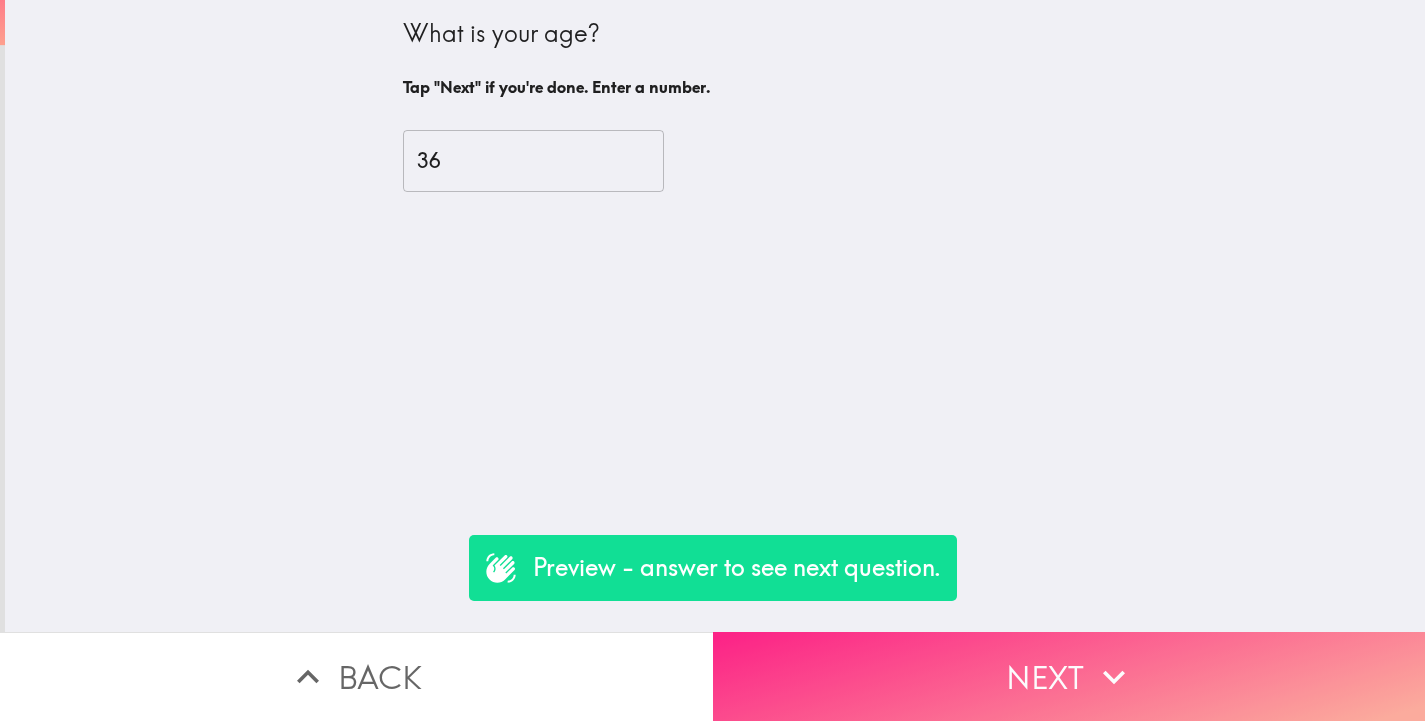 click on "Next" at bounding box center (1069, 676) 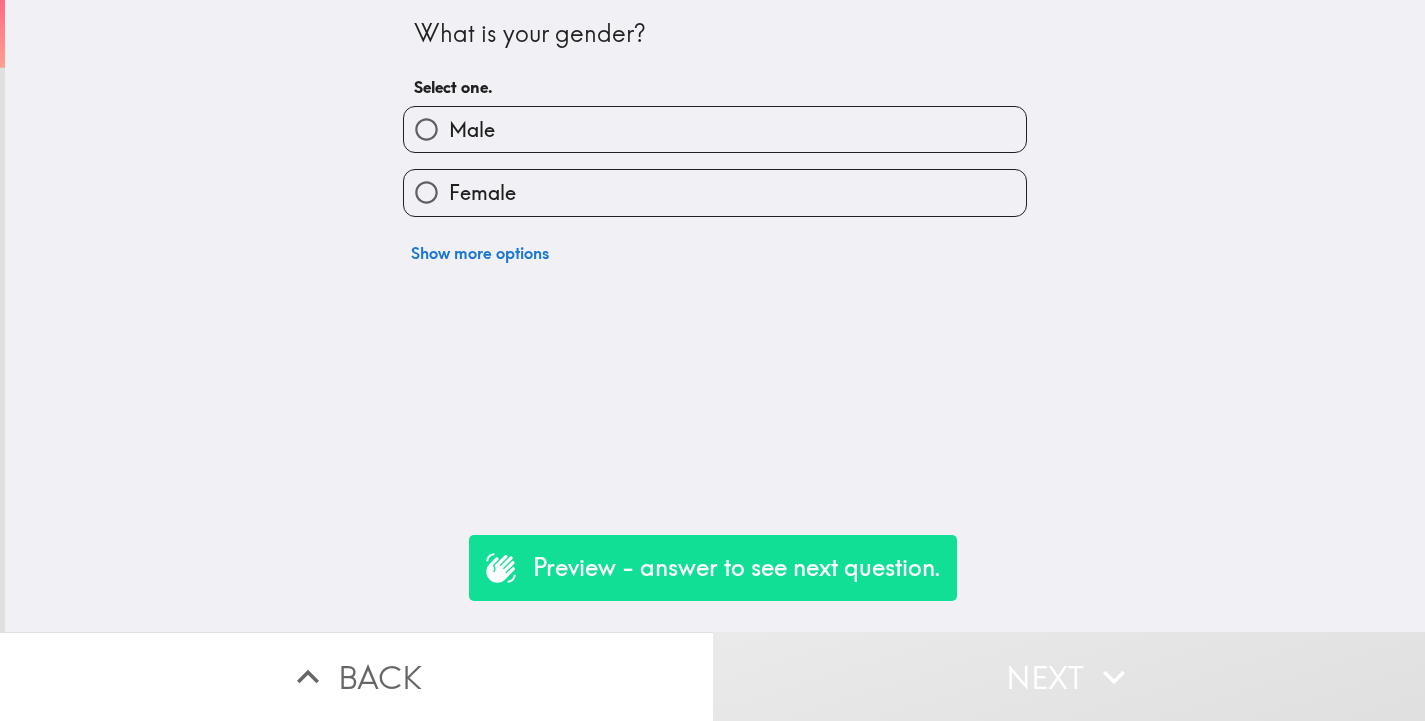 drag, startPoint x: 424, startPoint y: 194, endPoint x: 436, endPoint y: 198, distance: 12.649111 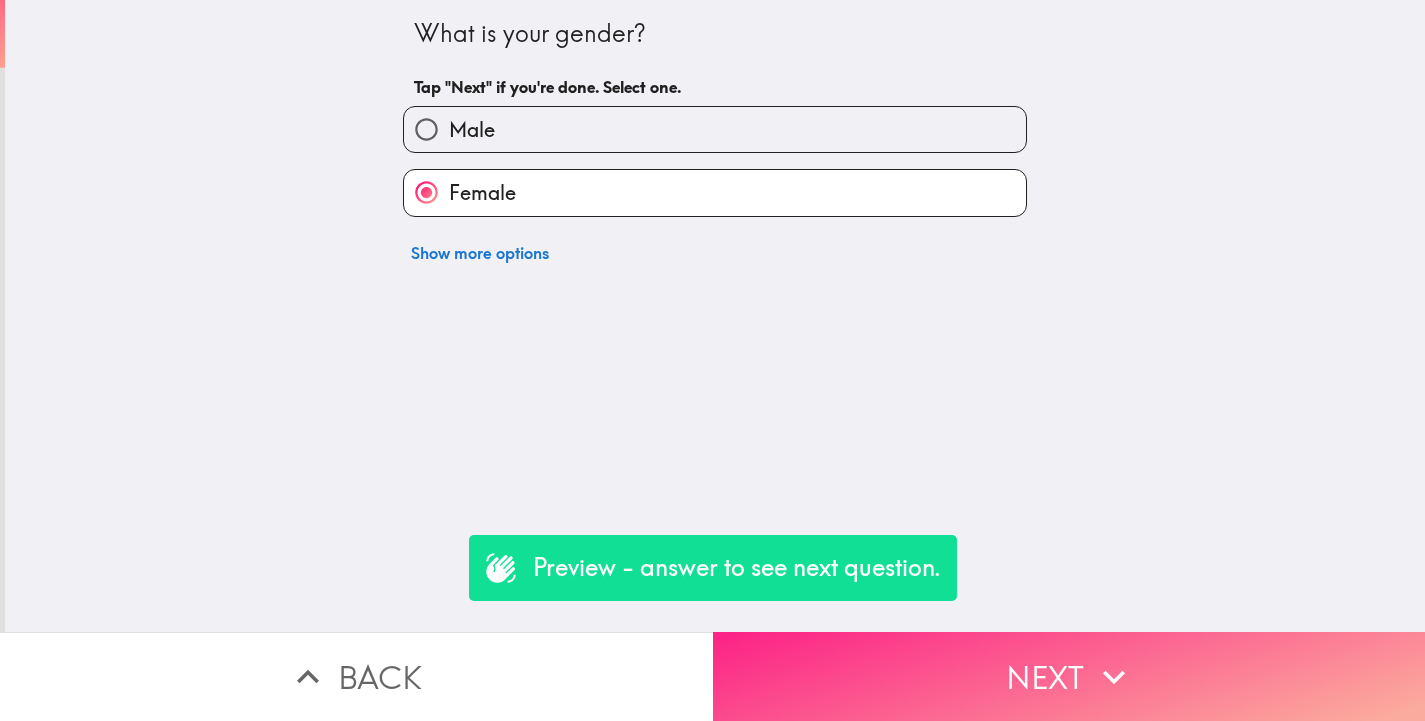 click on "Next" at bounding box center [1069, 676] 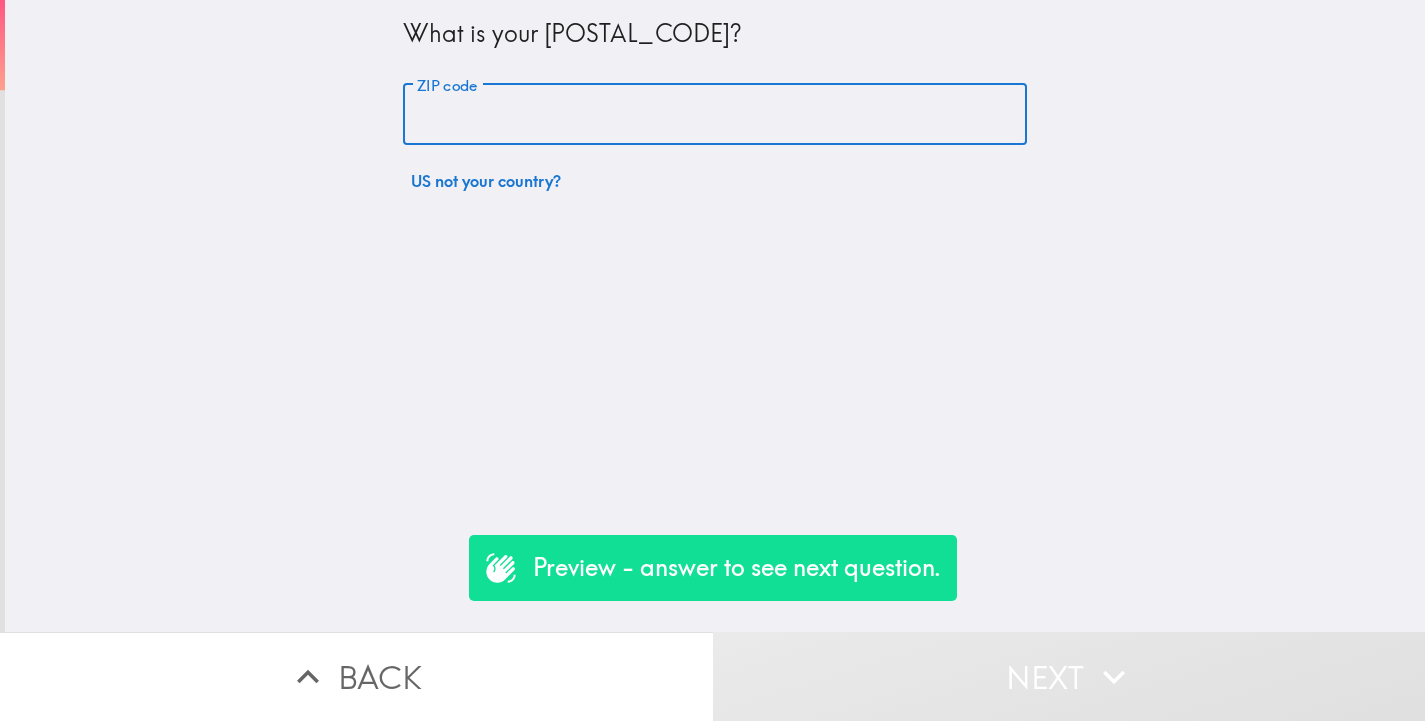 click on "ZIP code" at bounding box center (715, 115) 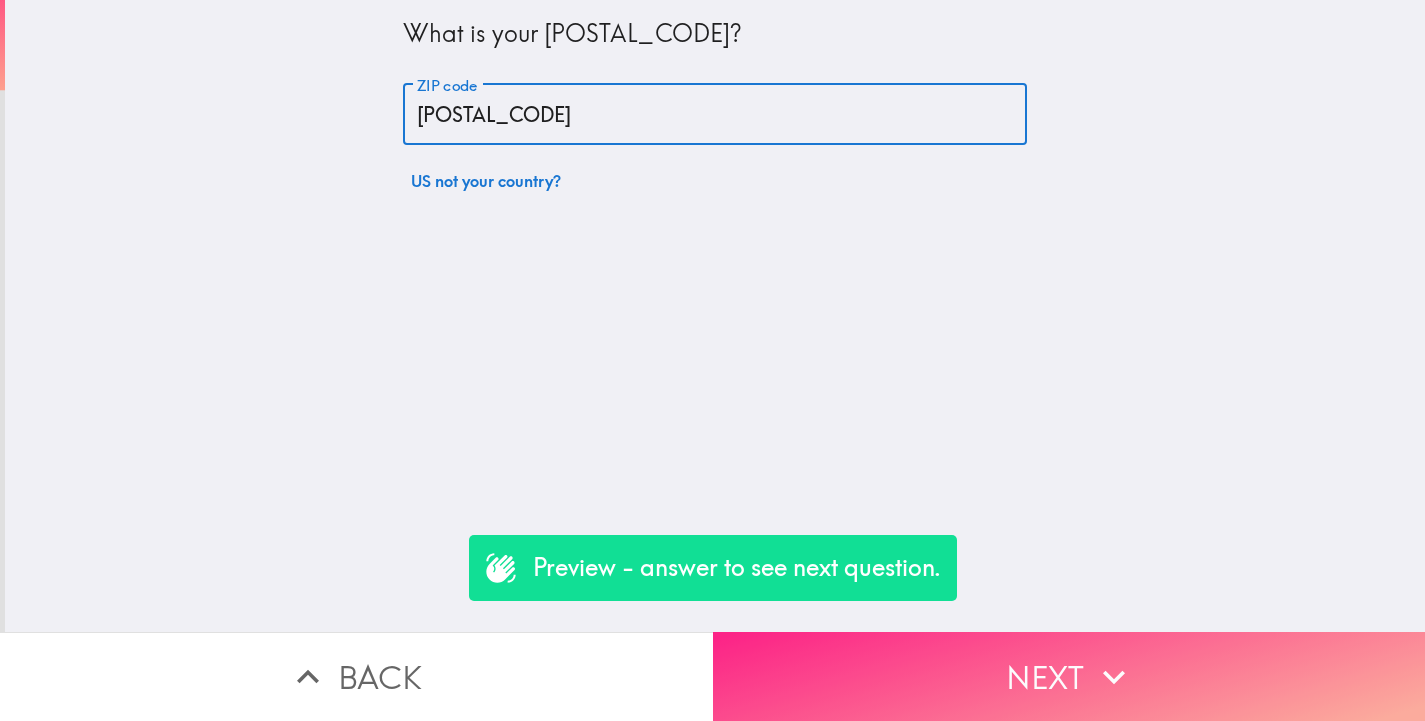 type on "[POSTAL_CODE]" 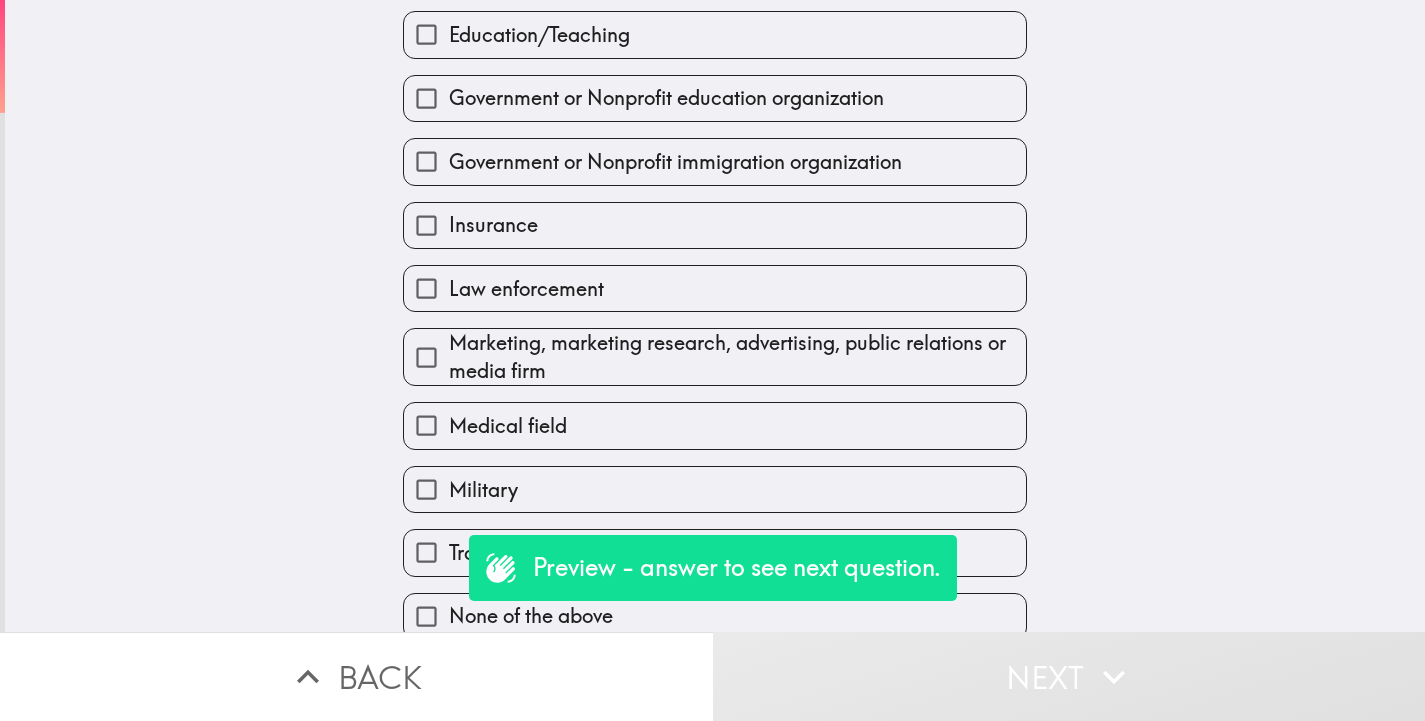scroll, scrollTop: 479, scrollLeft: 0, axis: vertical 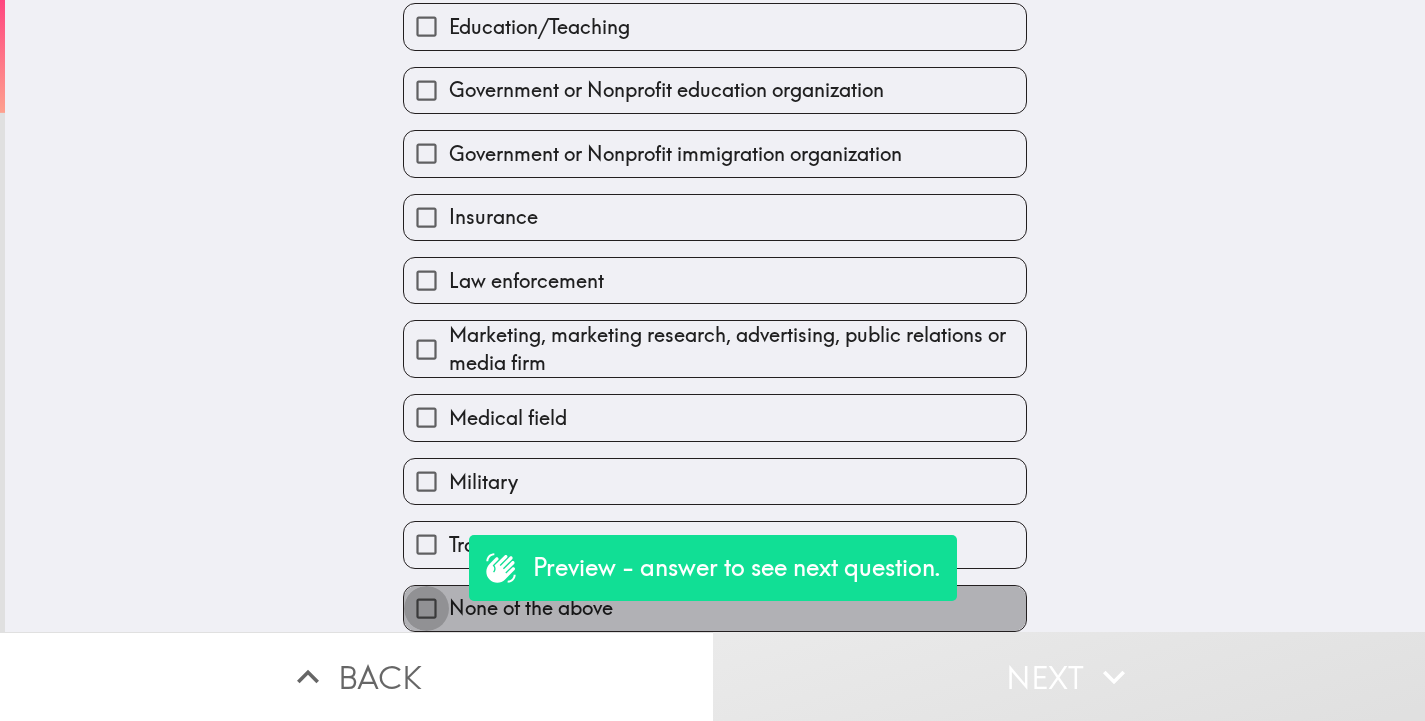 drag, startPoint x: 427, startPoint y: 602, endPoint x: 593, endPoint y: 604, distance: 166.01205 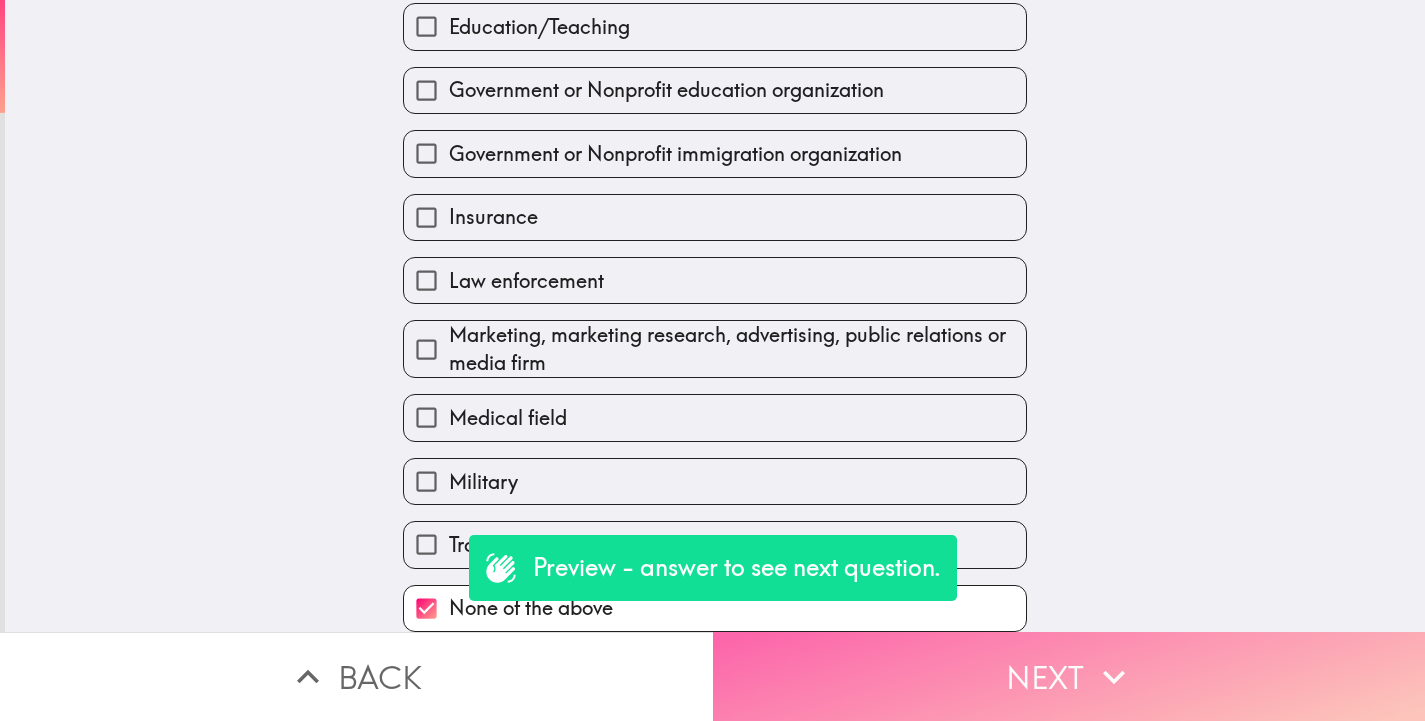 click on "Next" at bounding box center (1069, 676) 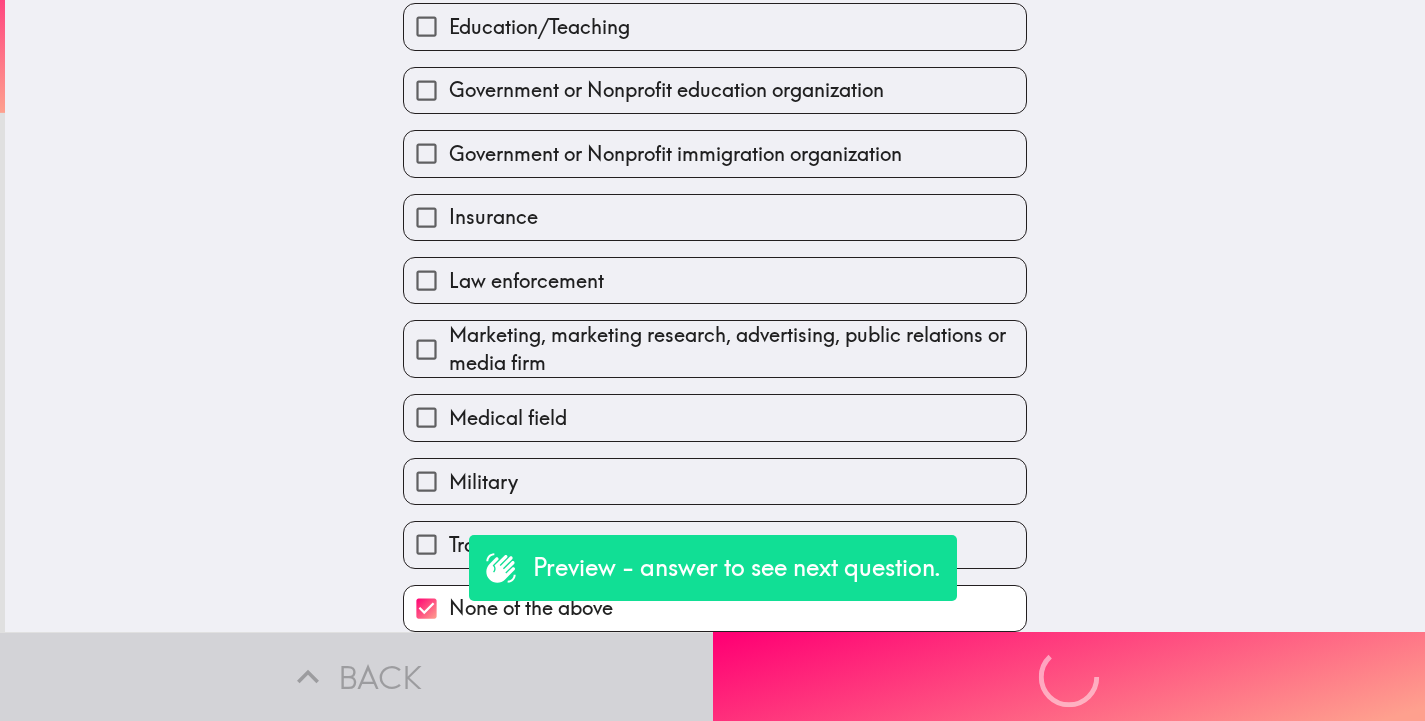 scroll, scrollTop: 330, scrollLeft: 0, axis: vertical 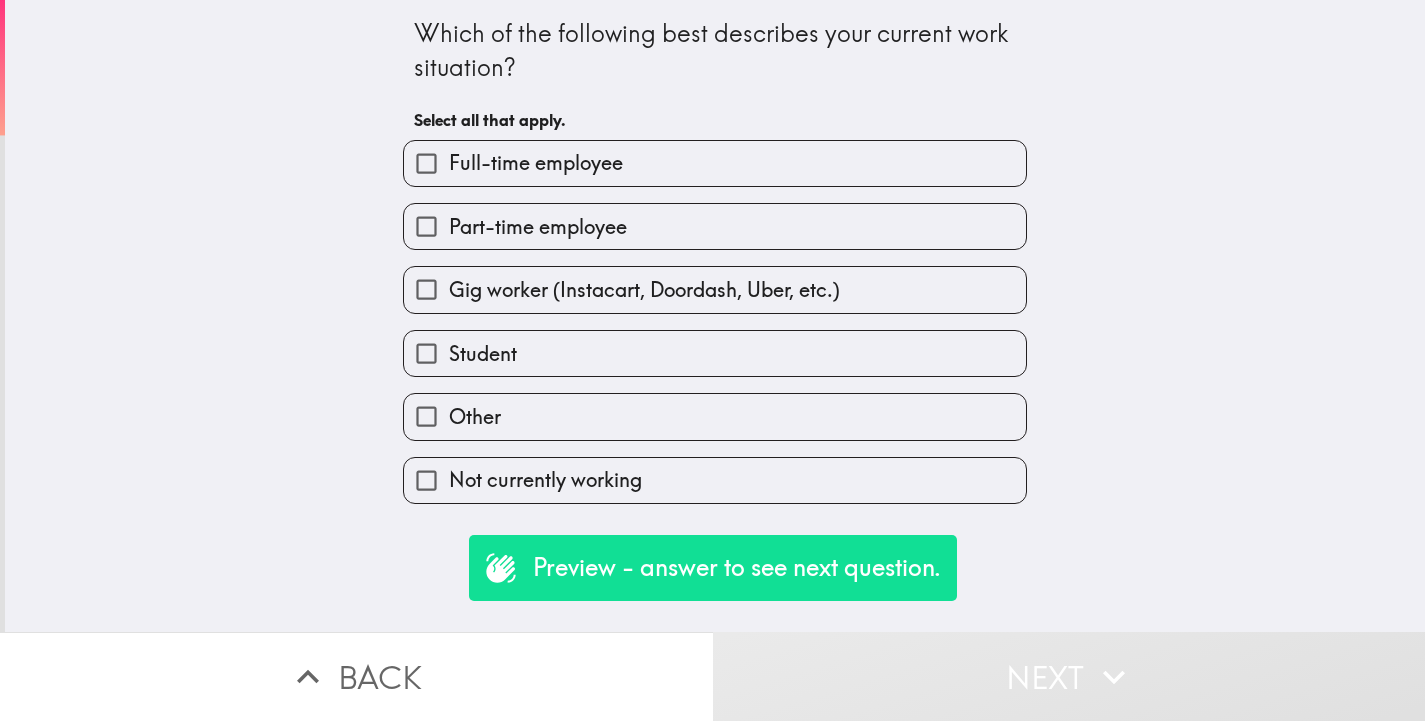 click on "Part-time employee" at bounding box center (426, 226) 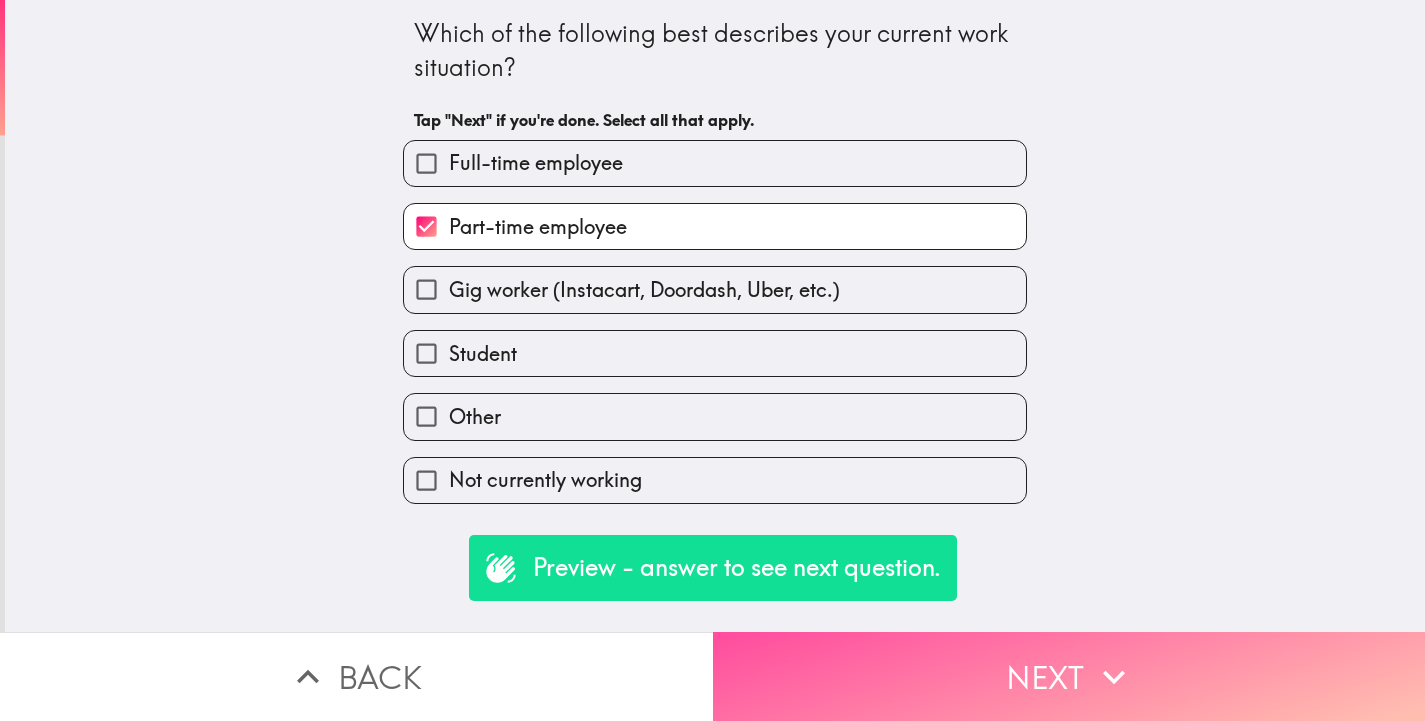 click on "Next" at bounding box center (1069, 676) 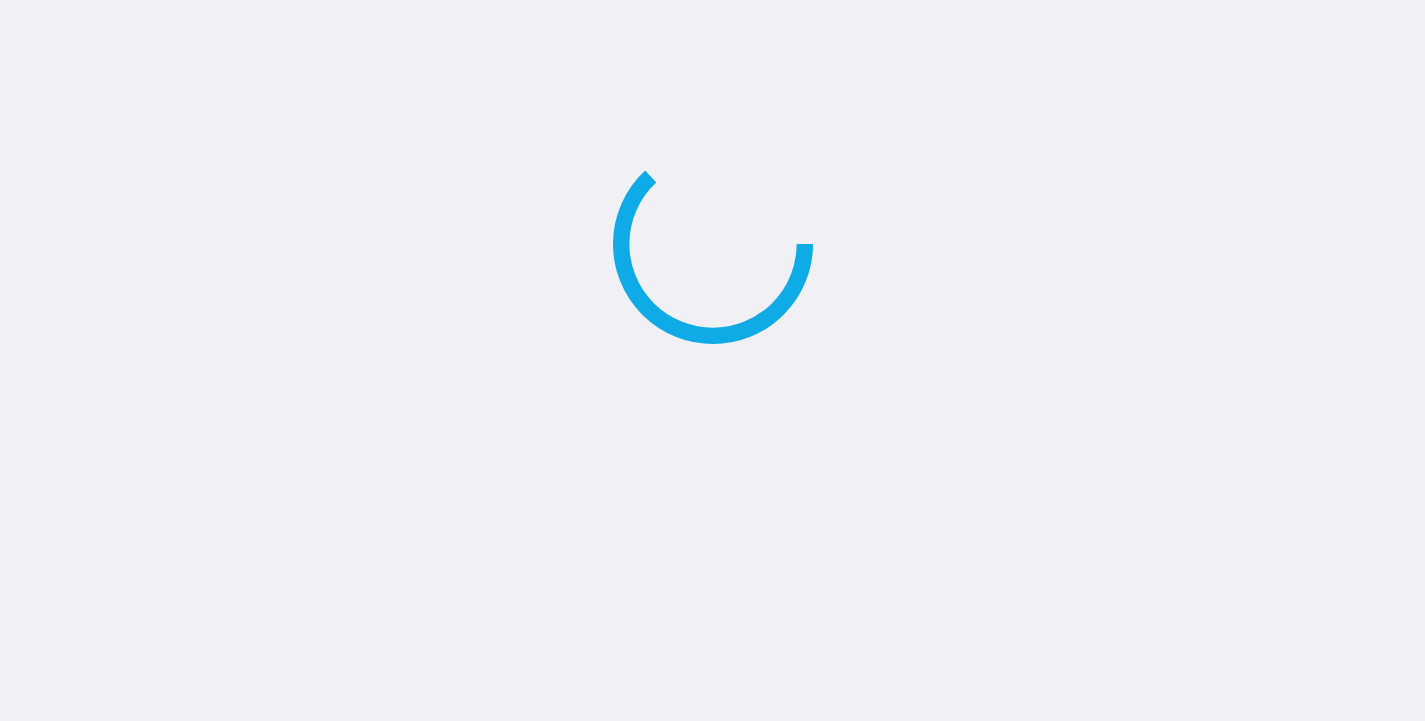 scroll, scrollTop: 0, scrollLeft: 0, axis: both 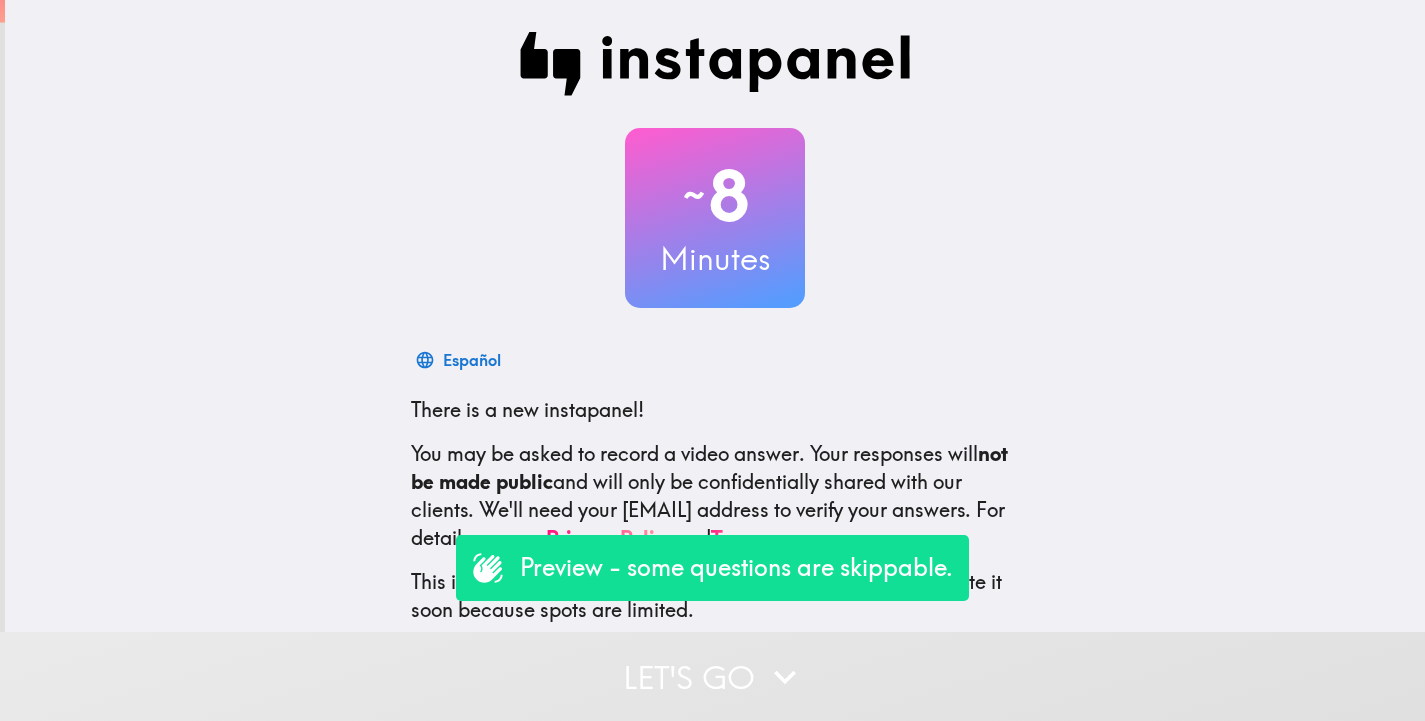 click on "Preview - some questions are skippable." at bounding box center [736, 568] 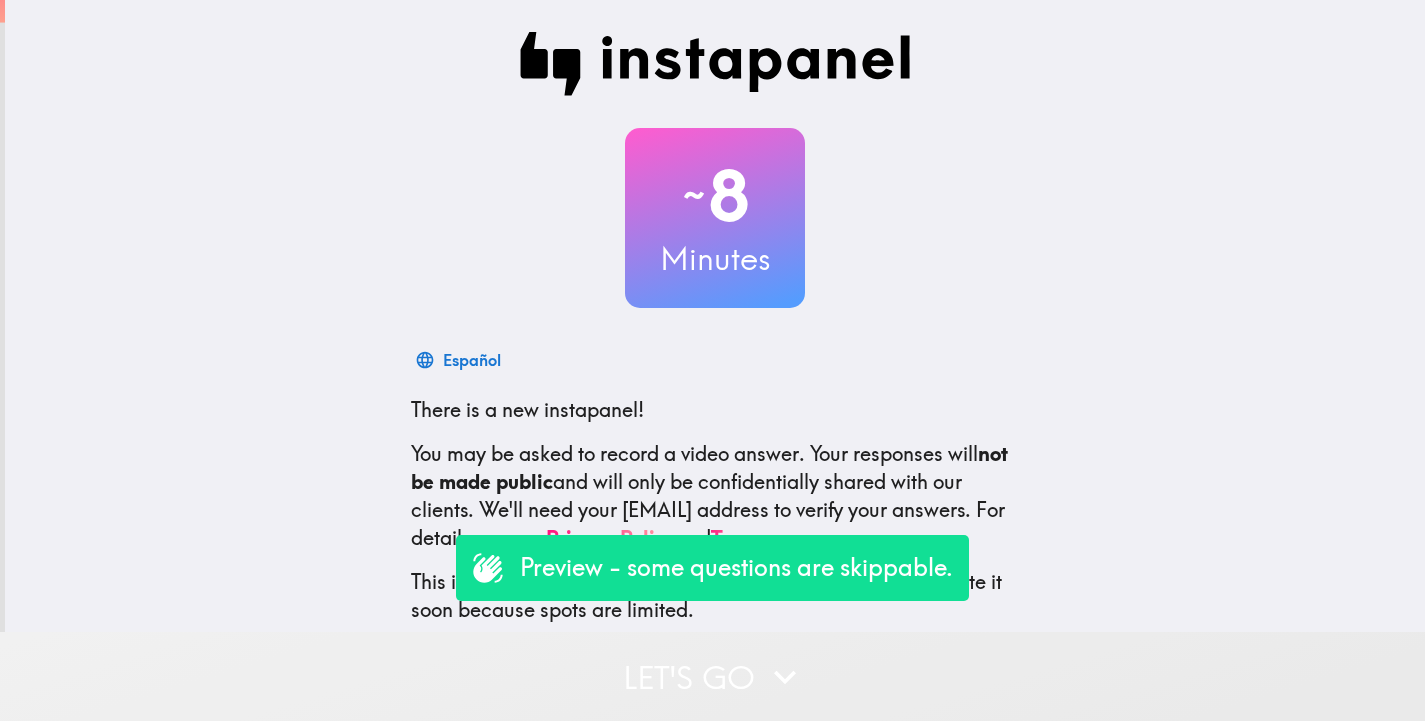 click on "Let's go" at bounding box center [712, 676] 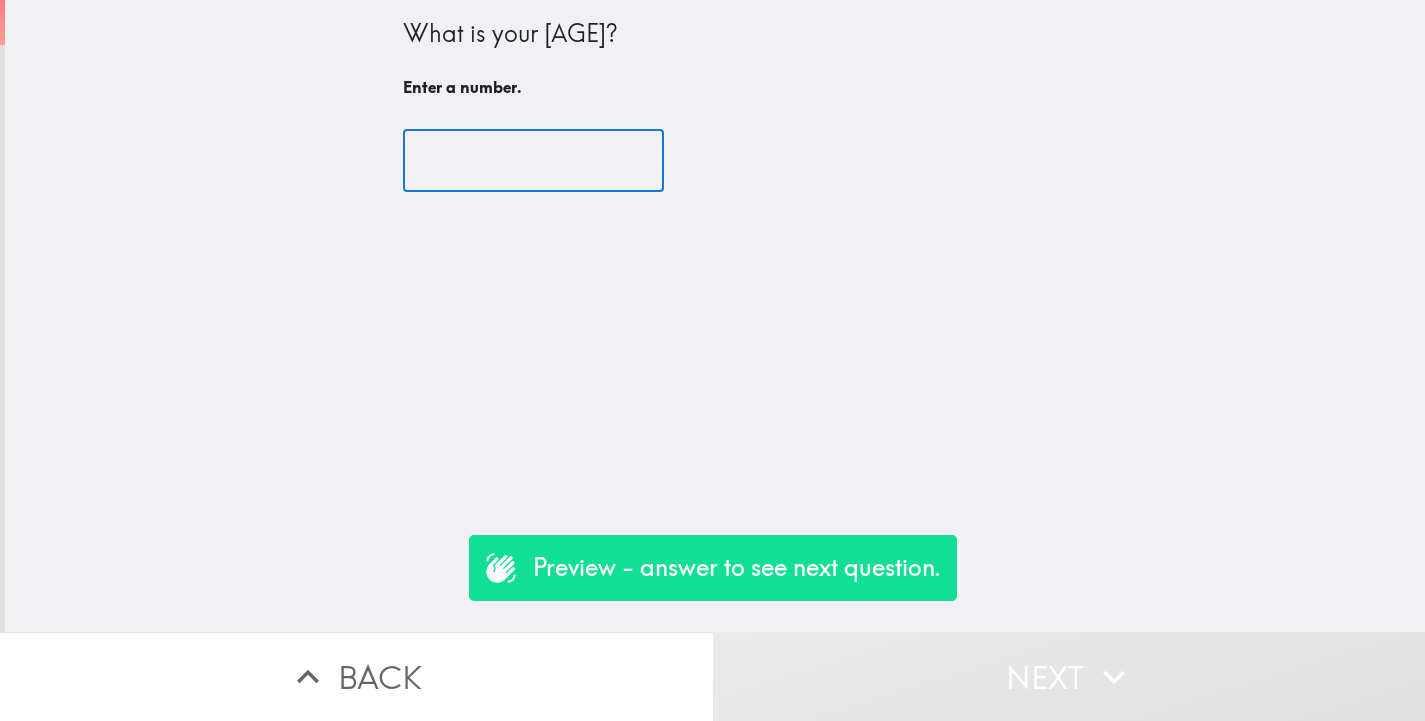 click at bounding box center (533, 161) 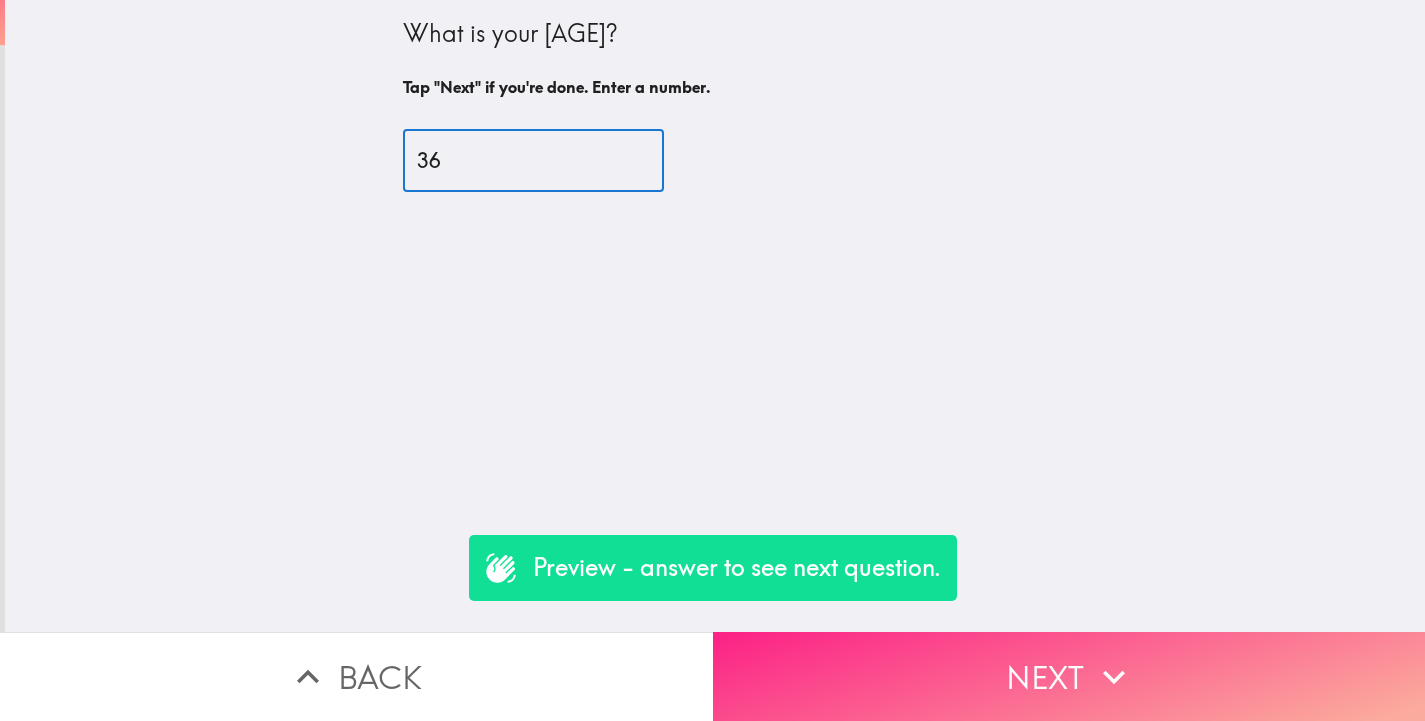 type on "36" 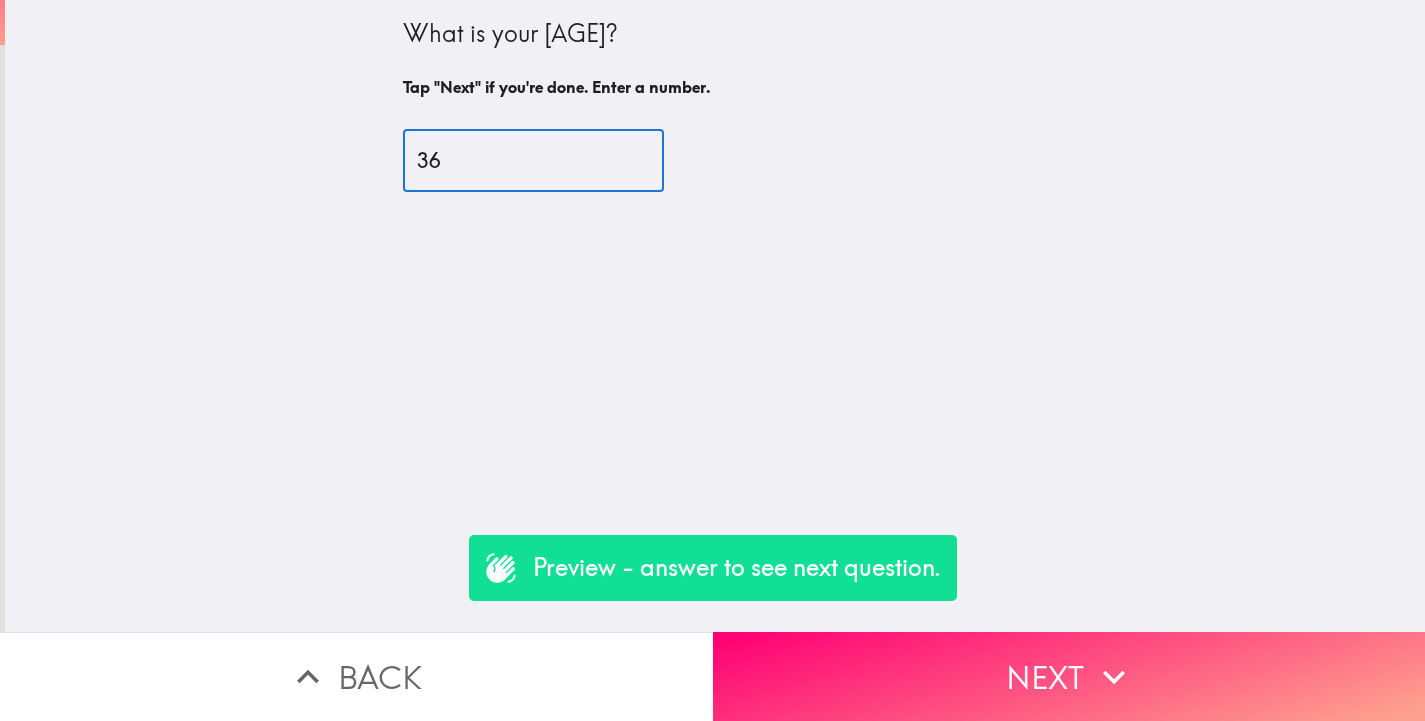click on "Next" at bounding box center [1069, 676] 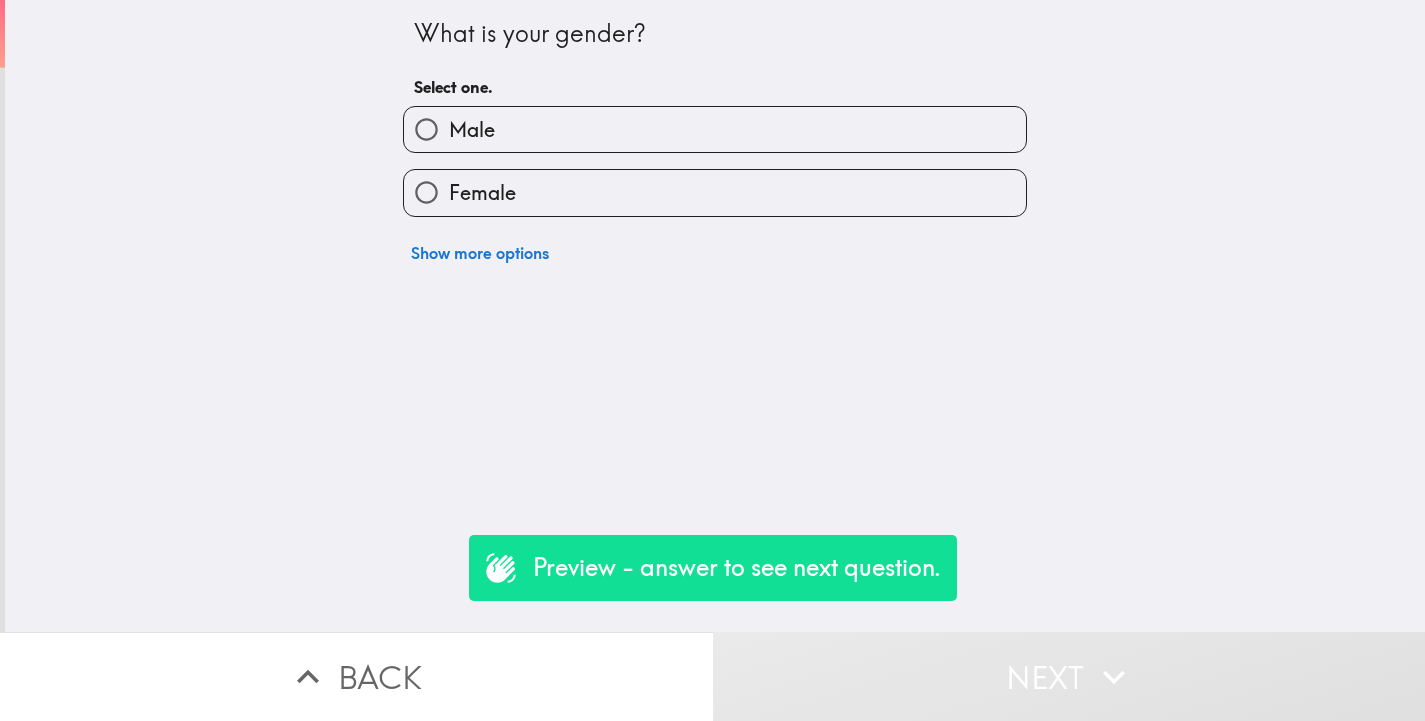 click on "Female" at bounding box center [482, 193] 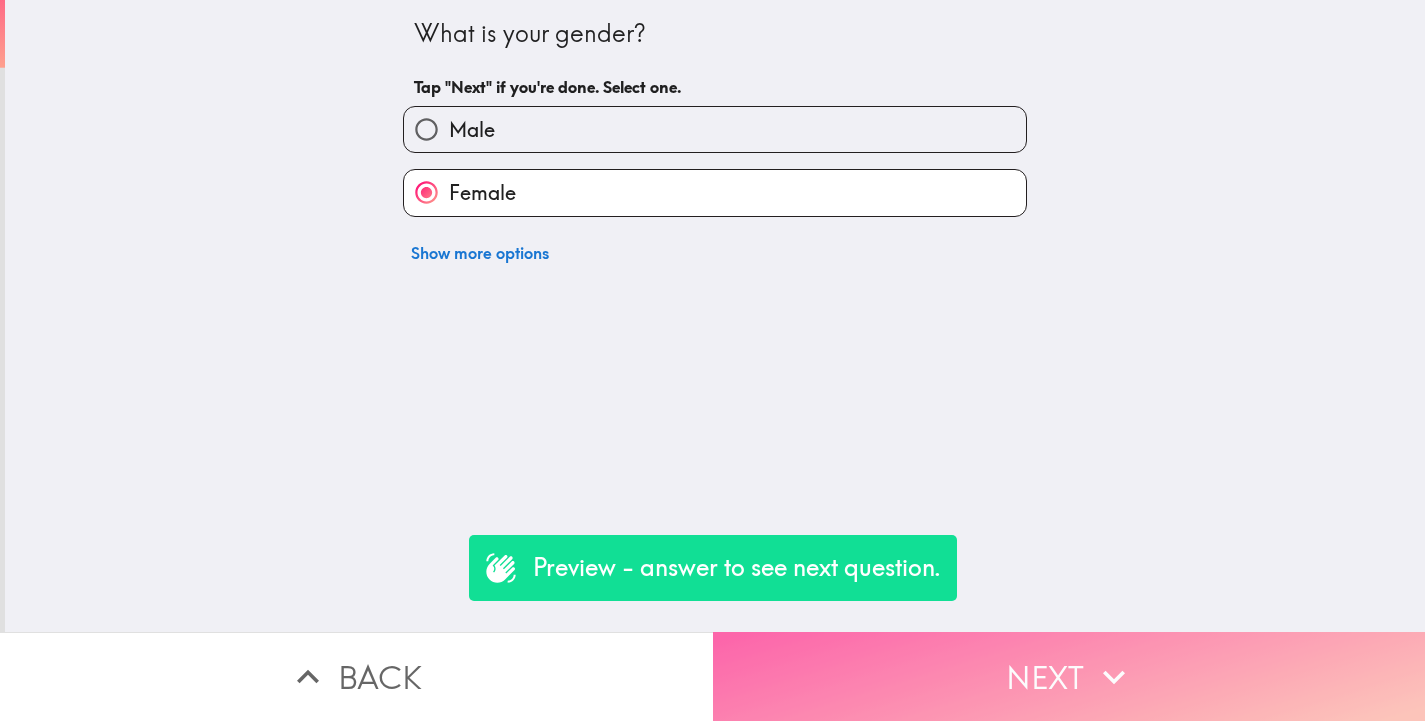 click on "Next" at bounding box center [1069, 676] 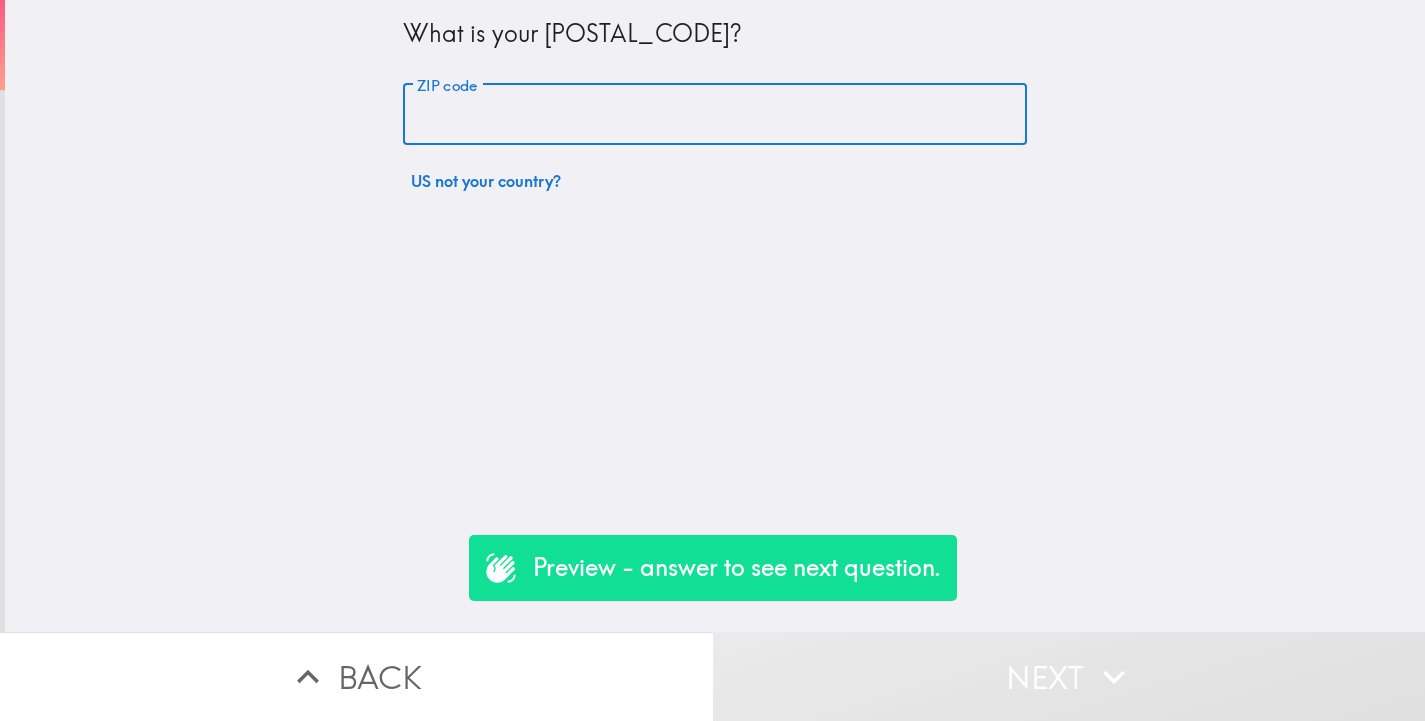 click on "ZIP code" at bounding box center (715, 115) 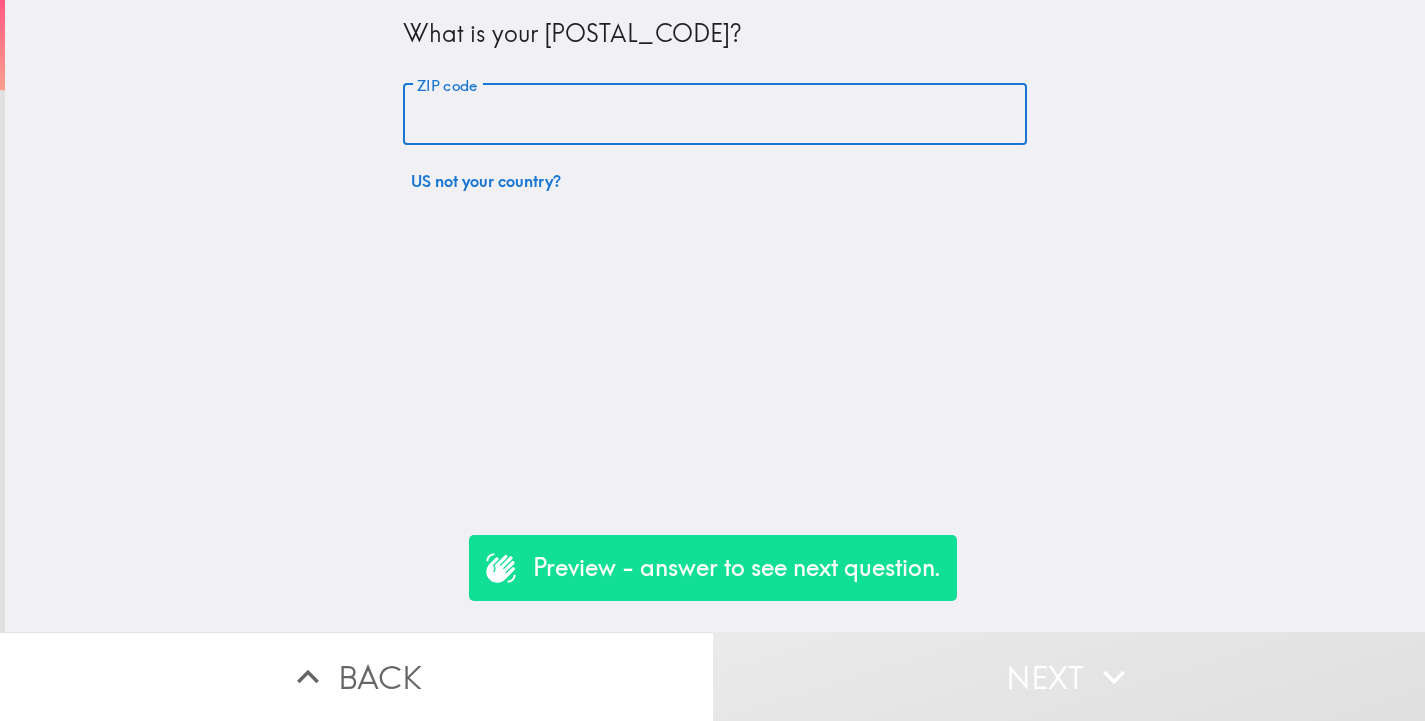 type on "[POSTAL_CODE]" 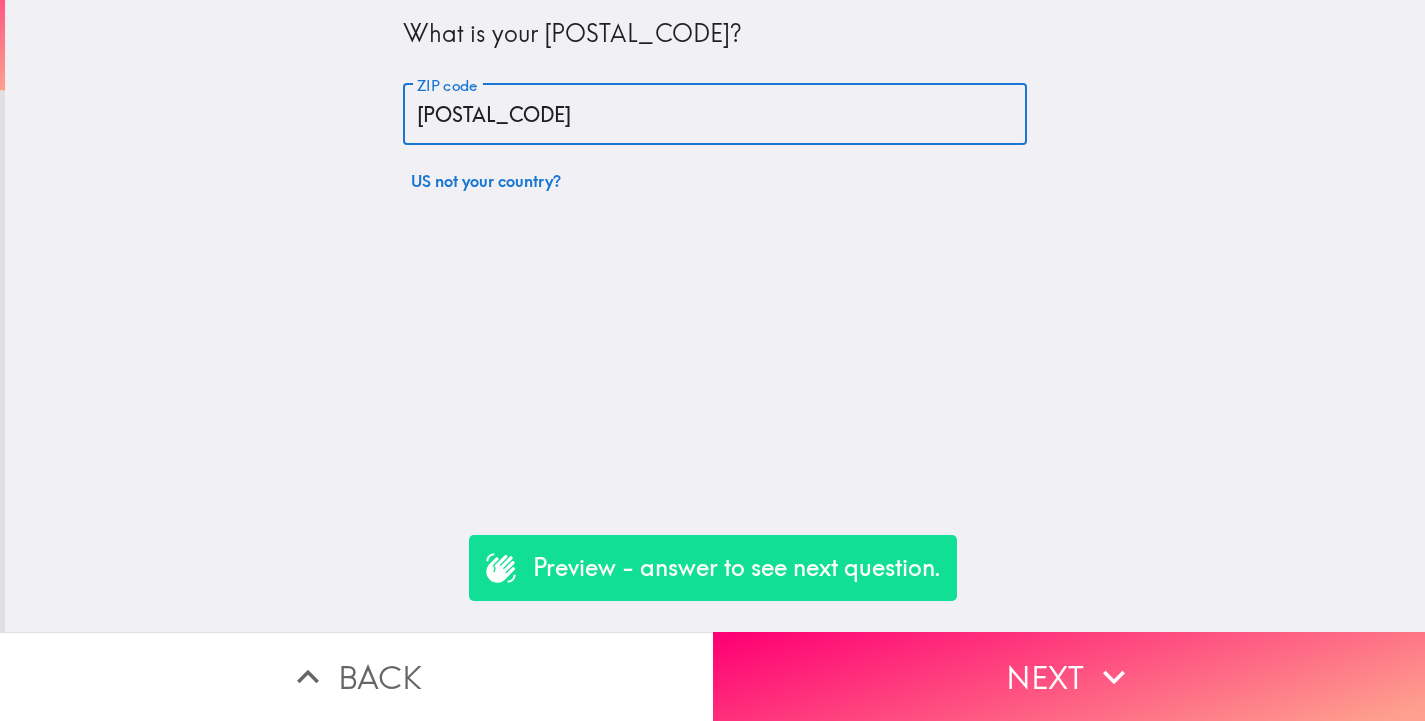 click on "Next" at bounding box center (1069, 676) 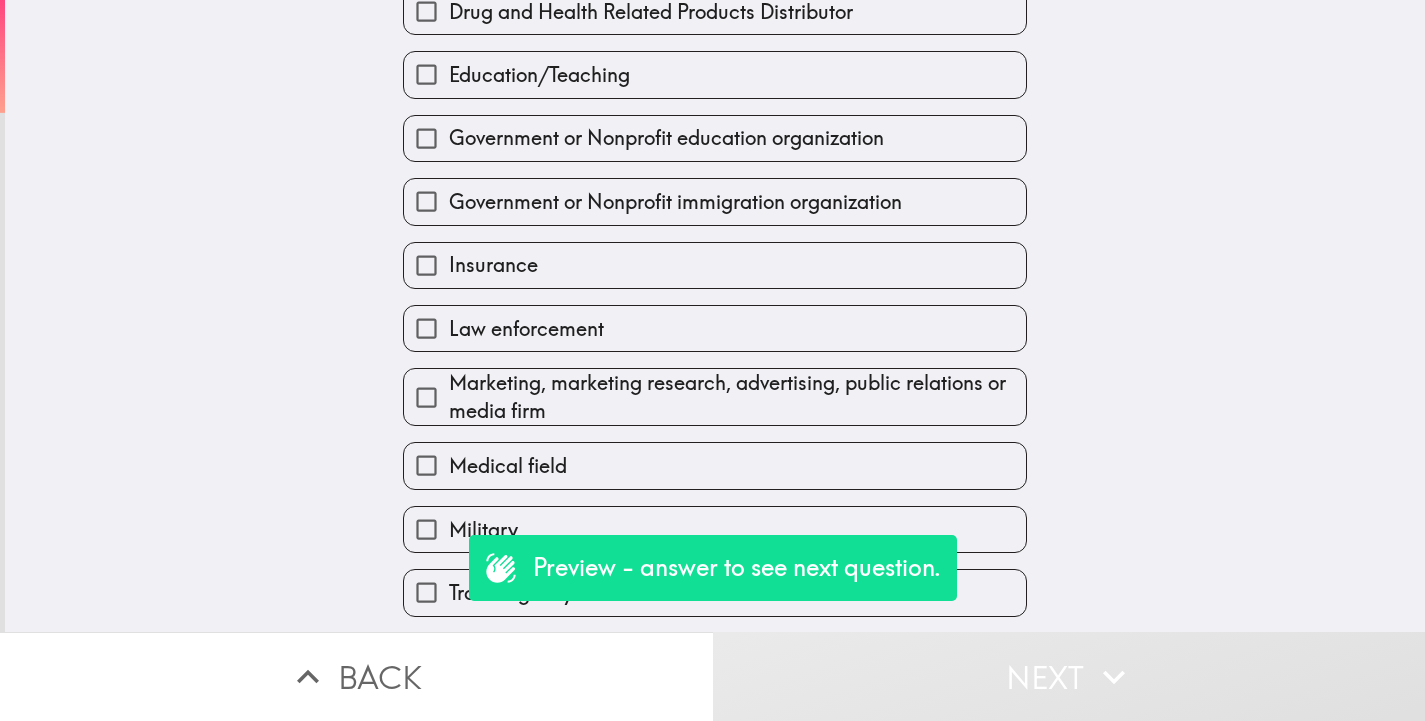 scroll, scrollTop: 479, scrollLeft: 0, axis: vertical 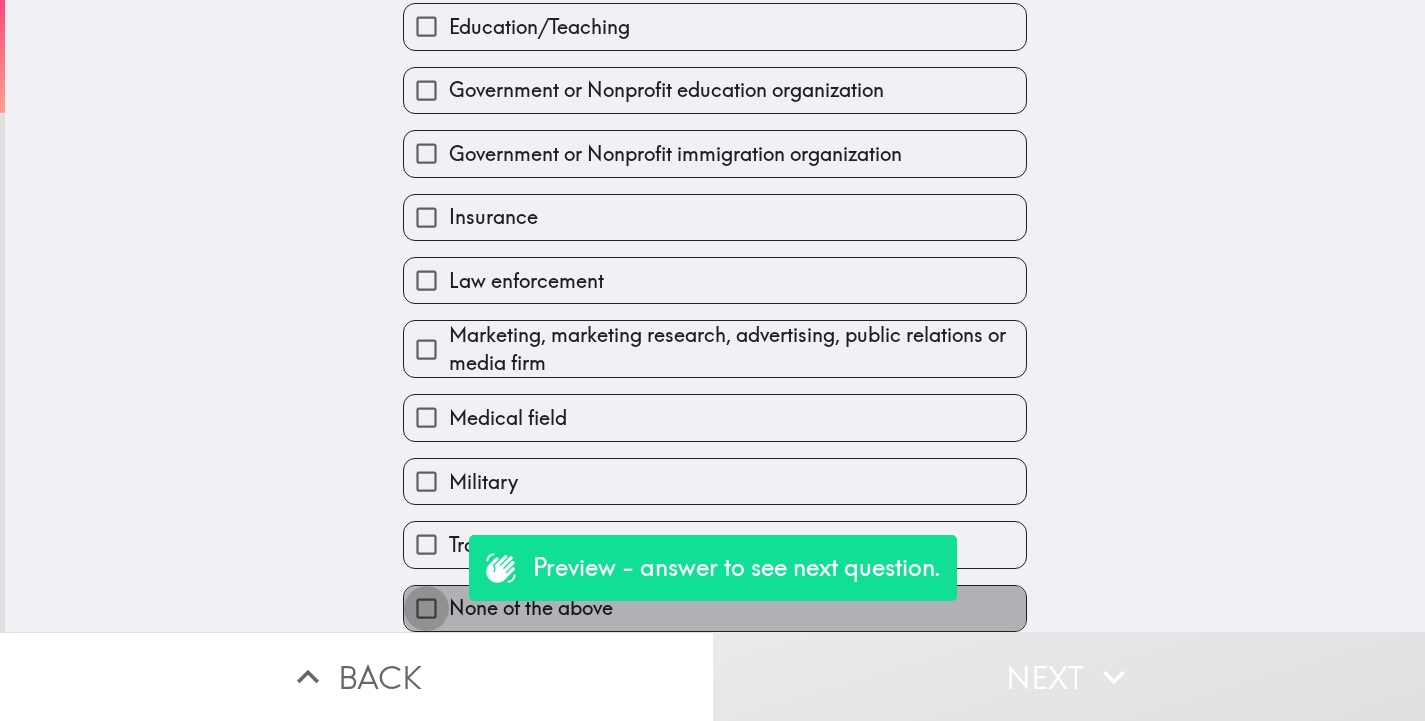 drag, startPoint x: 419, startPoint y: 604, endPoint x: 461, endPoint y: 605, distance: 42.0119 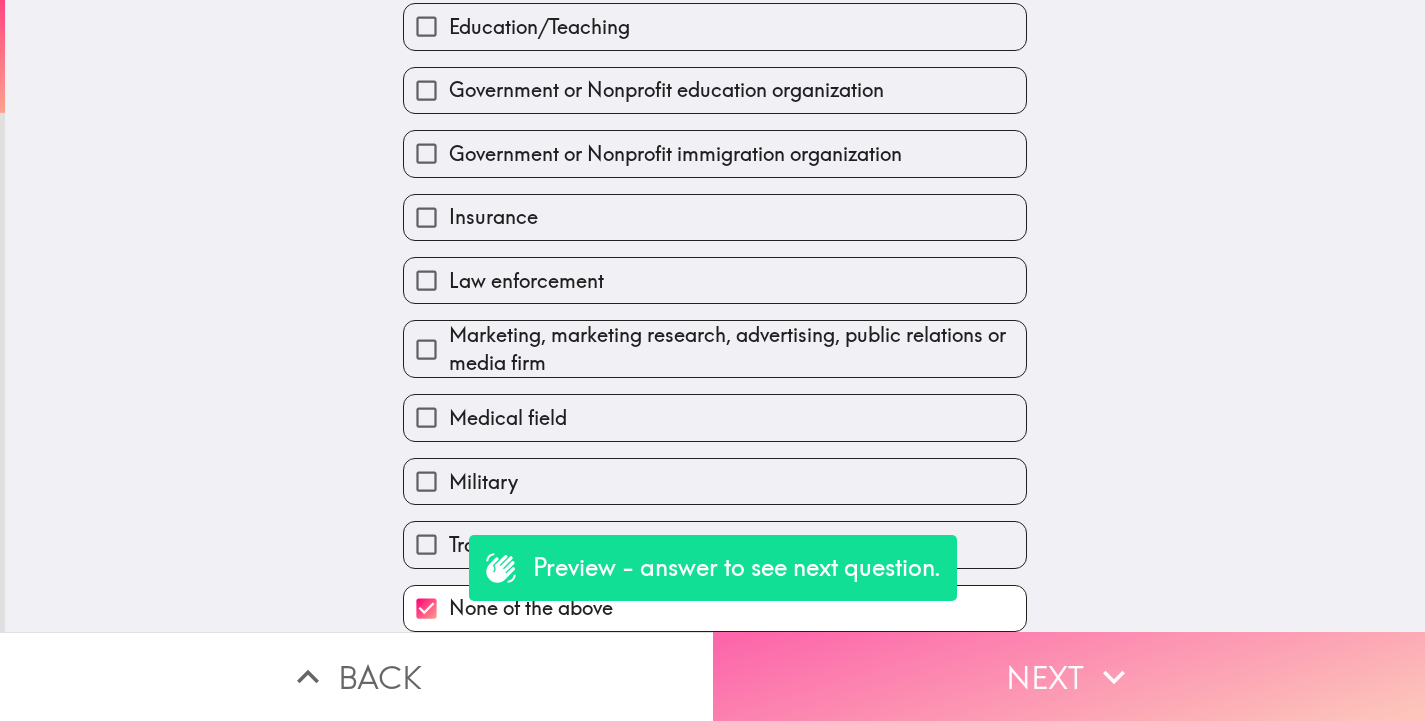 click on "Next" at bounding box center (1069, 676) 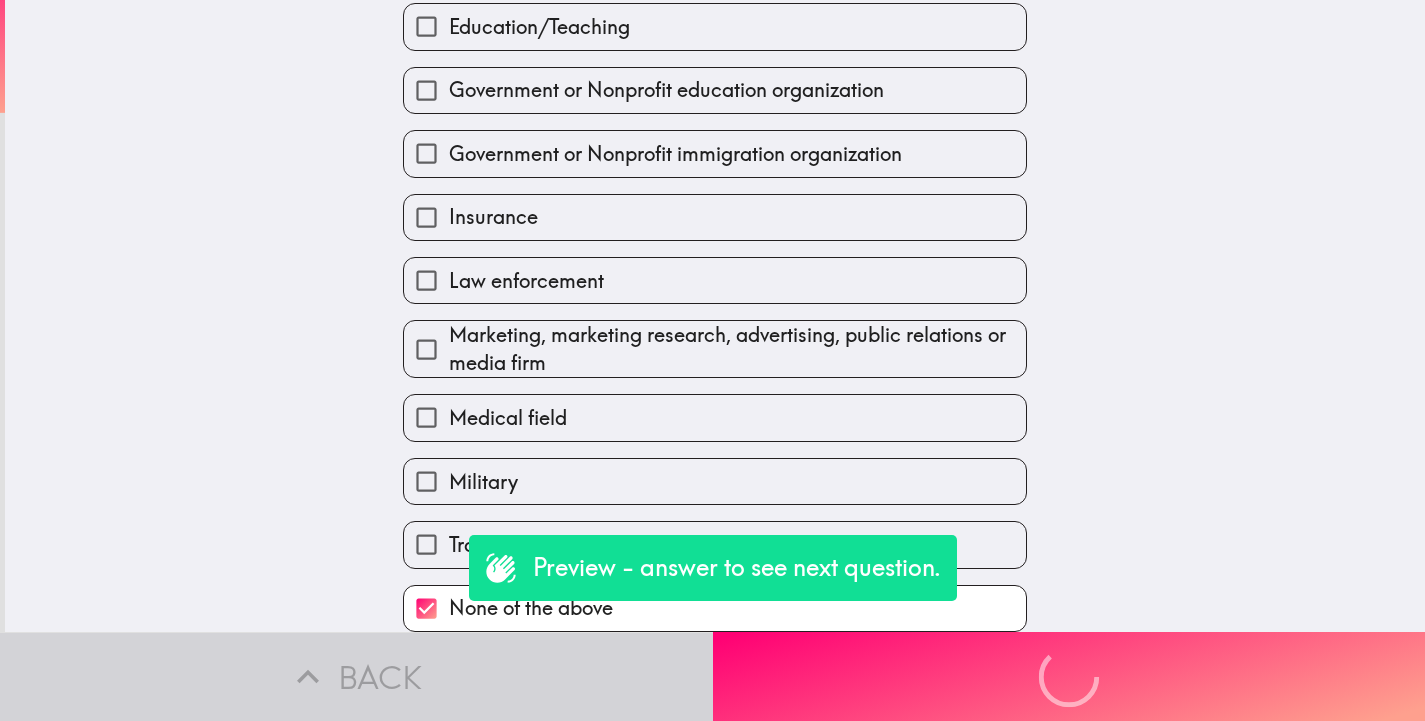 scroll, scrollTop: 342, scrollLeft: 0, axis: vertical 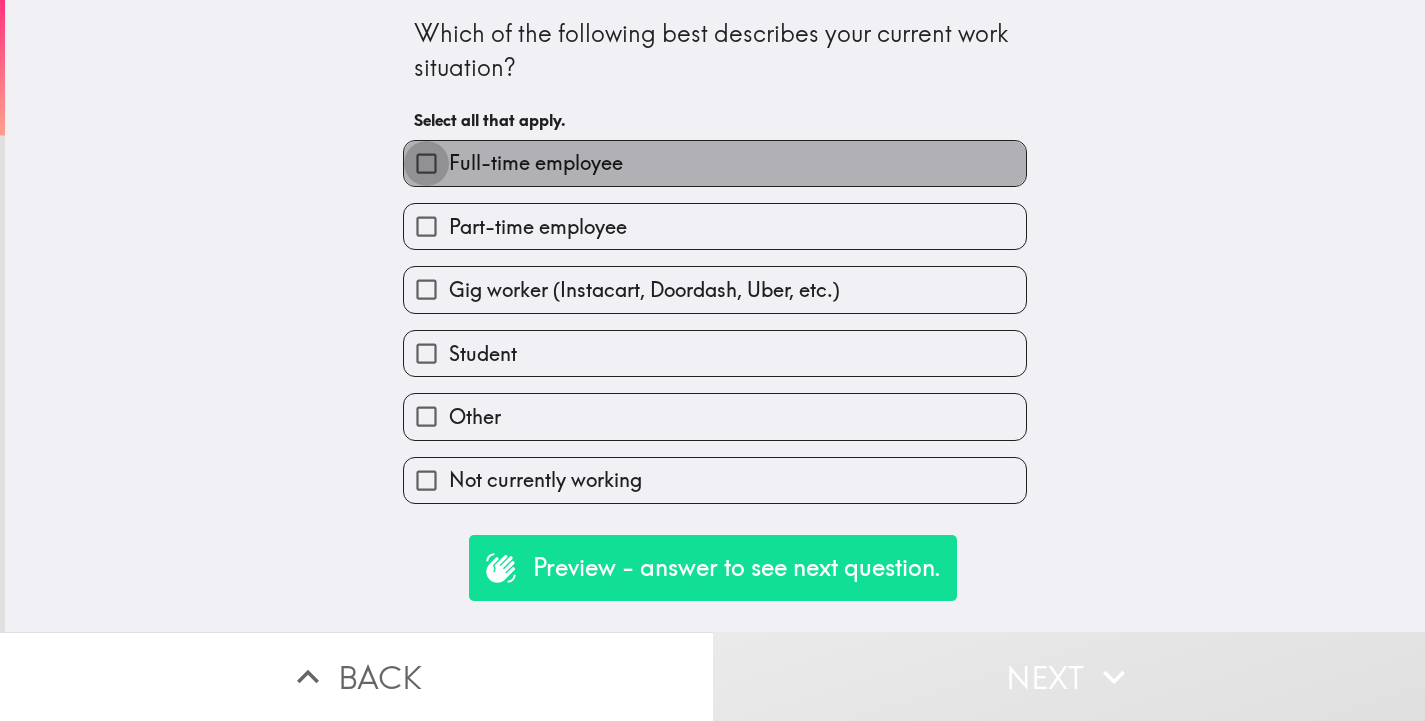 click on "Full-time employee" at bounding box center (426, 163) 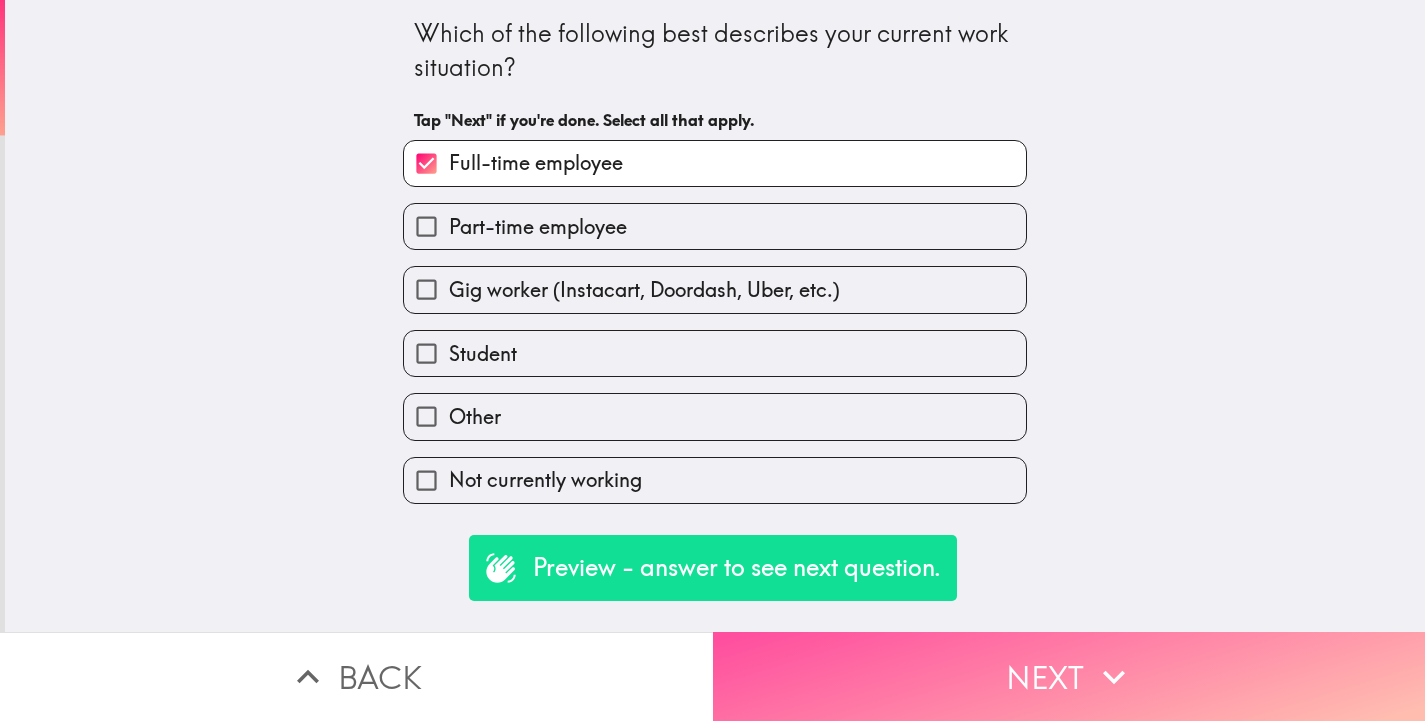 click on "Next" at bounding box center (1069, 676) 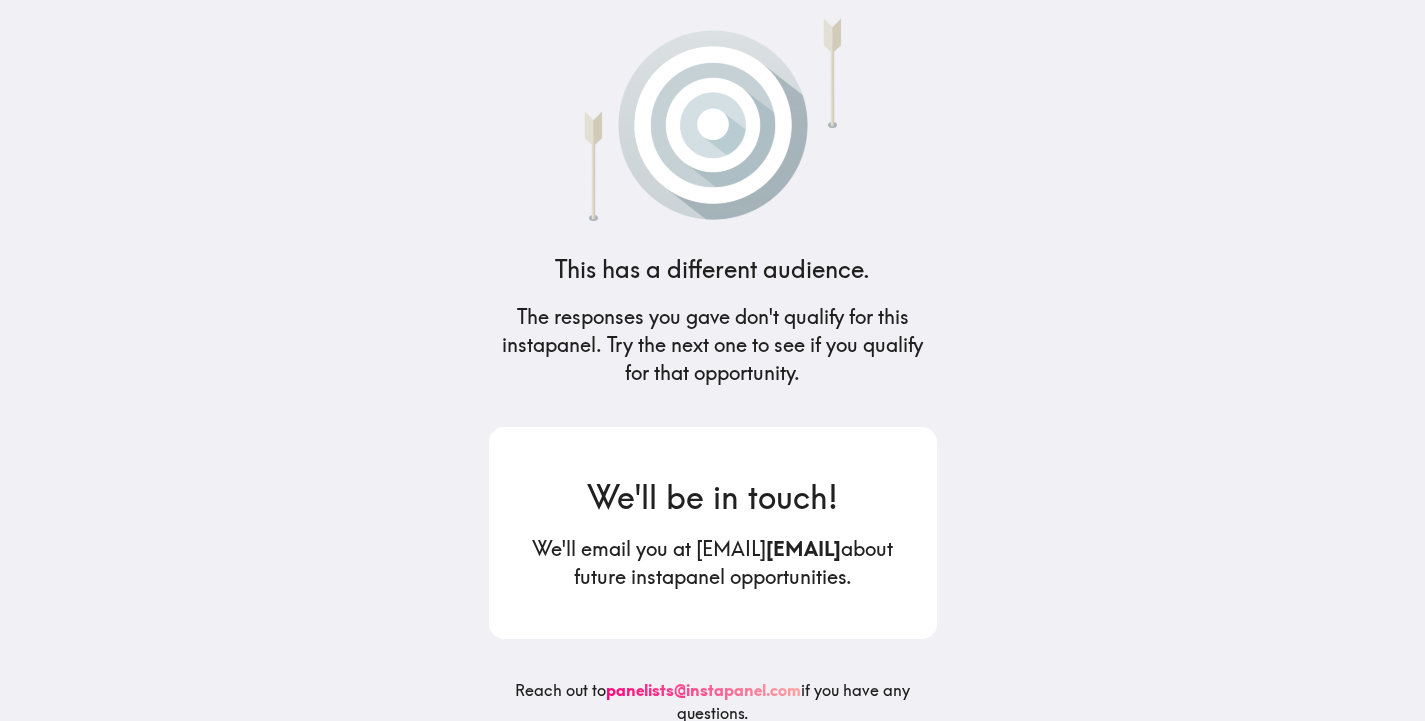 scroll, scrollTop: 0, scrollLeft: 0, axis: both 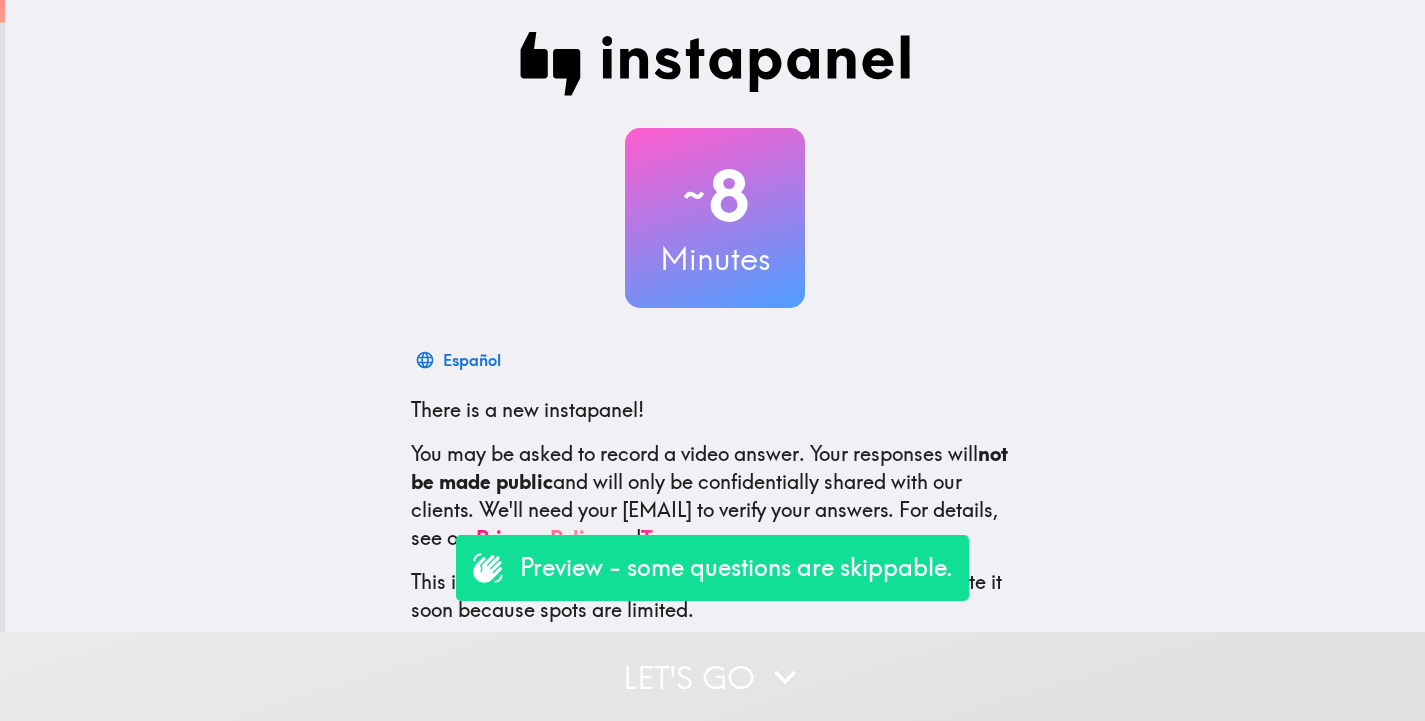 click on "Let's go" at bounding box center (712, 676) 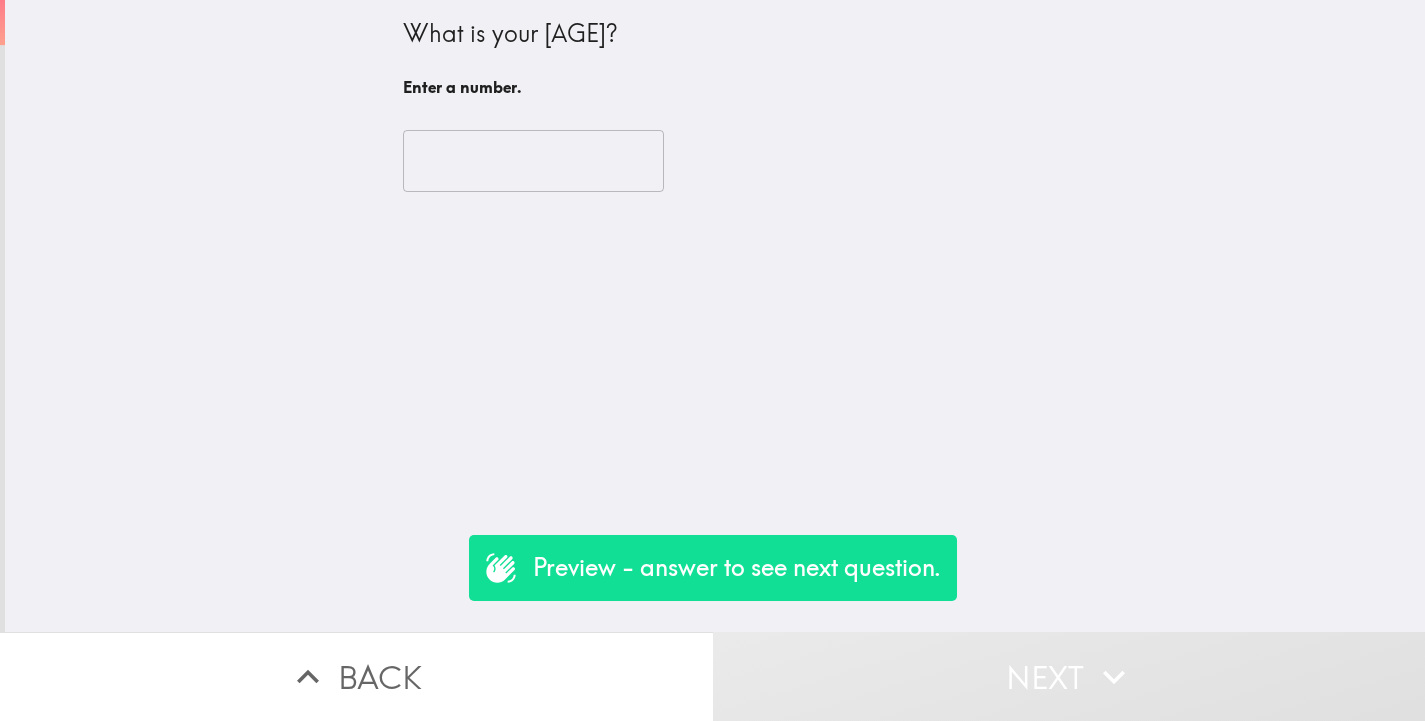 click on "Next" at bounding box center (1069, 676) 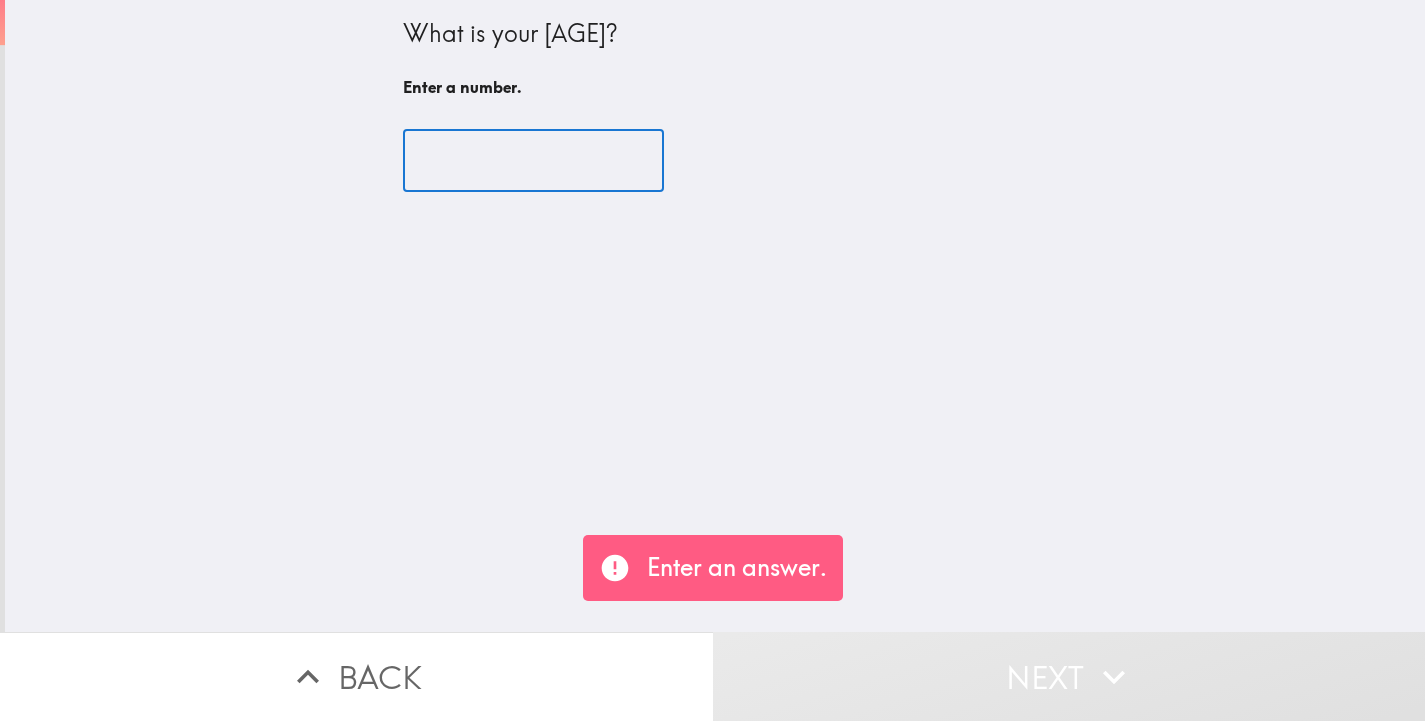 click at bounding box center (533, 161) 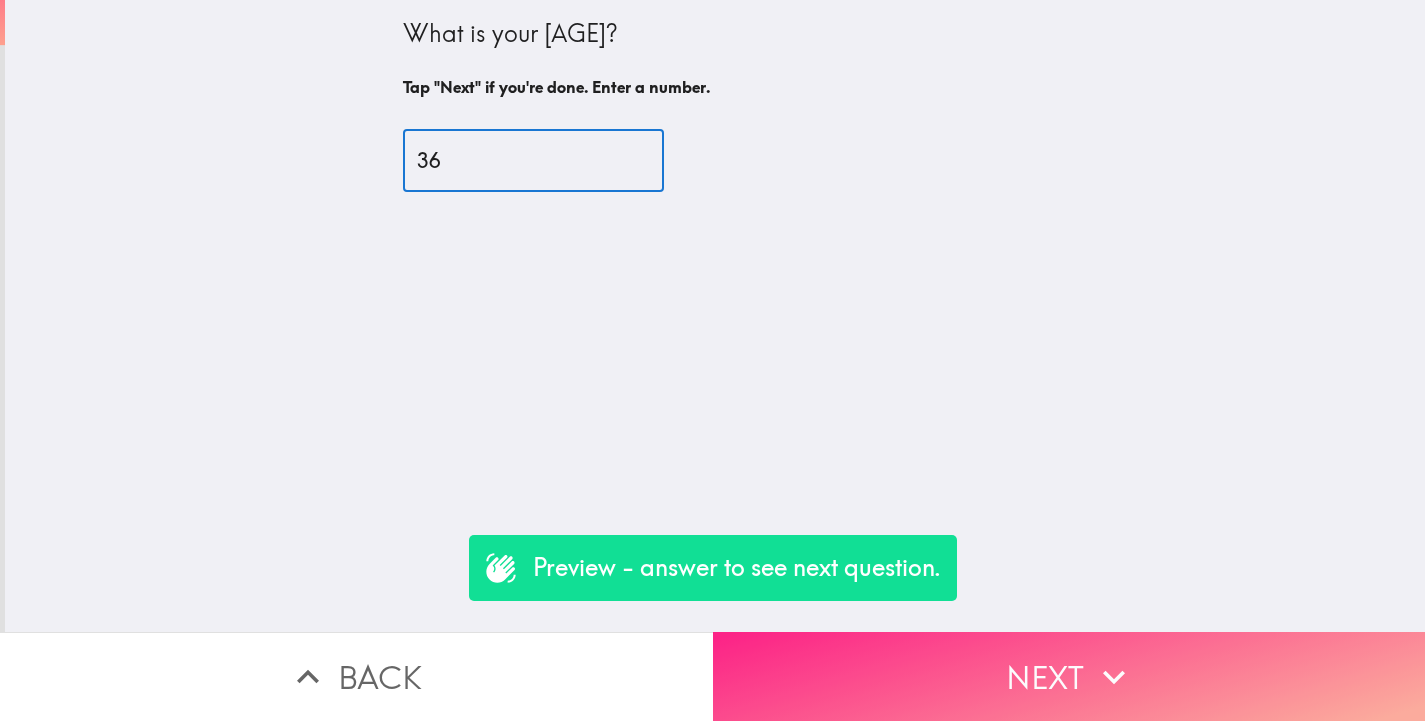 type on "36" 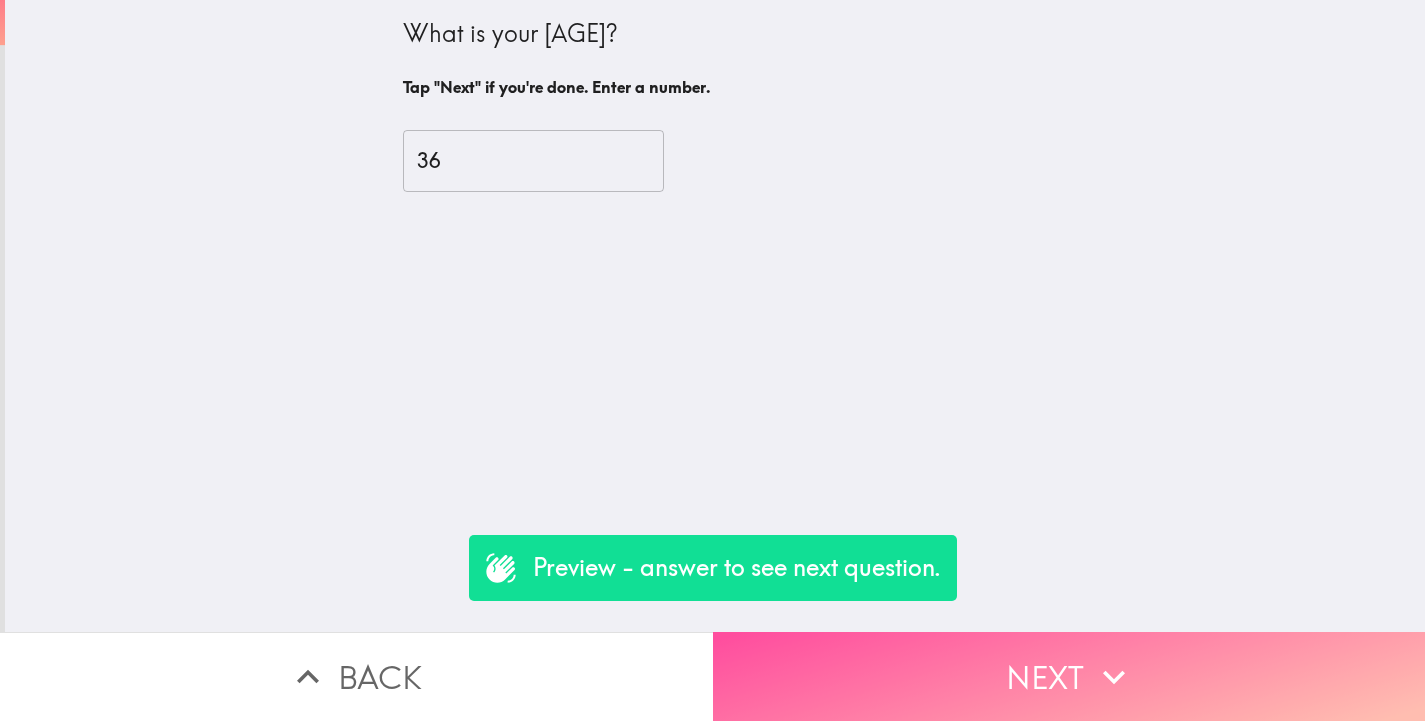 click on "Next" at bounding box center (1069, 676) 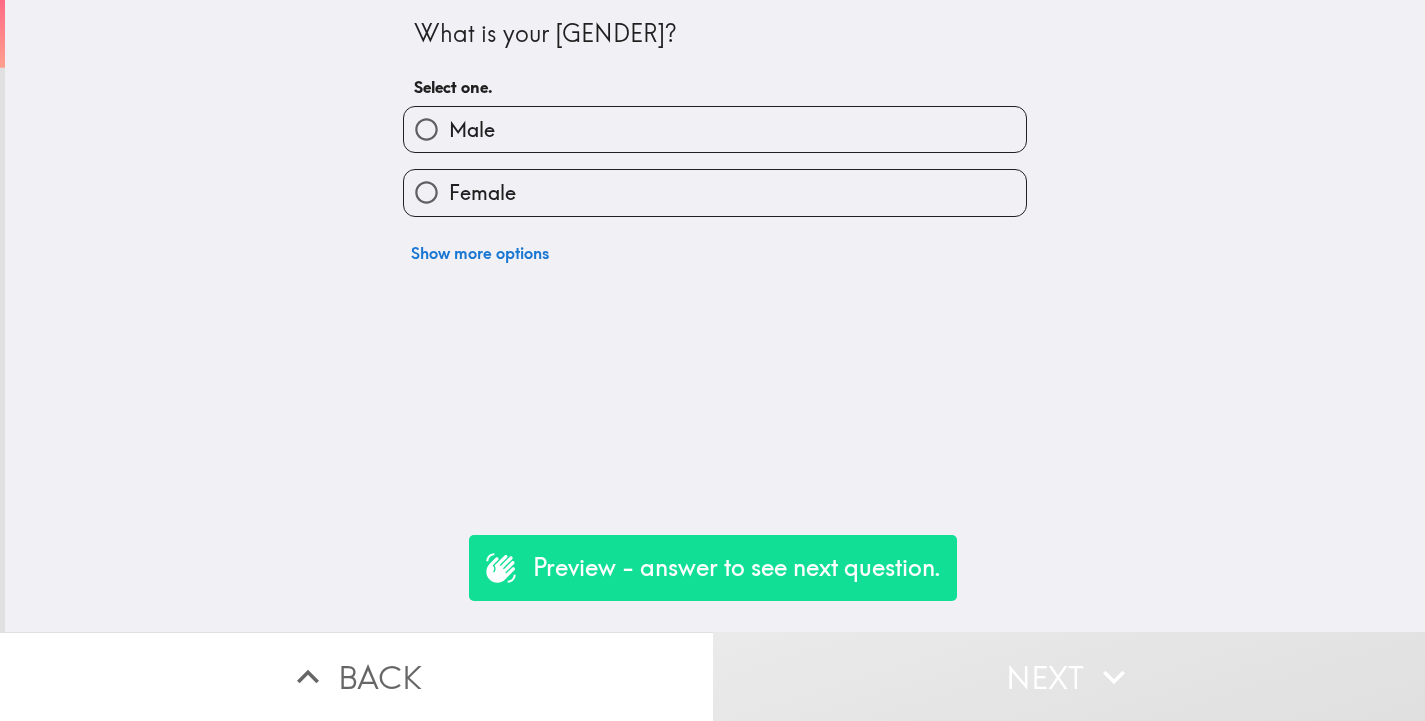 drag, startPoint x: 481, startPoint y: 188, endPoint x: 522, endPoint y: 207, distance: 45.188496 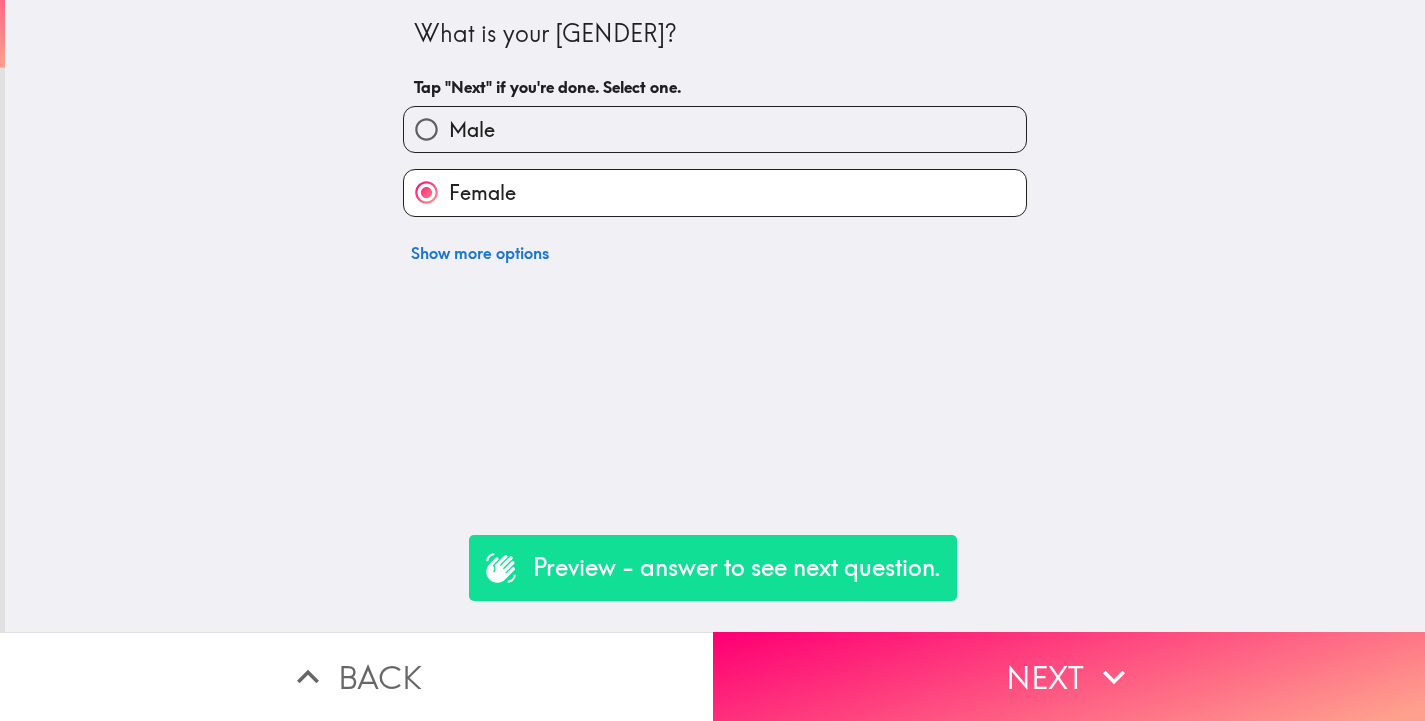 click on "Next" at bounding box center (1069, 676) 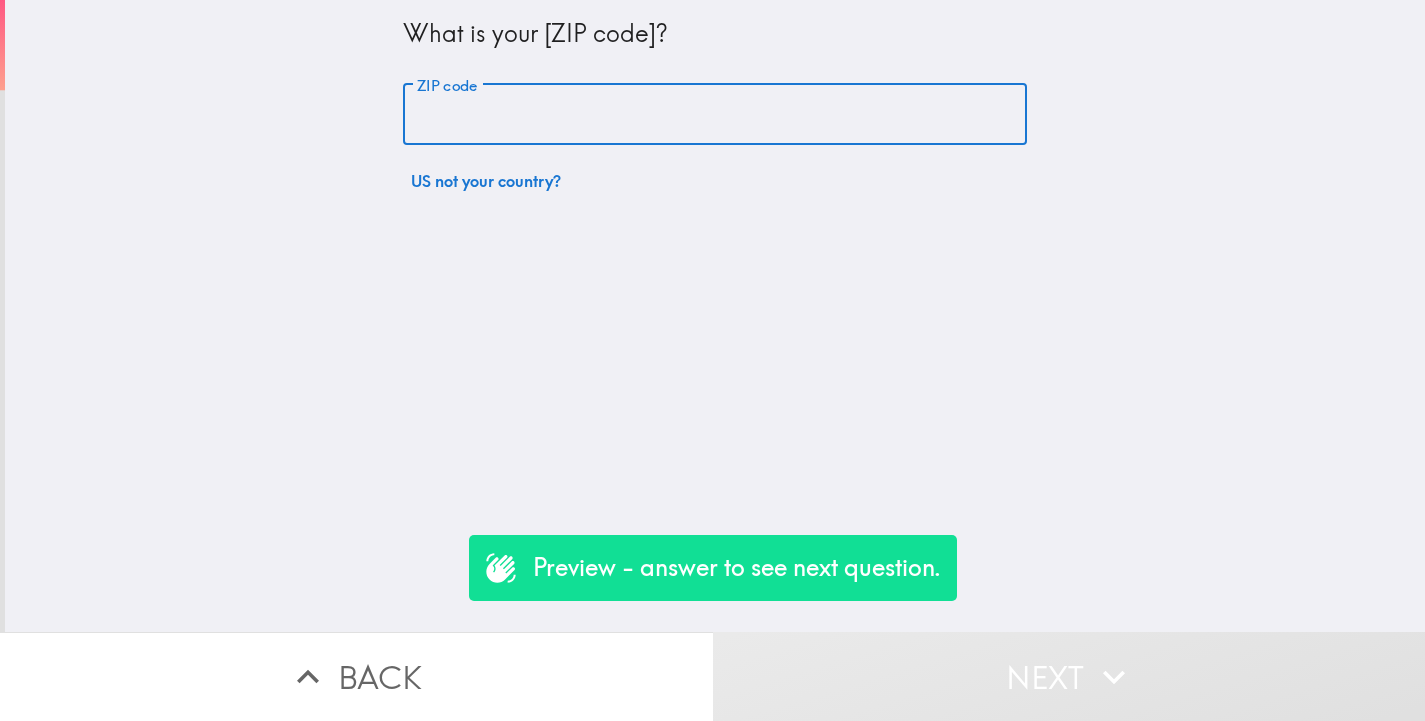 click on "ZIP code" at bounding box center [715, 115] 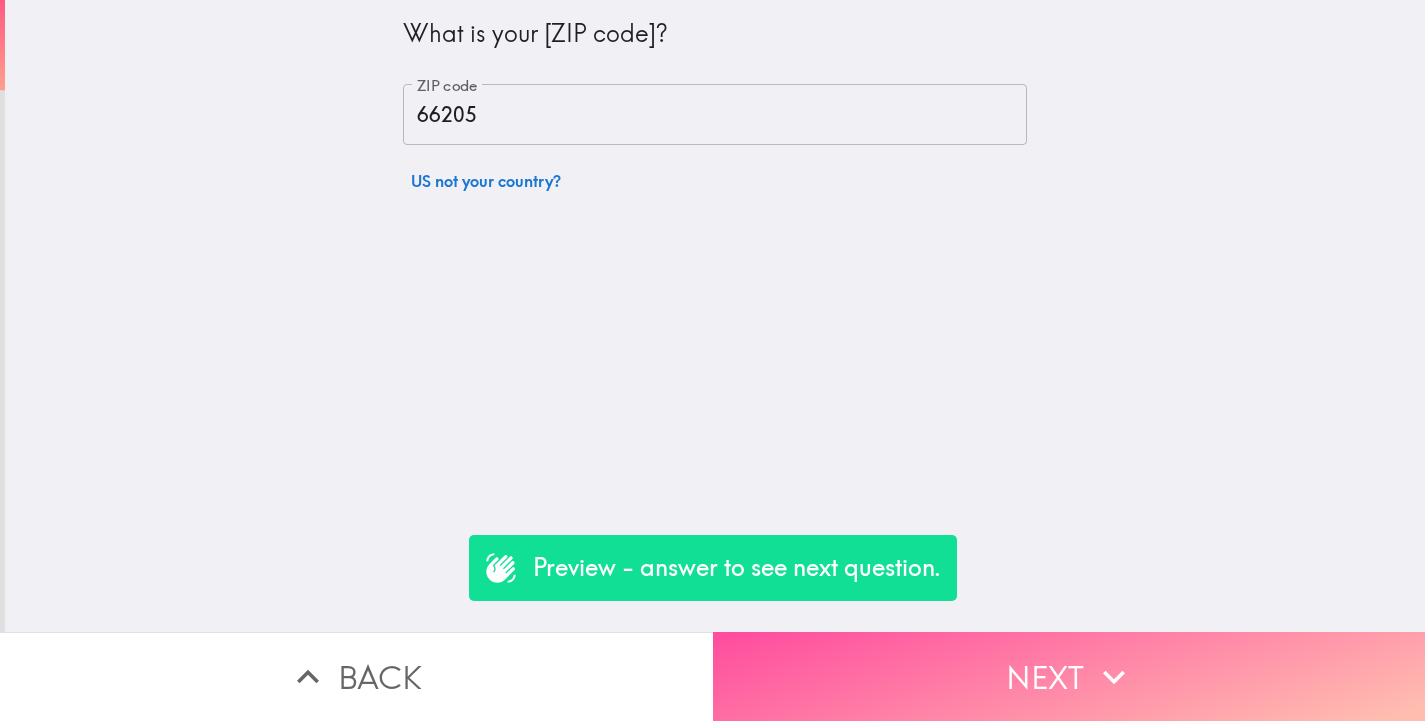 drag, startPoint x: 970, startPoint y: 671, endPoint x: 975, endPoint y: 658, distance: 13.928389 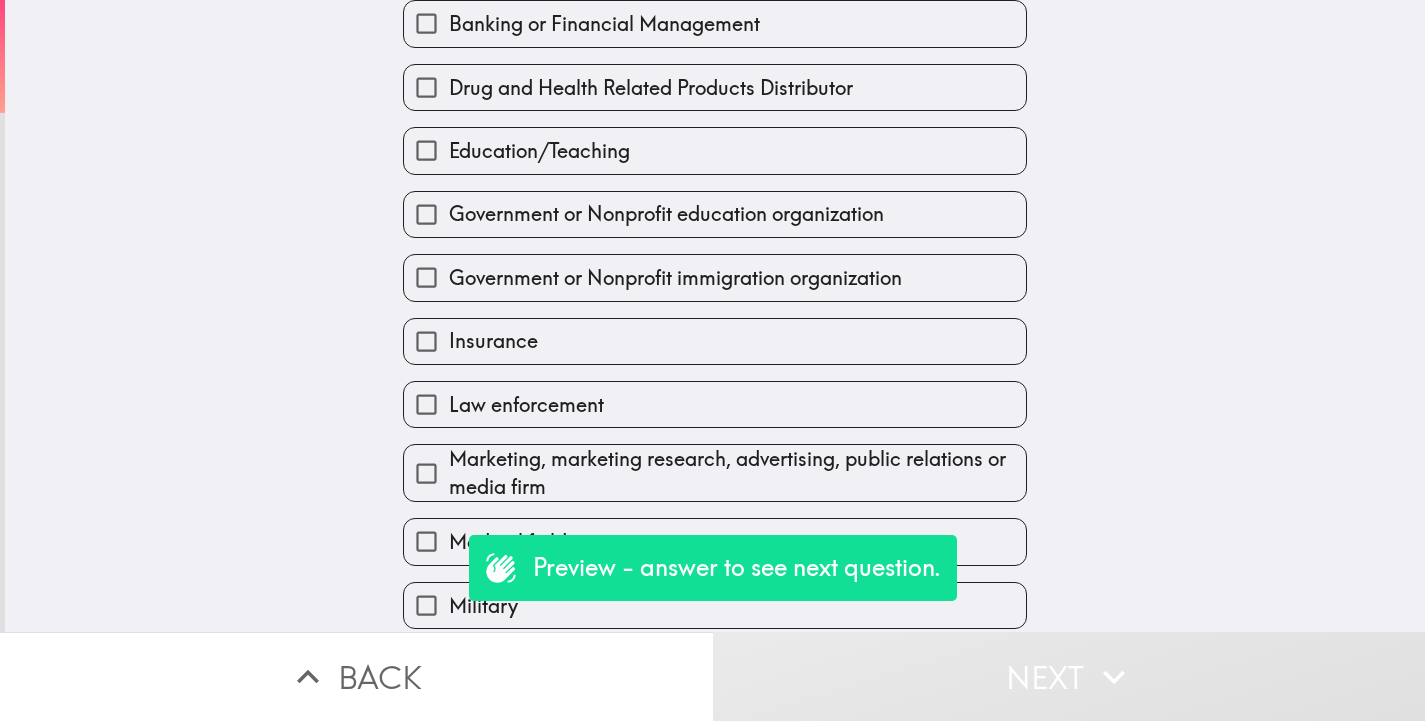 scroll, scrollTop: 479, scrollLeft: 0, axis: vertical 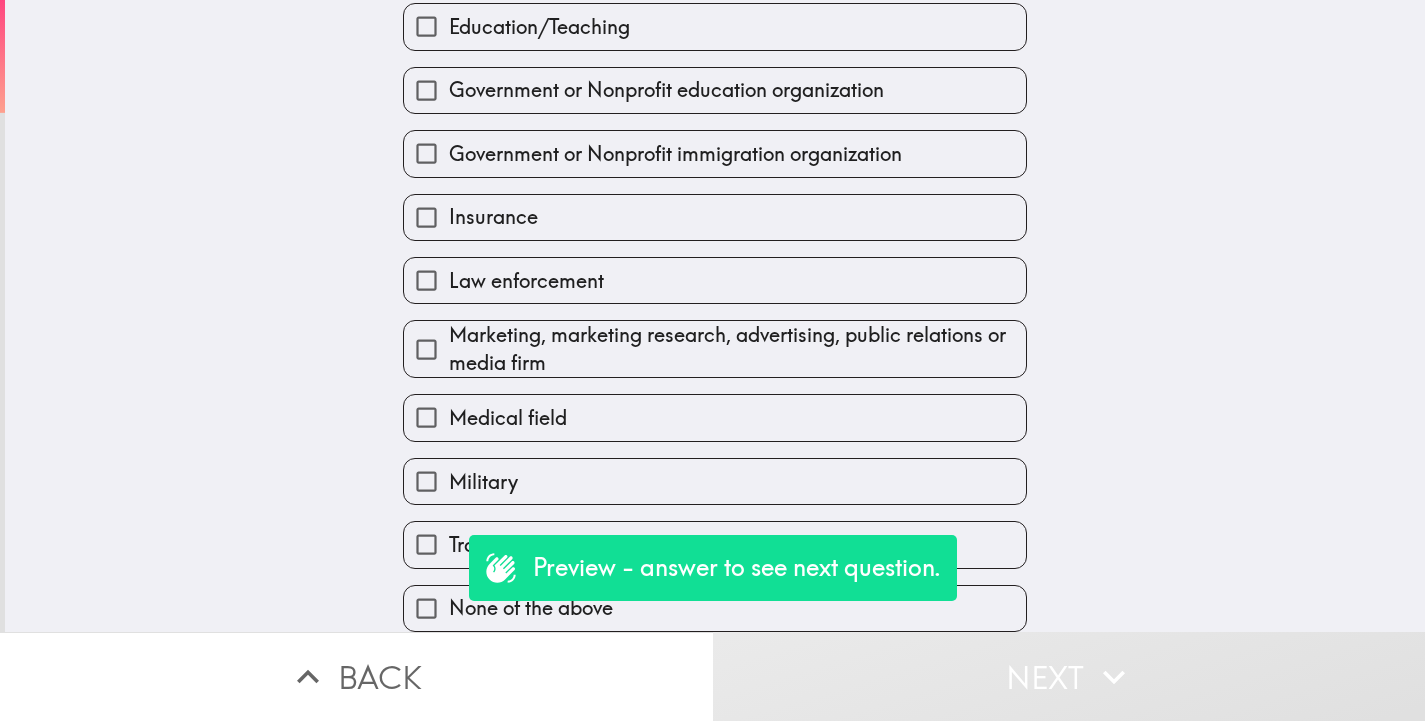 drag, startPoint x: 422, startPoint y: 610, endPoint x: 555, endPoint y: 601, distance: 133.30417 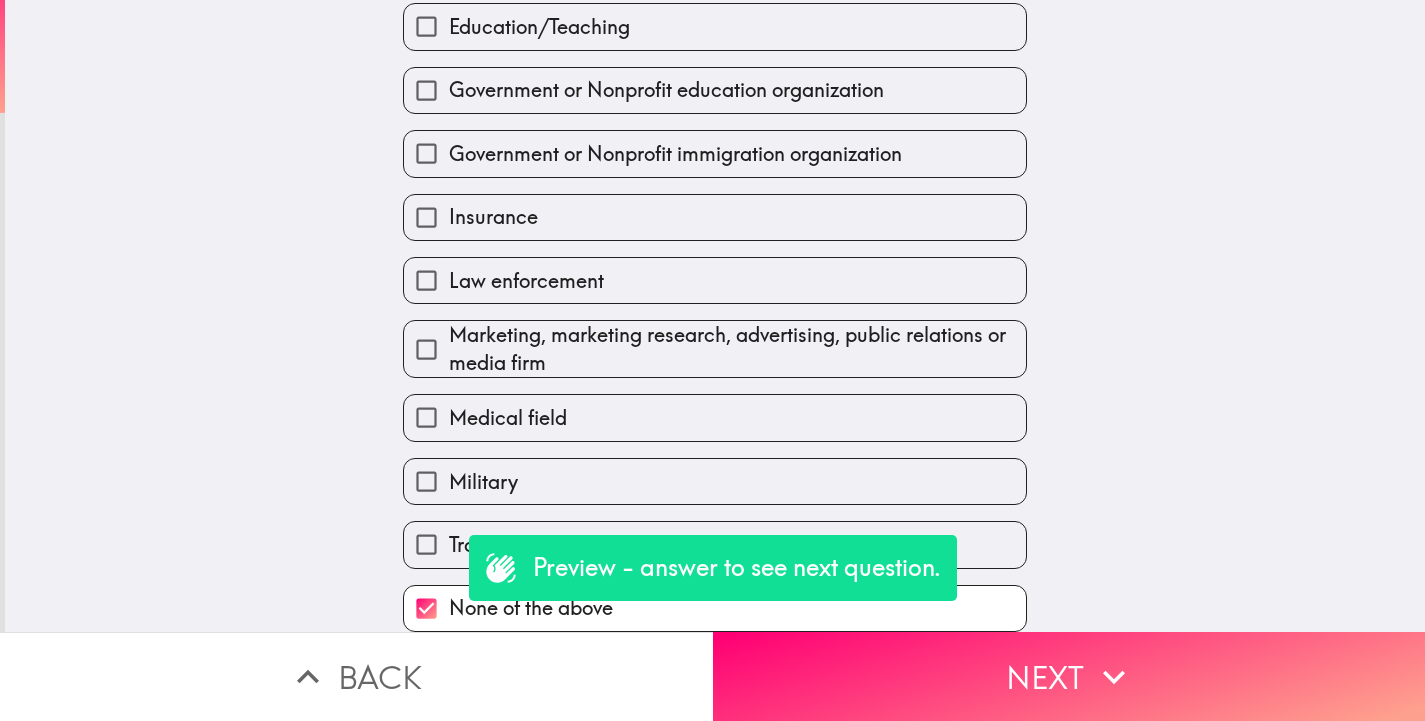 click on "Next" at bounding box center (1069, 676) 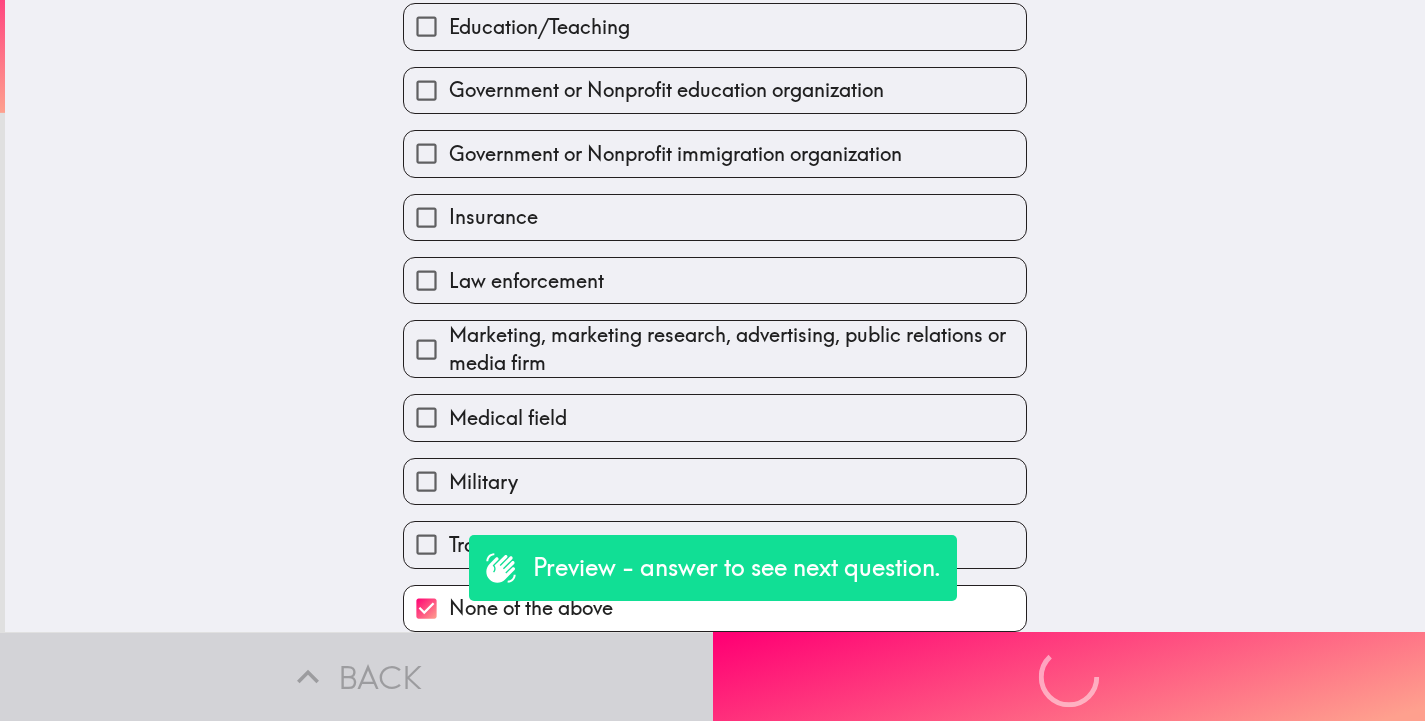 scroll, scrollTop: 342, scrollLeft: 0, axis: vertical 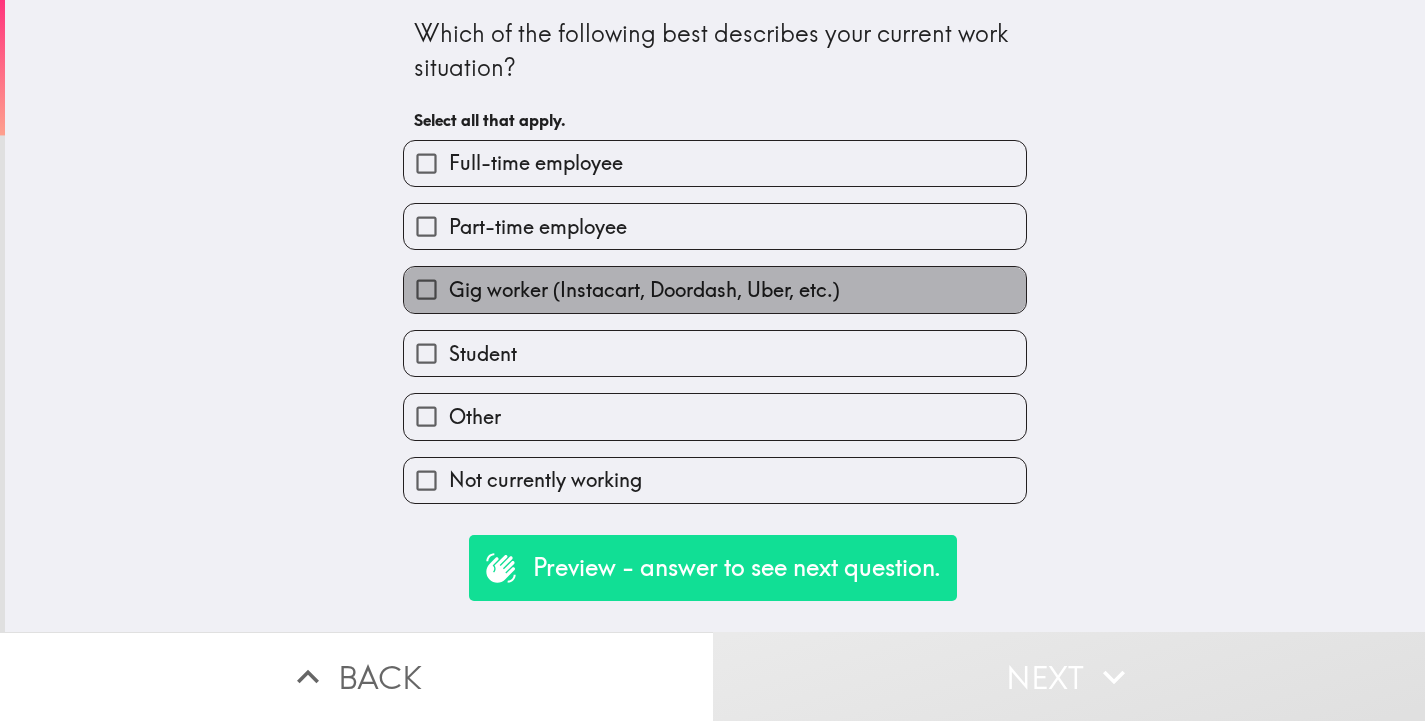 click on "Gig worker (Instacart, Doordash, Uber, etc.)" at bounding box center [644, 290] 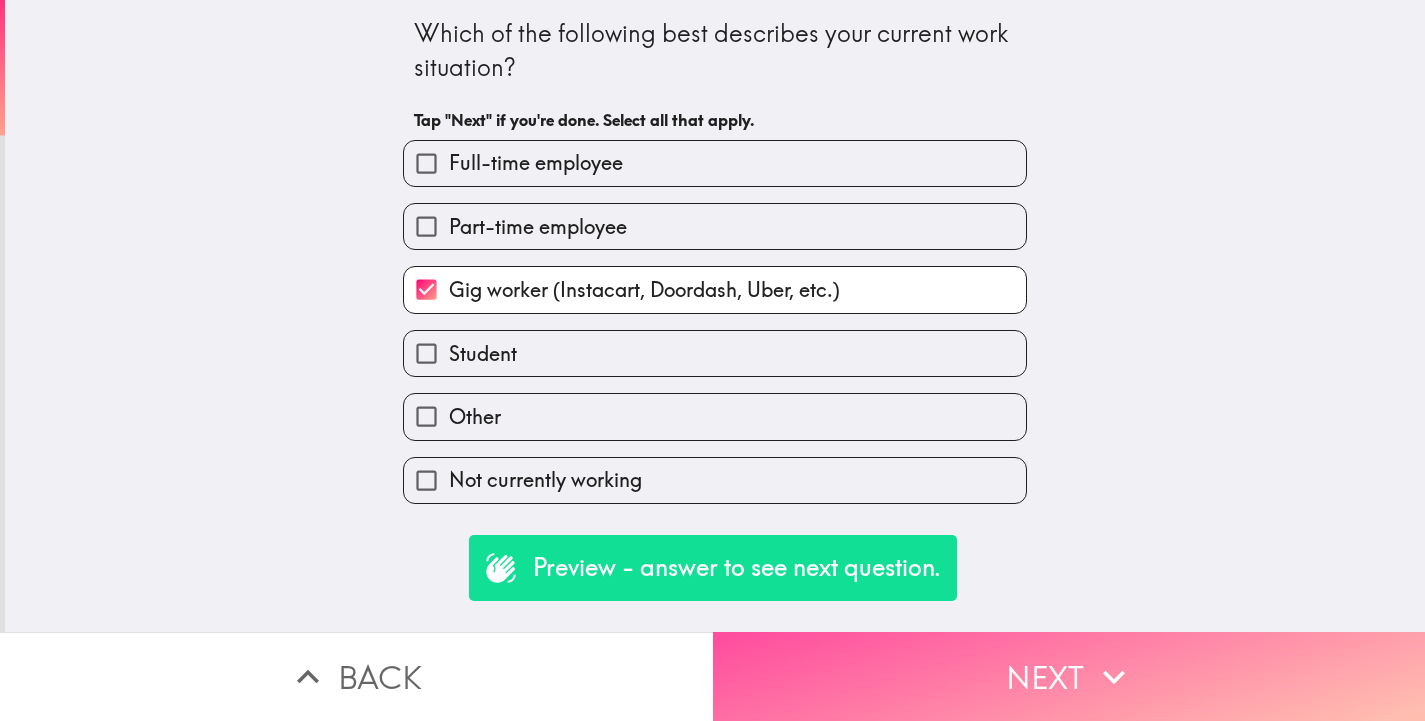 click on "Next" at bounding box center [1069, 676] 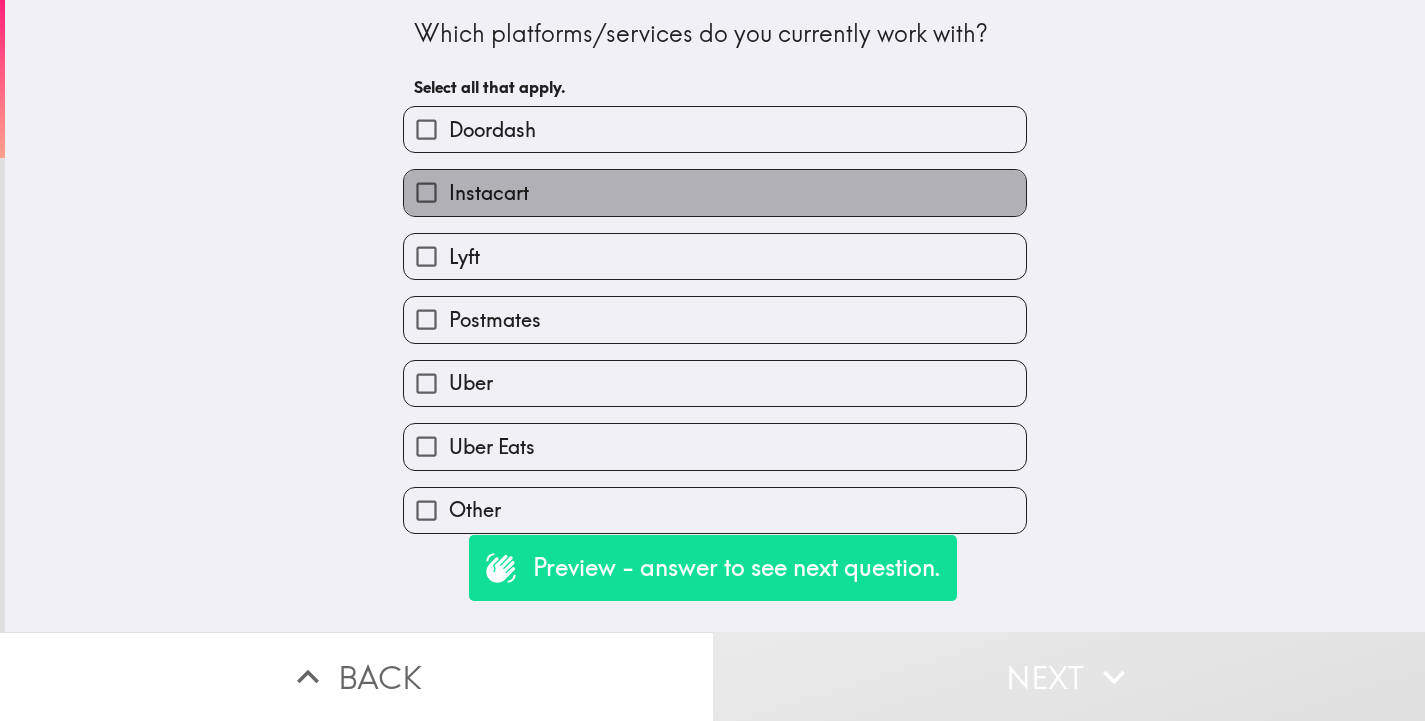 click on "Instacart" at bounding box center (715, 192) 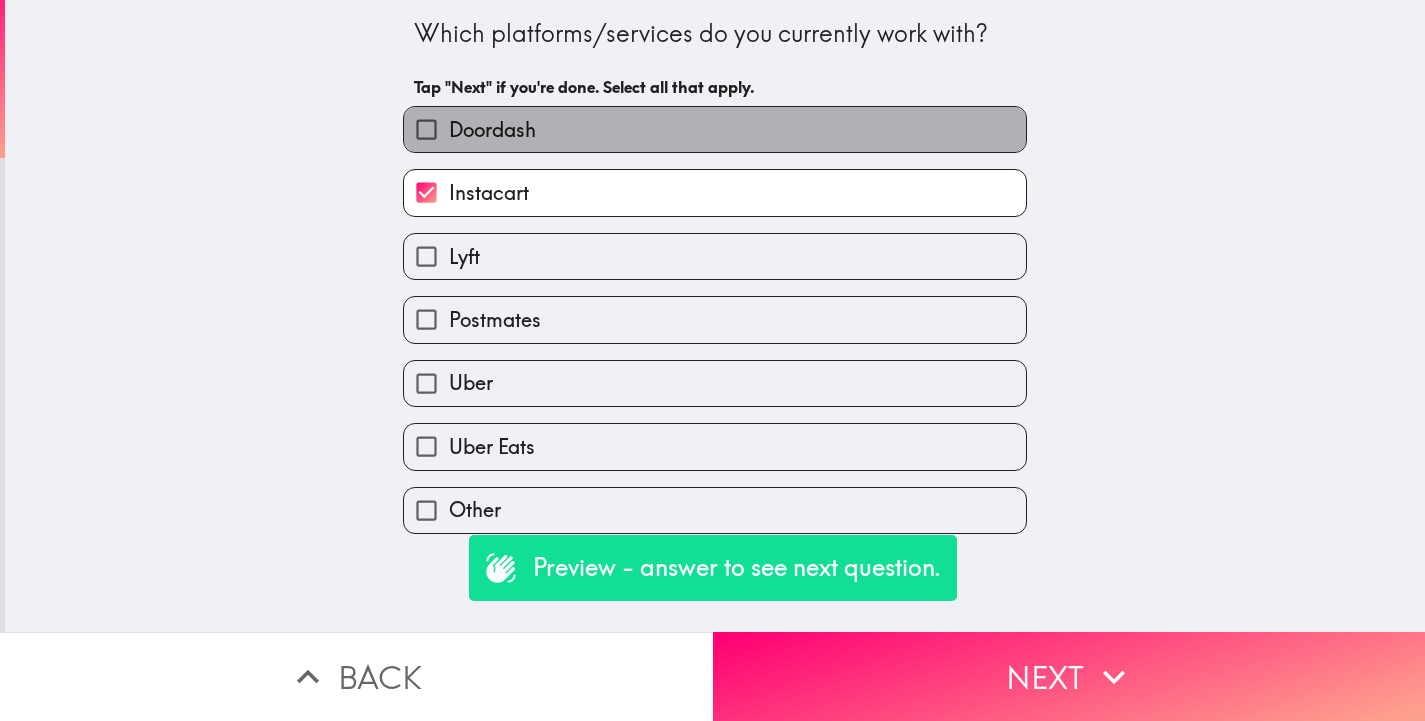 click on "Doordash" at bounding box center [715, 129] 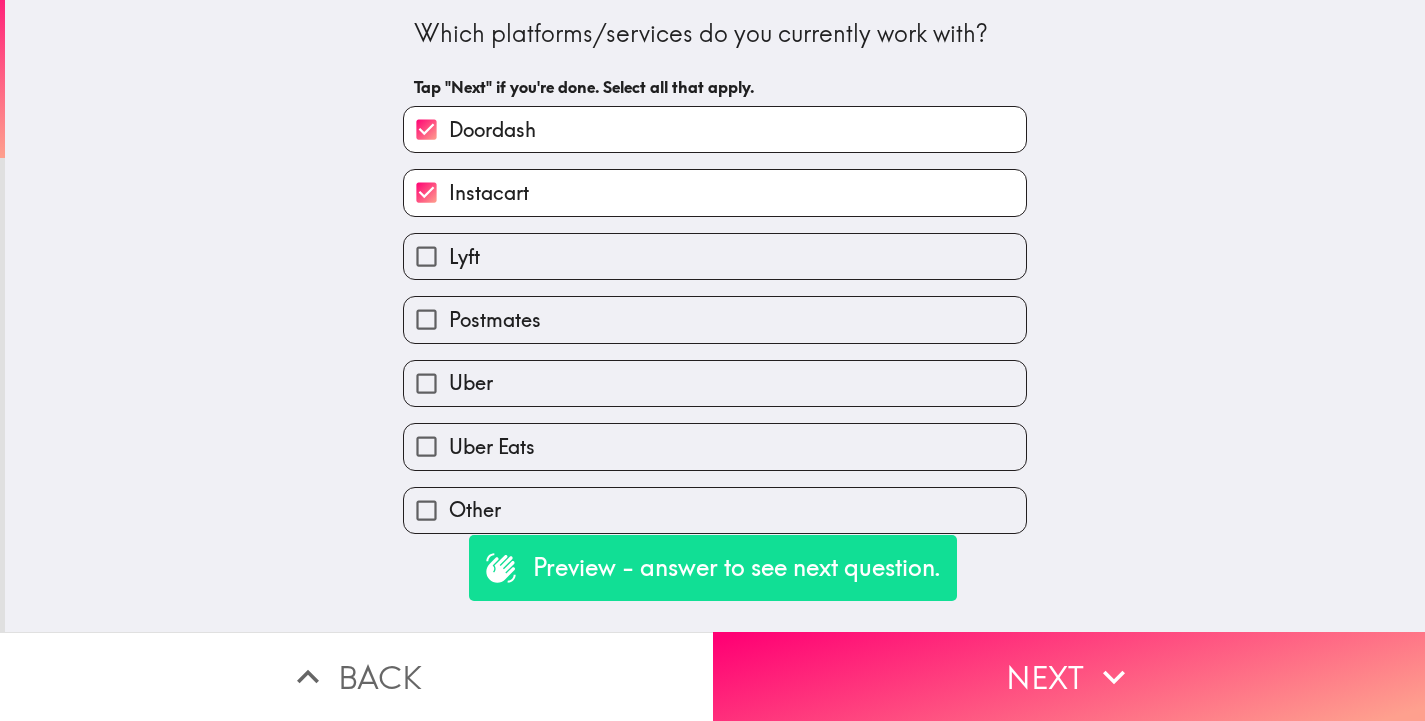 click on "Next" at bounding box center (1069, 676) 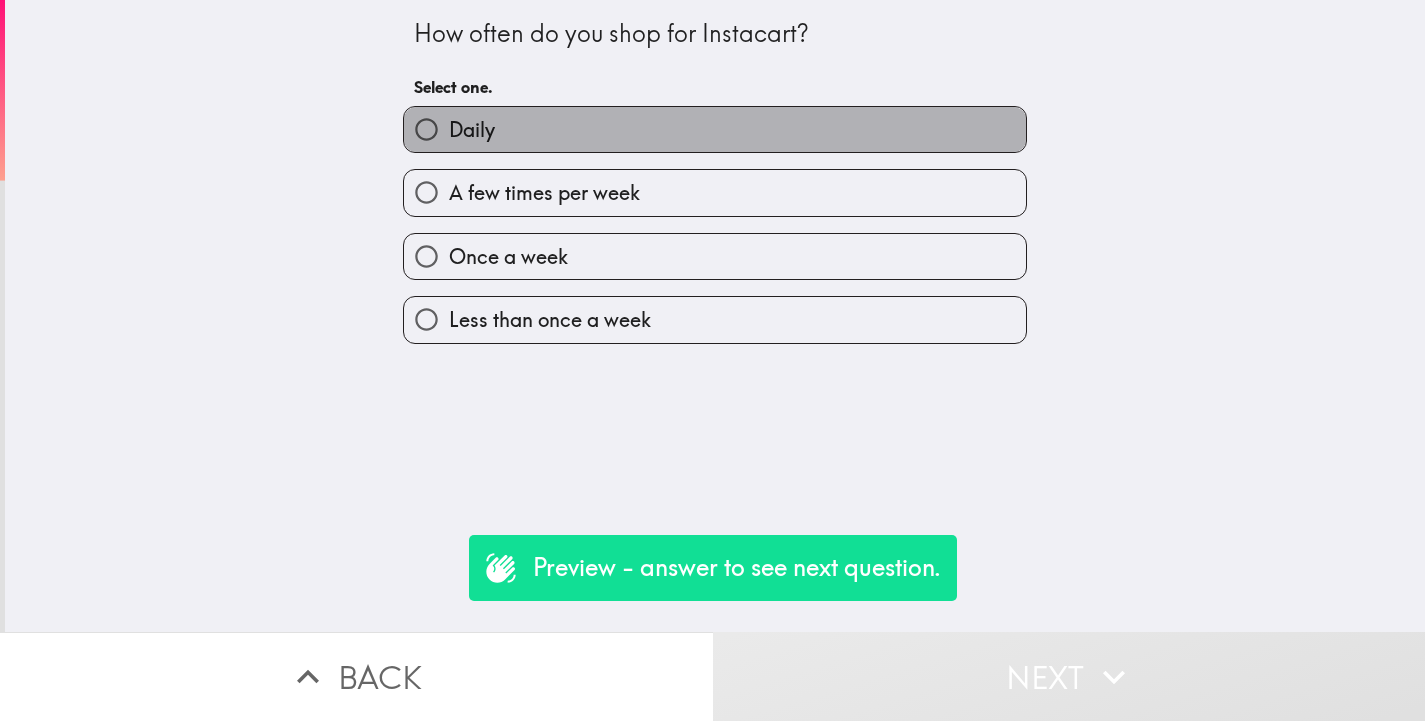 click on "Daily" at bounding box center (715, 129) 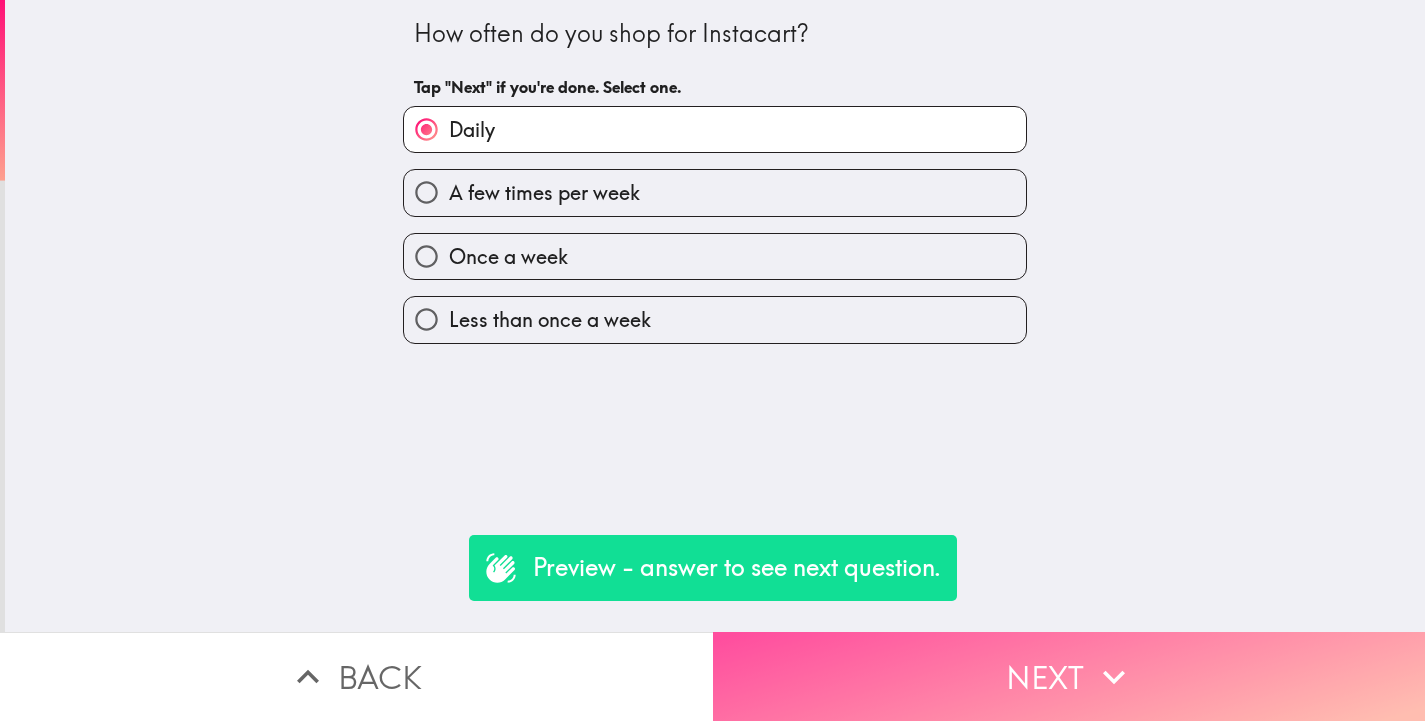 click on "Next" at bounding box center (1069, 676) 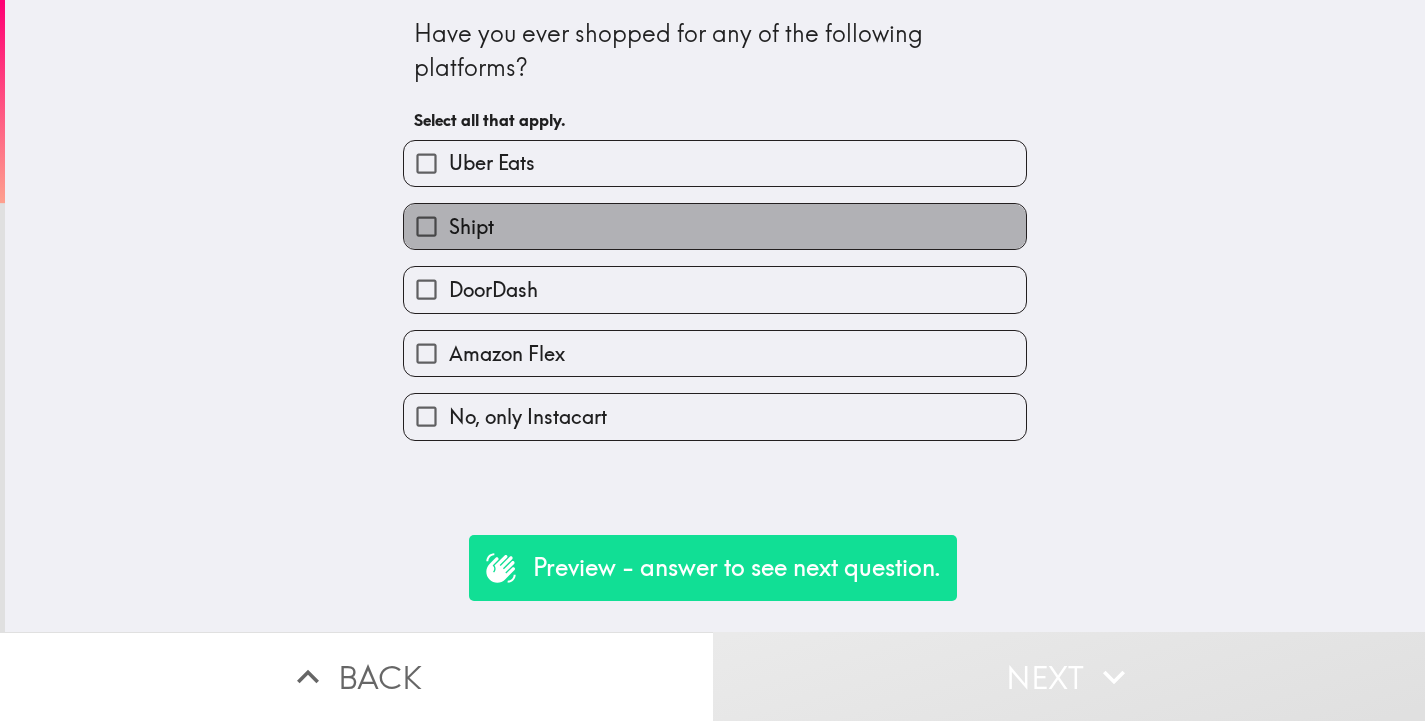 click on "Shipt" at bounding box center [715, 226] 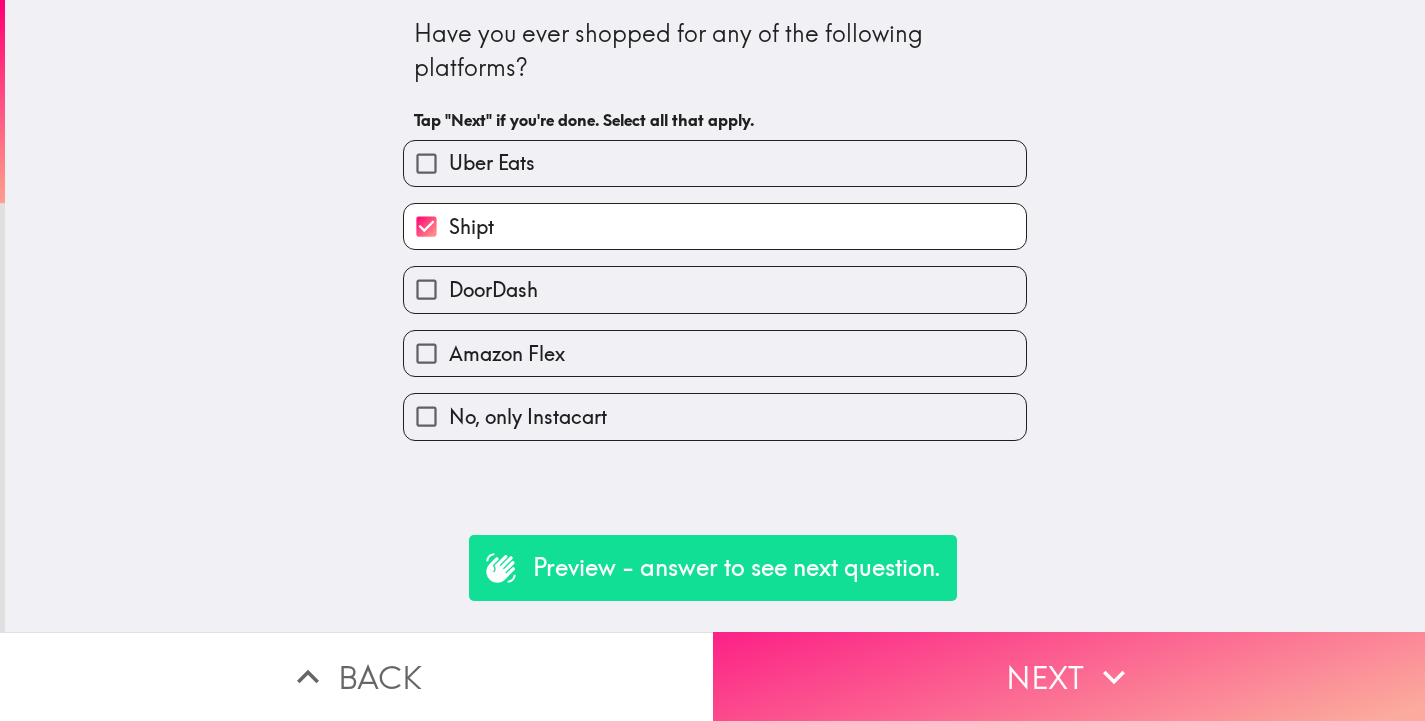 click on "Next" at bounding box center (1069, 676) 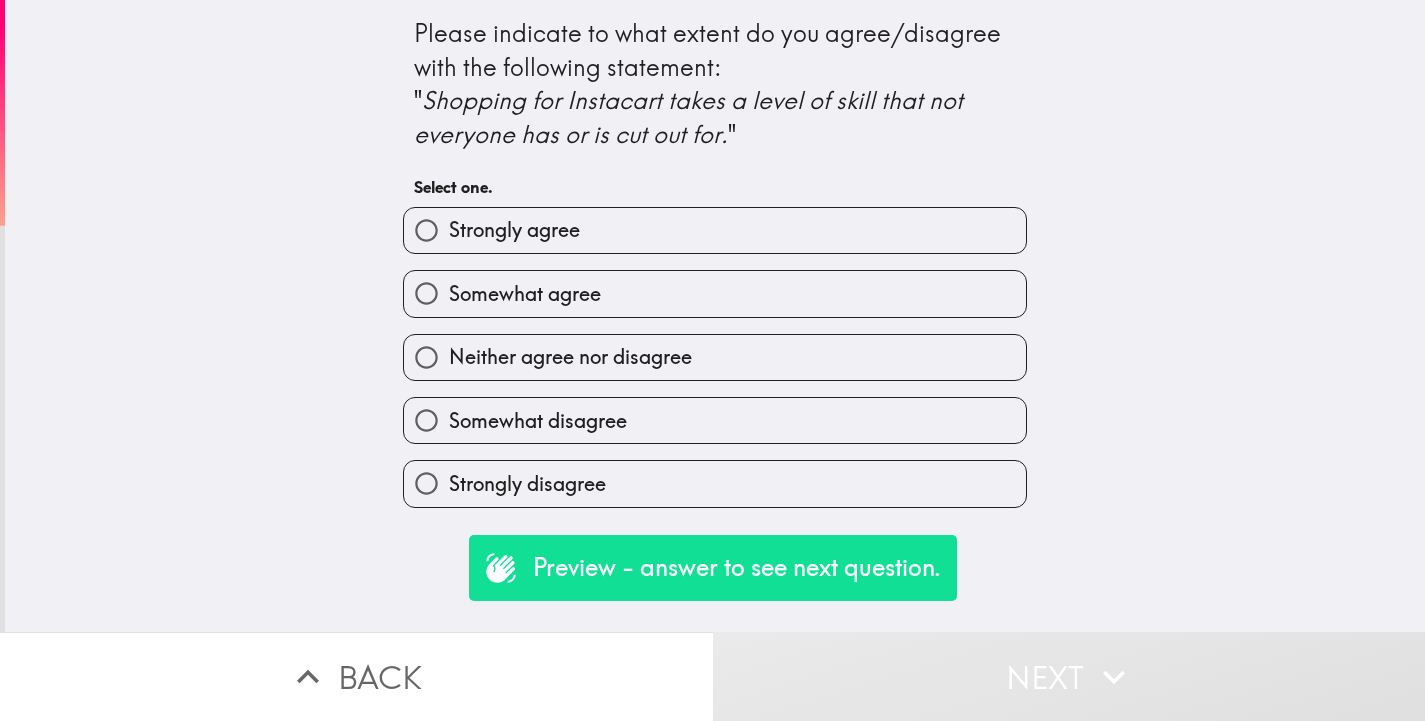 click on "Back" at bounding box center (356, 676) 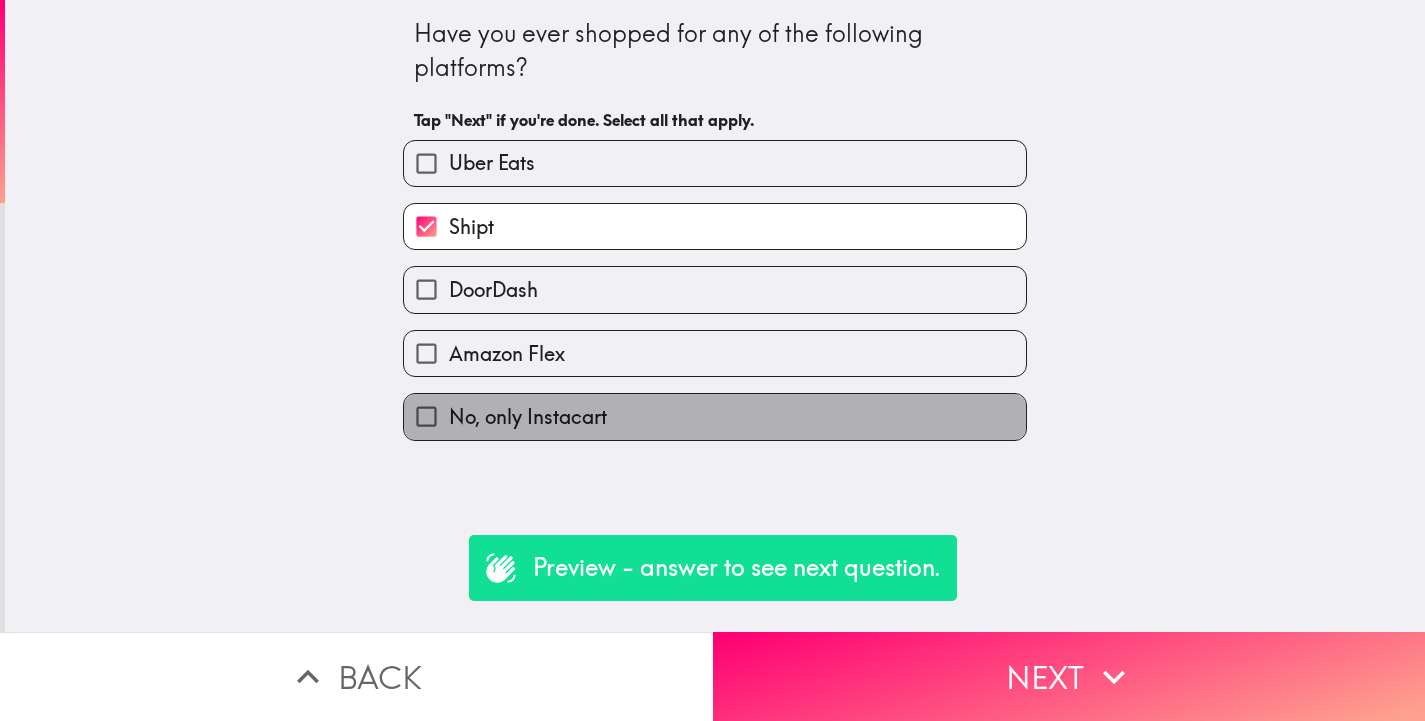 click on "No, only Instacart" at bounding box center (528, 417) 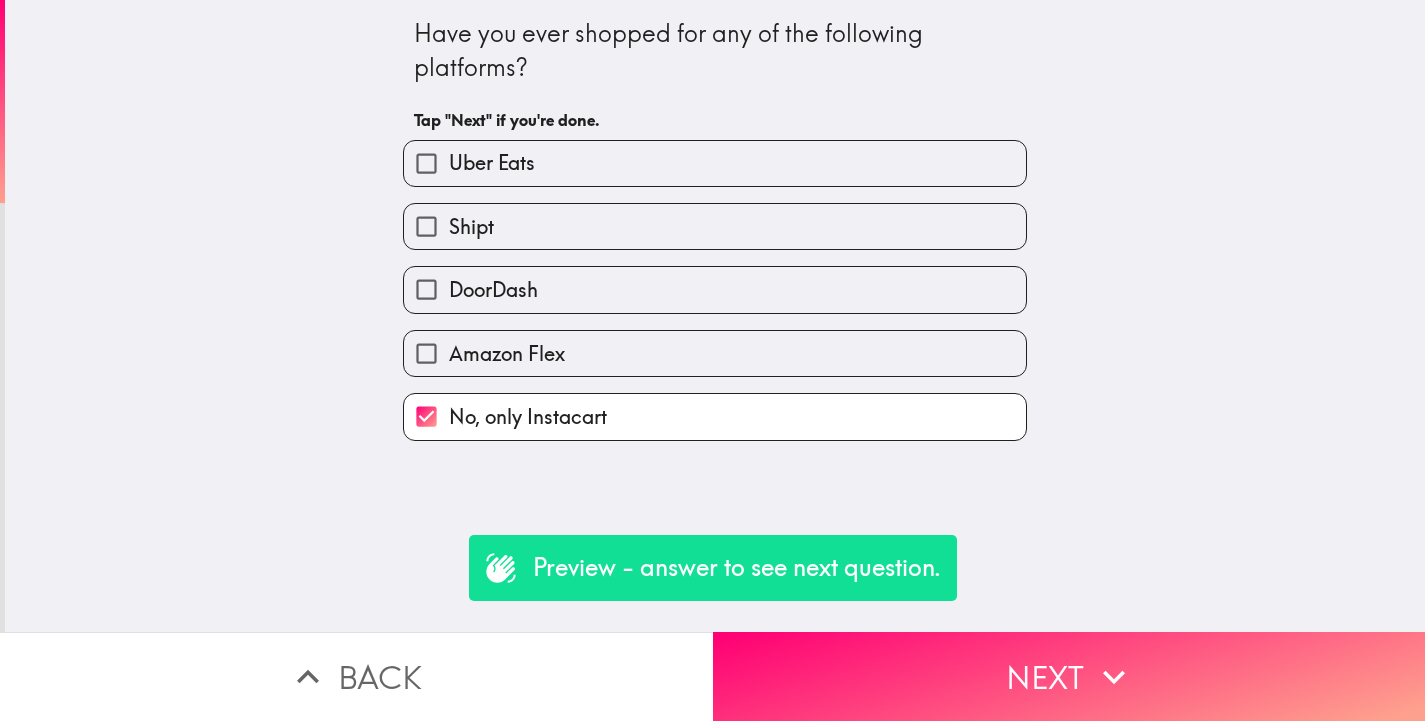 click on "Amazon Flex" at bounding box center (426, 353) 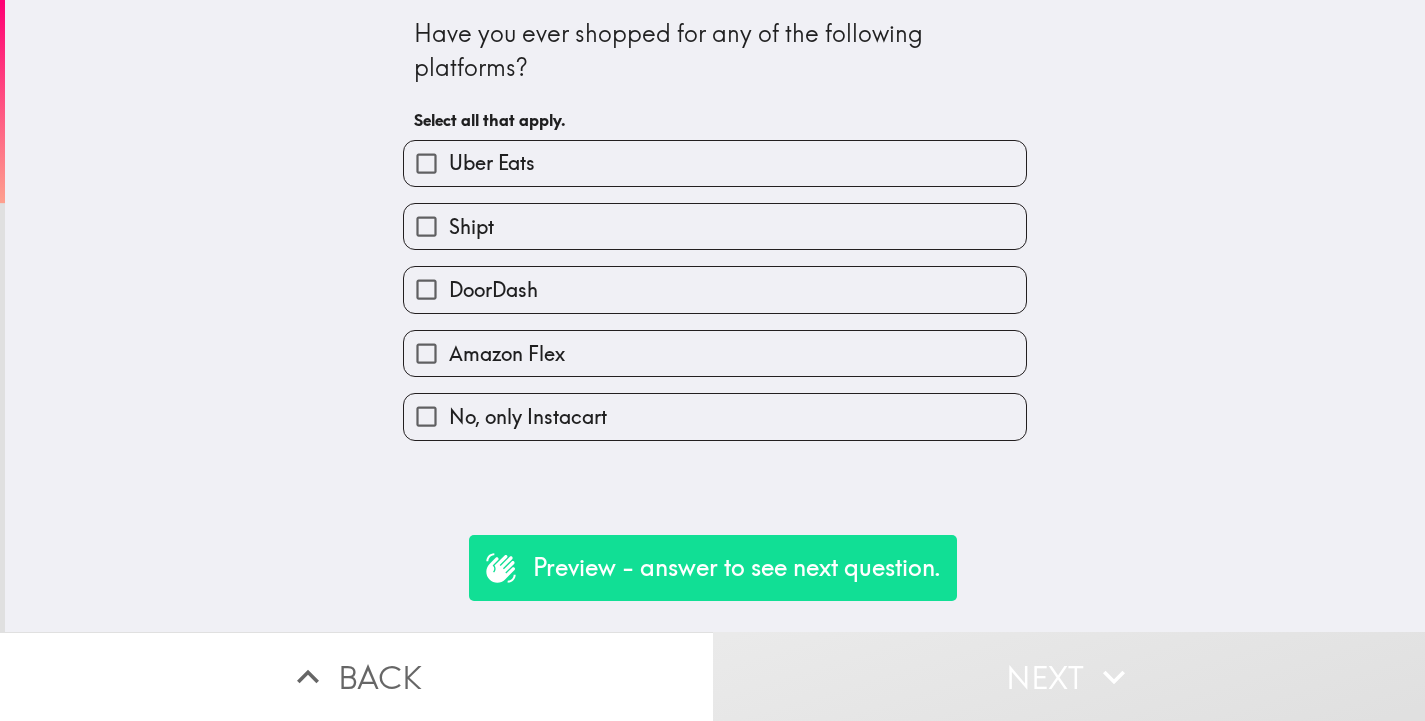 click on "DoorDash" at bounding box center [426, 289] 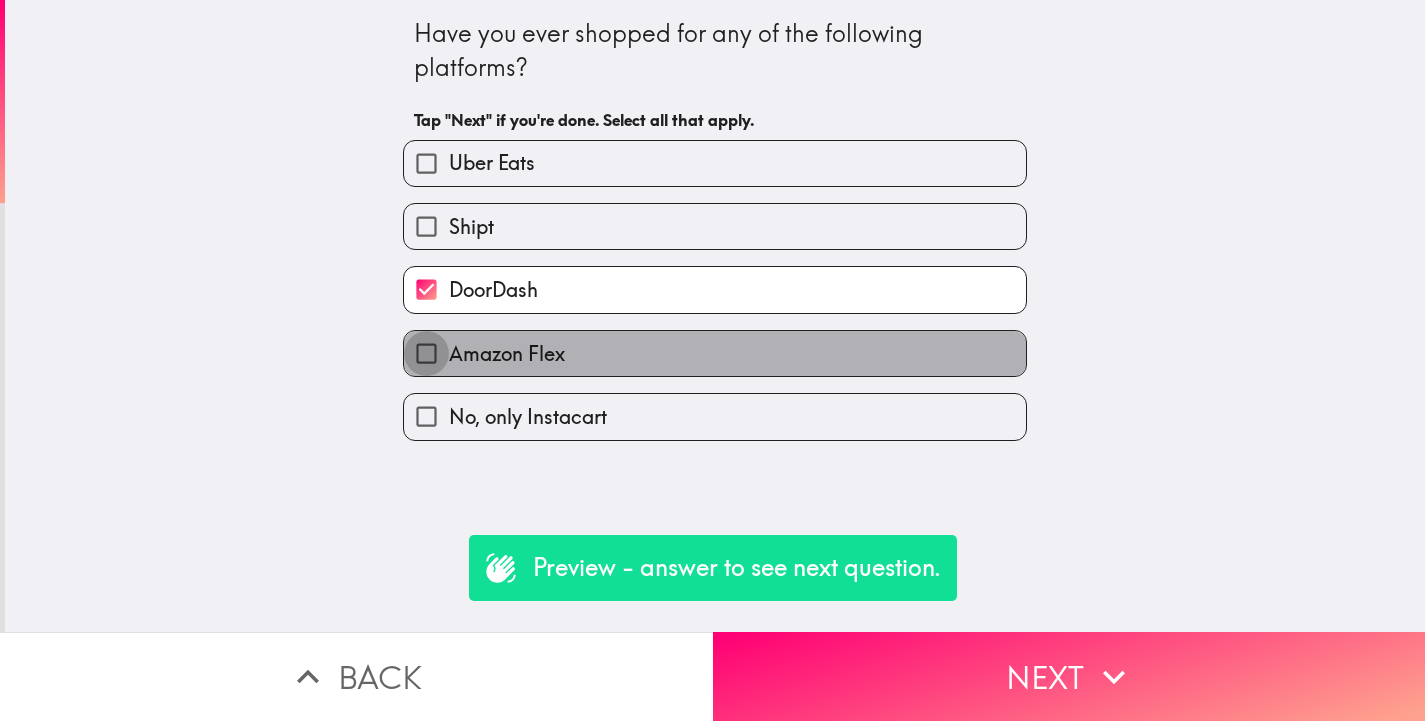 click on "Amazon Flex" at bounding box center (426, 353) 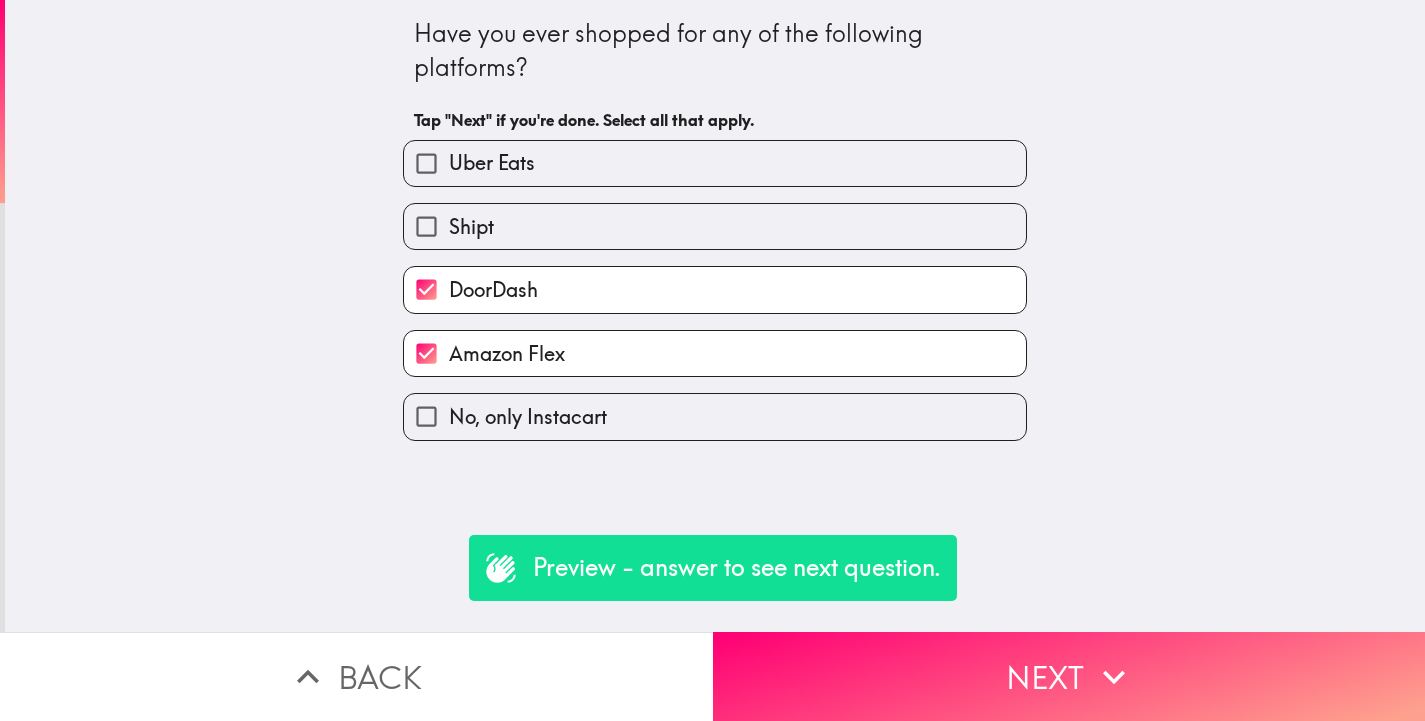 click on "Have you ever shopped for any of the following platforms?" at bounding box center (715, 50) 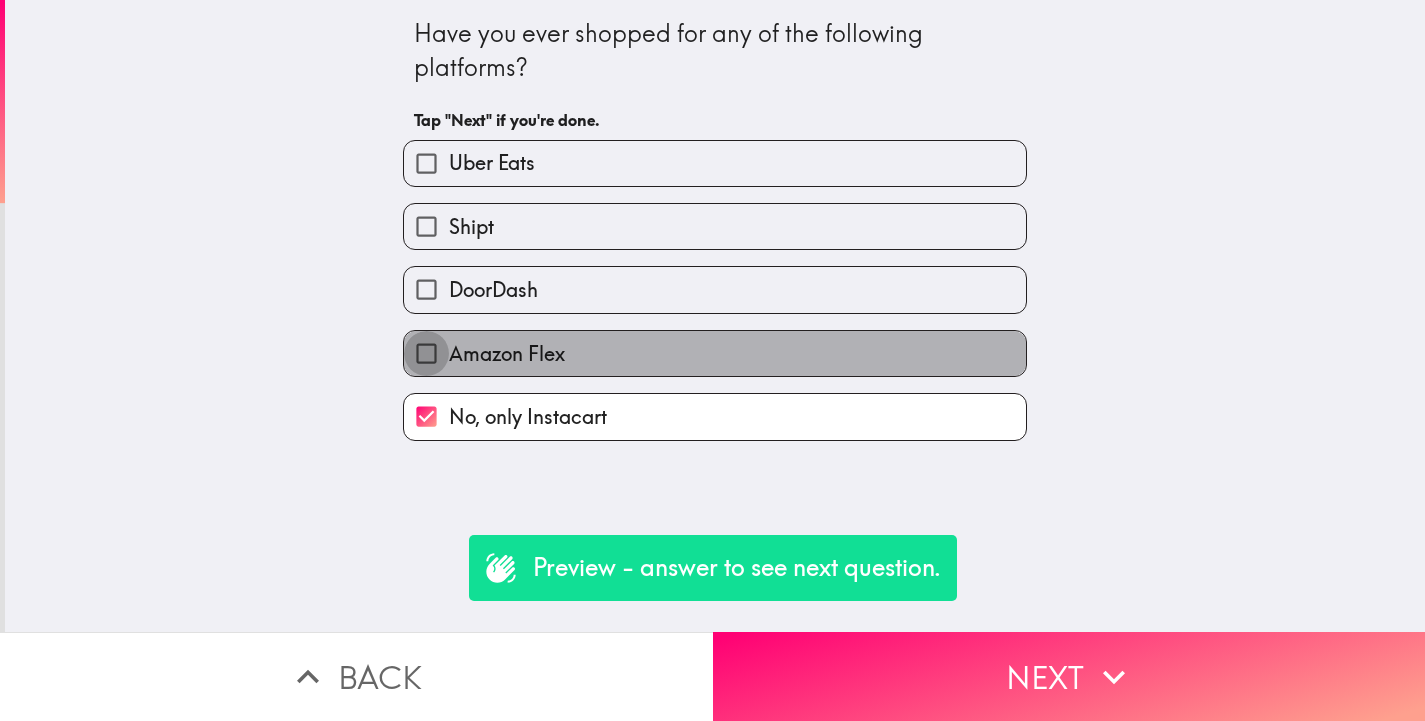 click on "Amazon Flex" at bounding box center [426, 353] 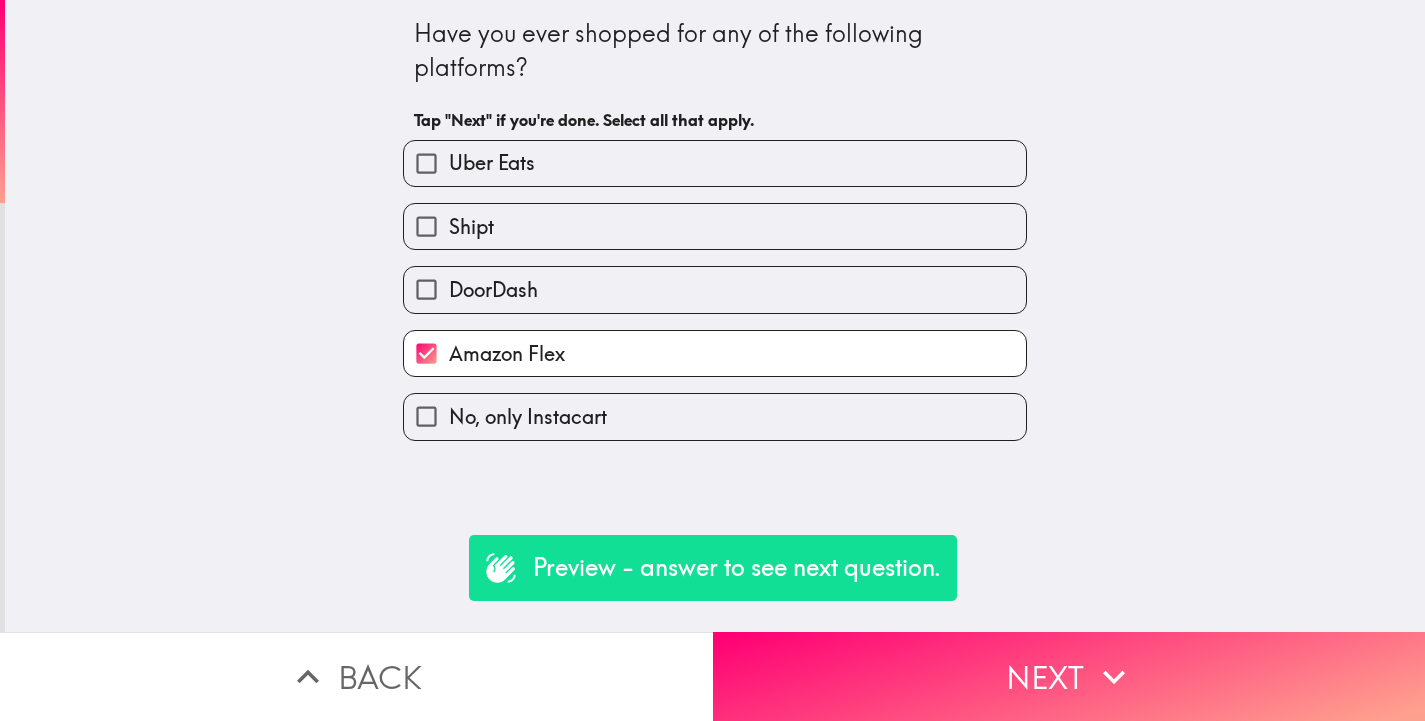 click on "DoorDash" at bounding box center (426, 289) 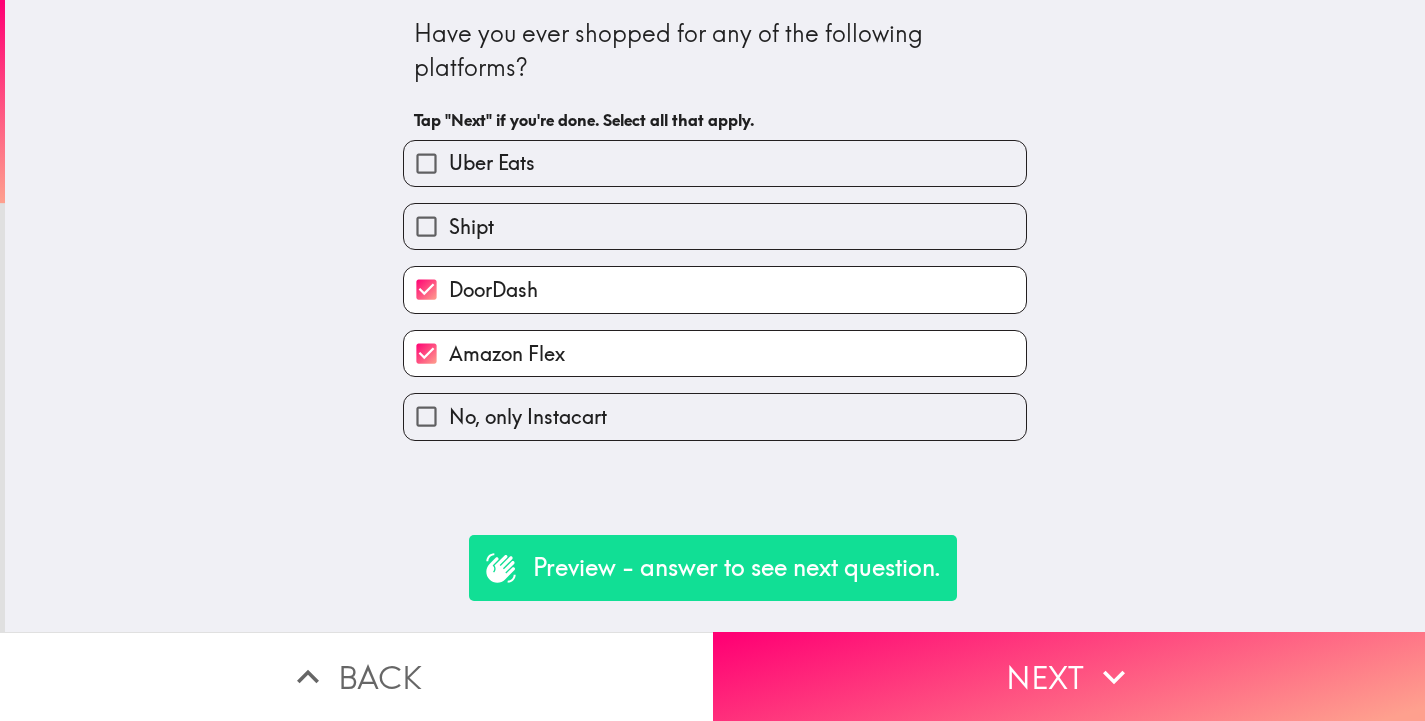 click on "Back" at bounding box center [356, 676] 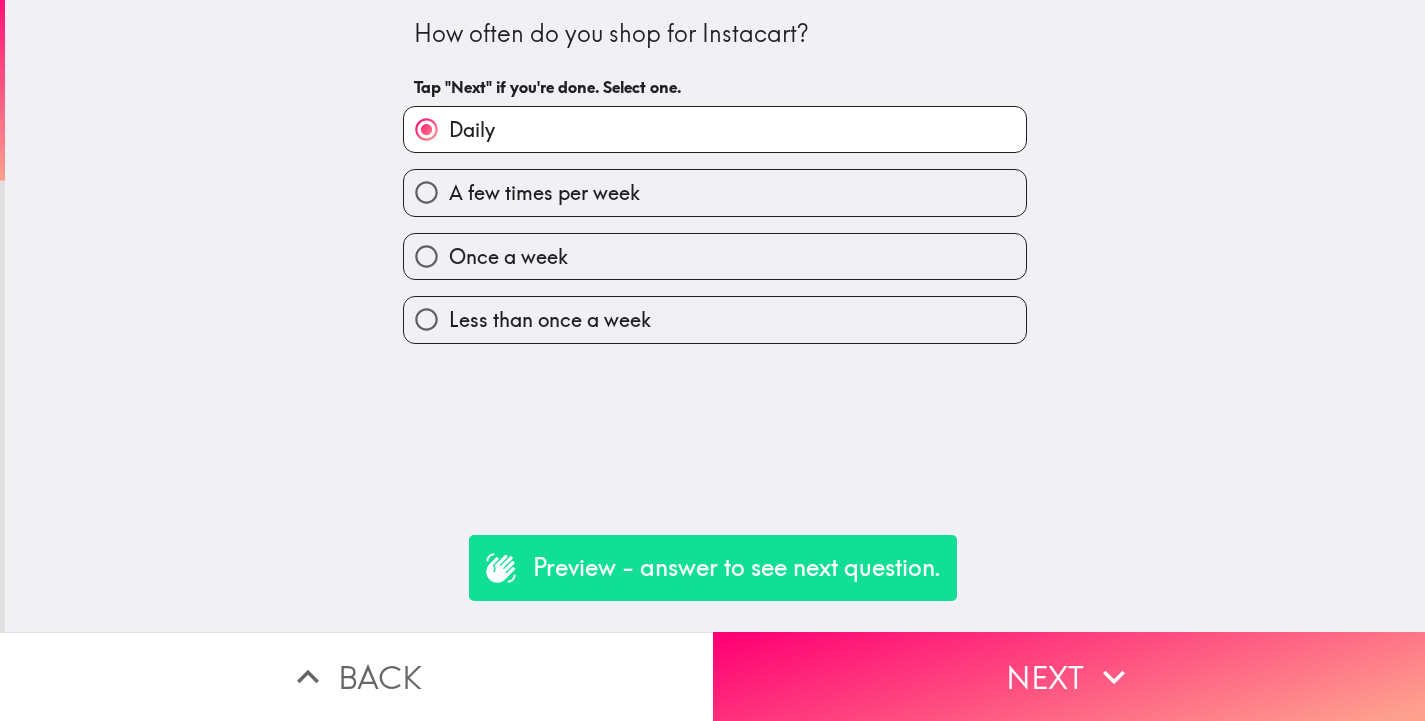 click on "Back" at bounding box center [356, 676] 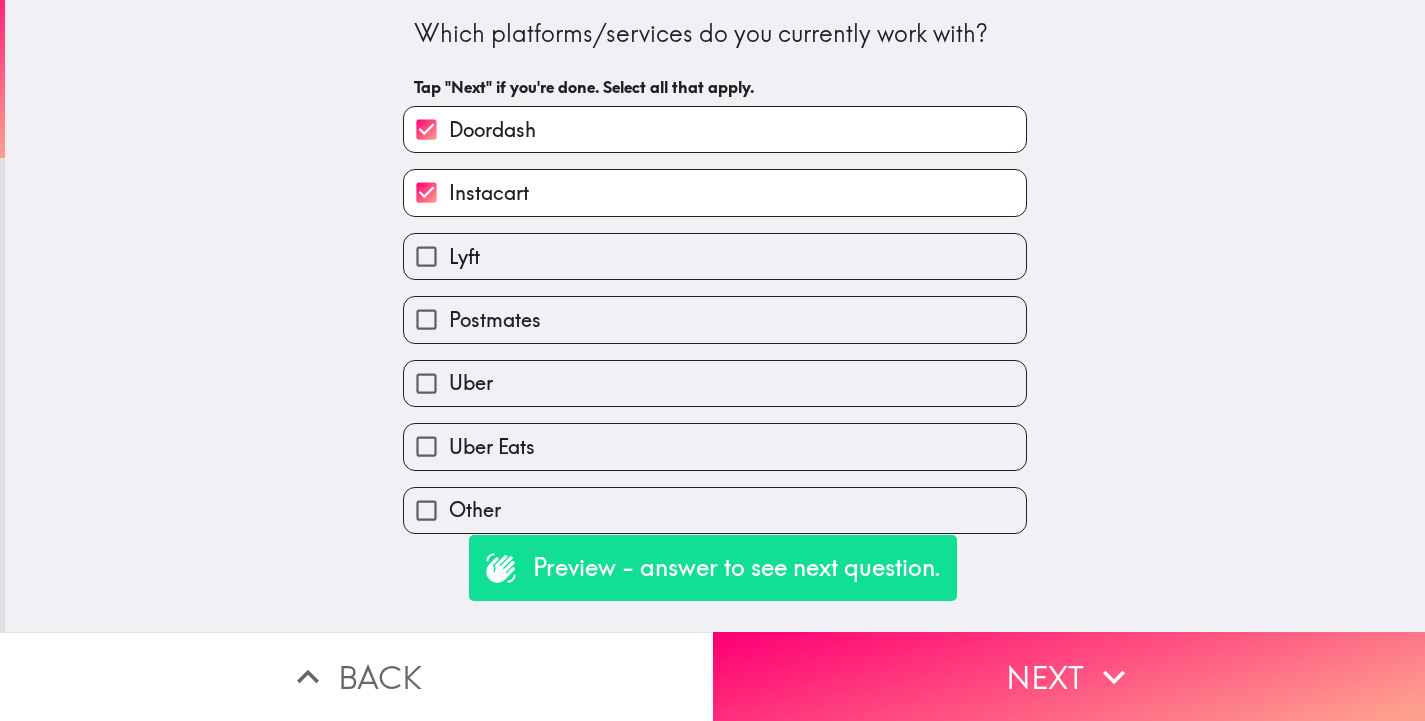 click on "Instacart" at bounding box center [426, 192] 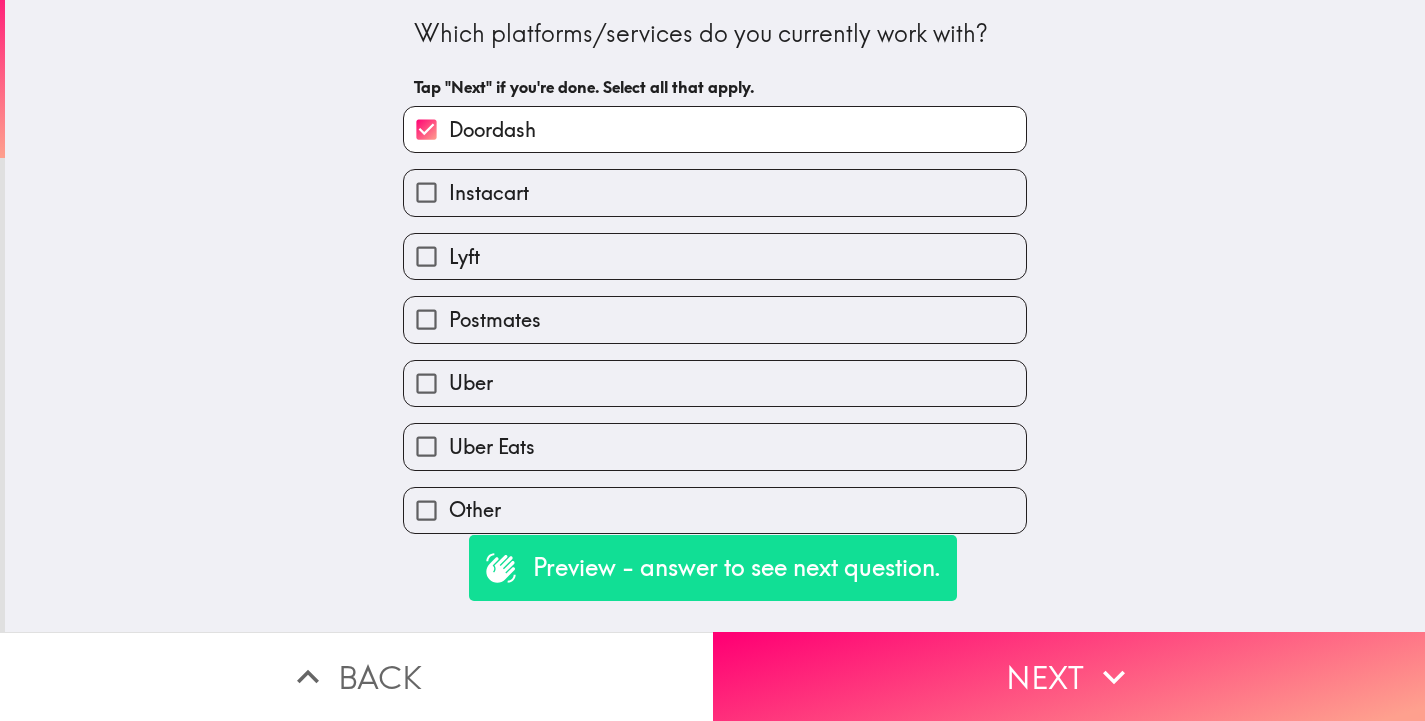 click on "Lyft" at bounding box center [426, 256] 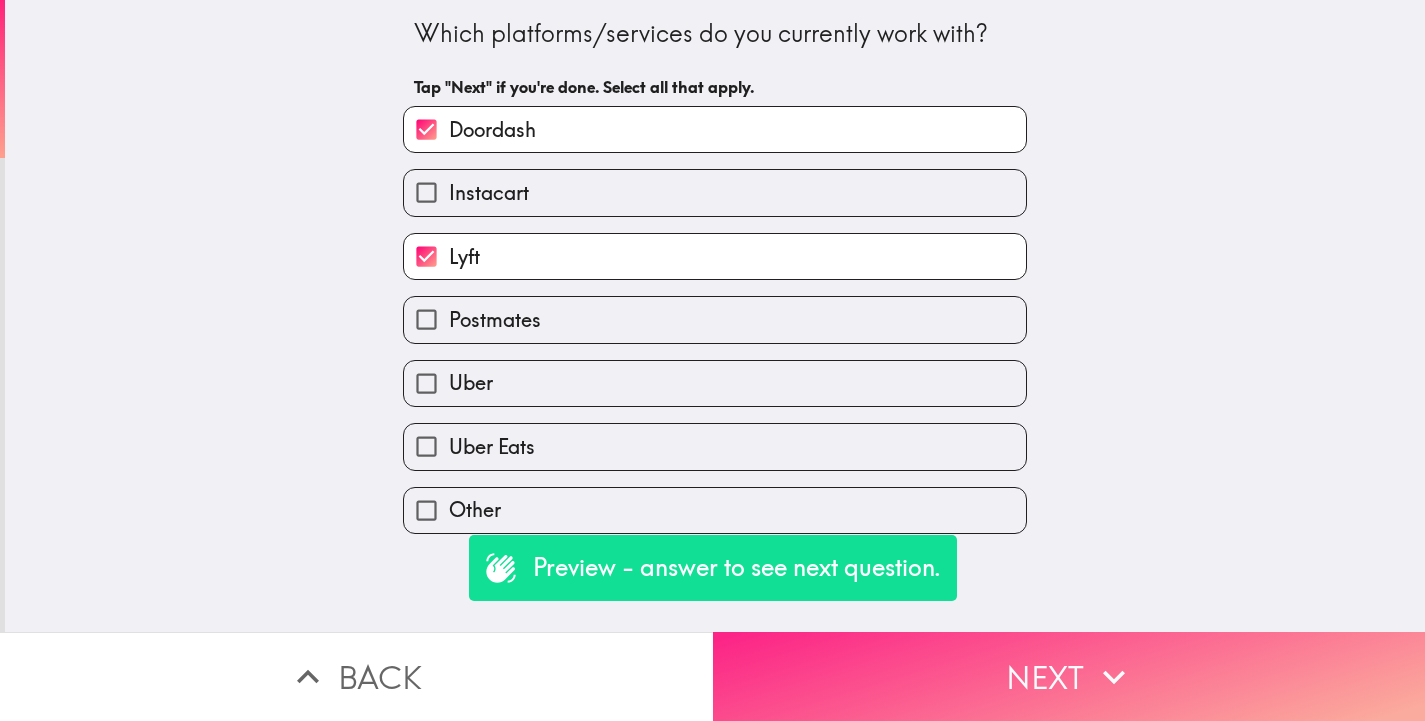 click on "Next" at bounding box center [1069, 676] 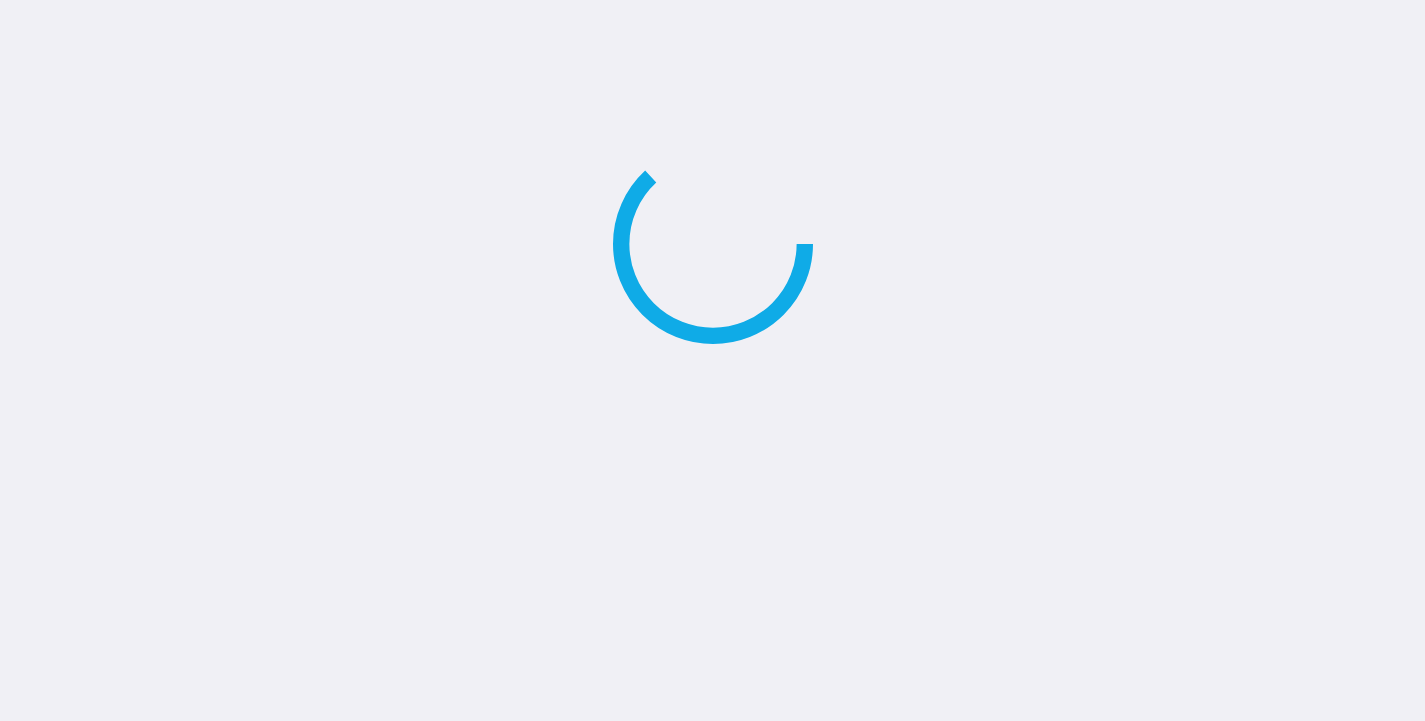 scroll, scrollTop: 0, scrollLeft: 0, axis: both 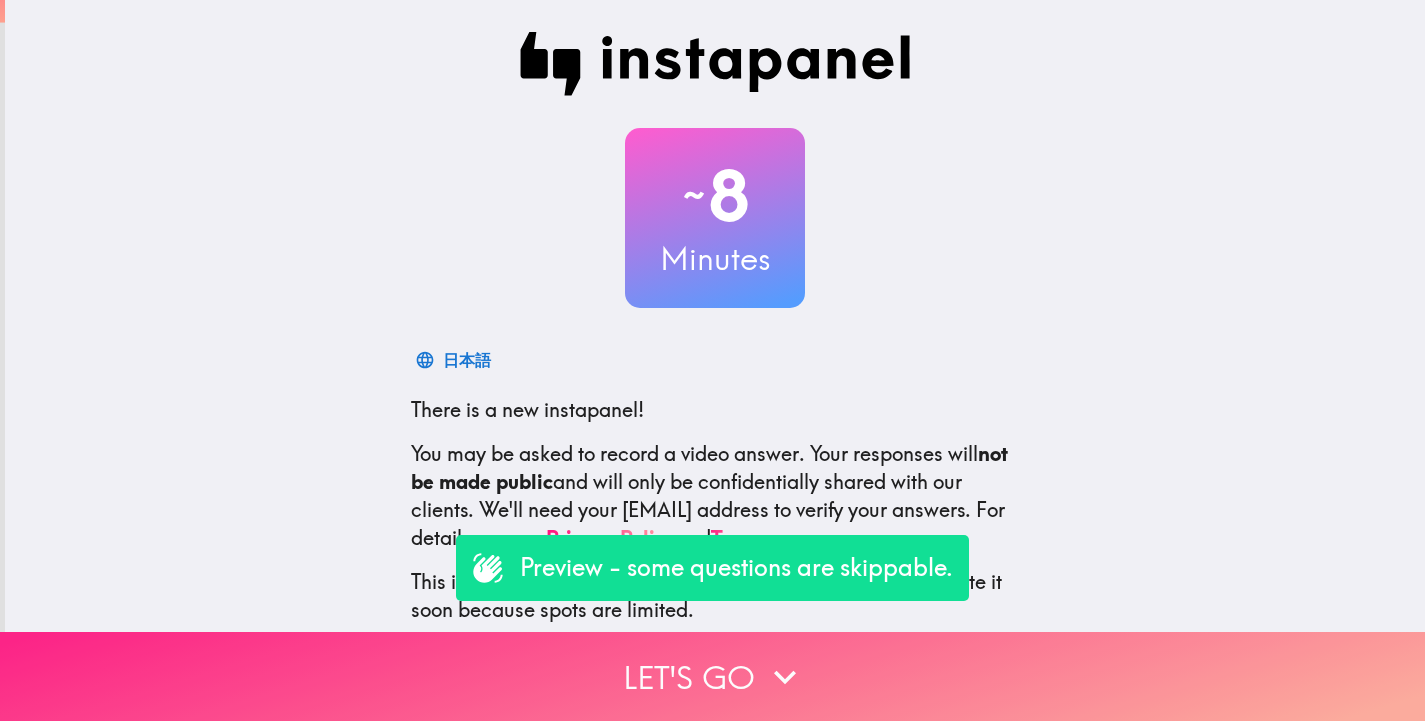 click on "Let's go" at bounding box center [712, 676] 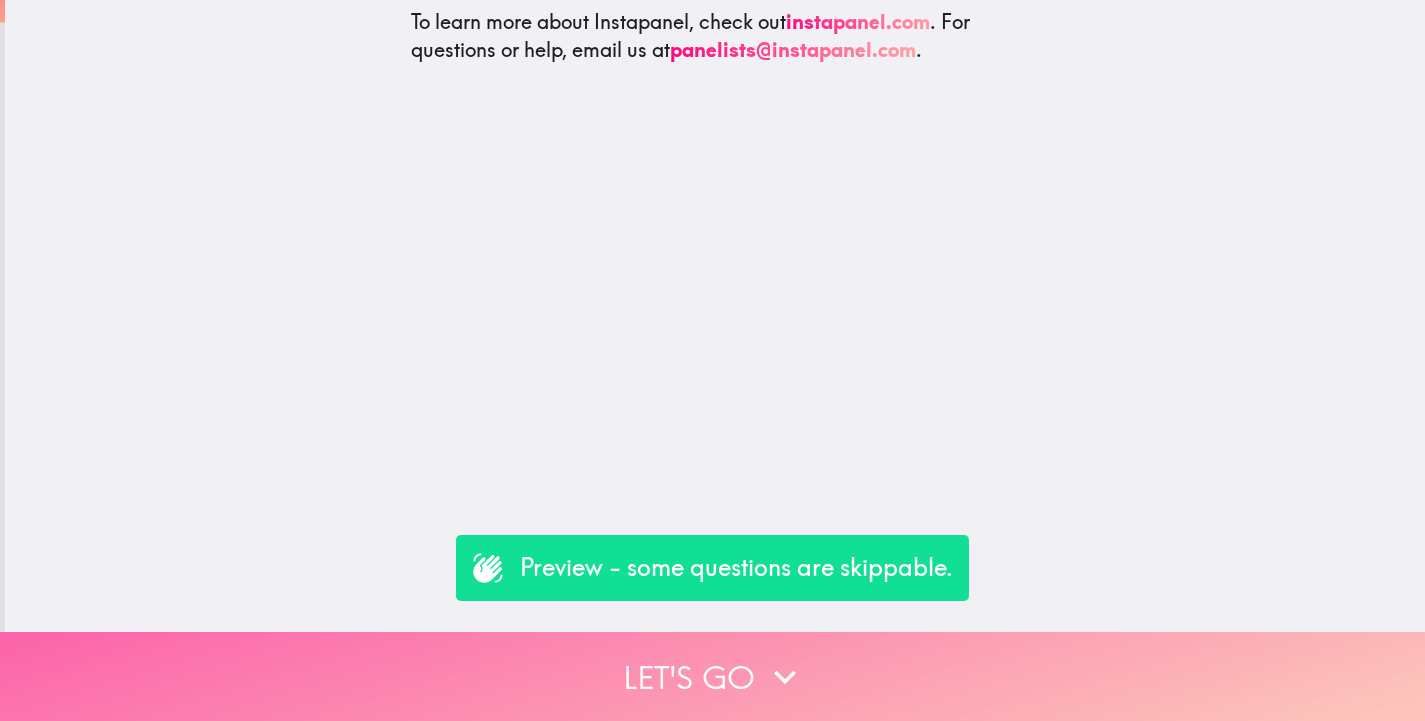 click on "Let's go" at bounding box center [712, 676] 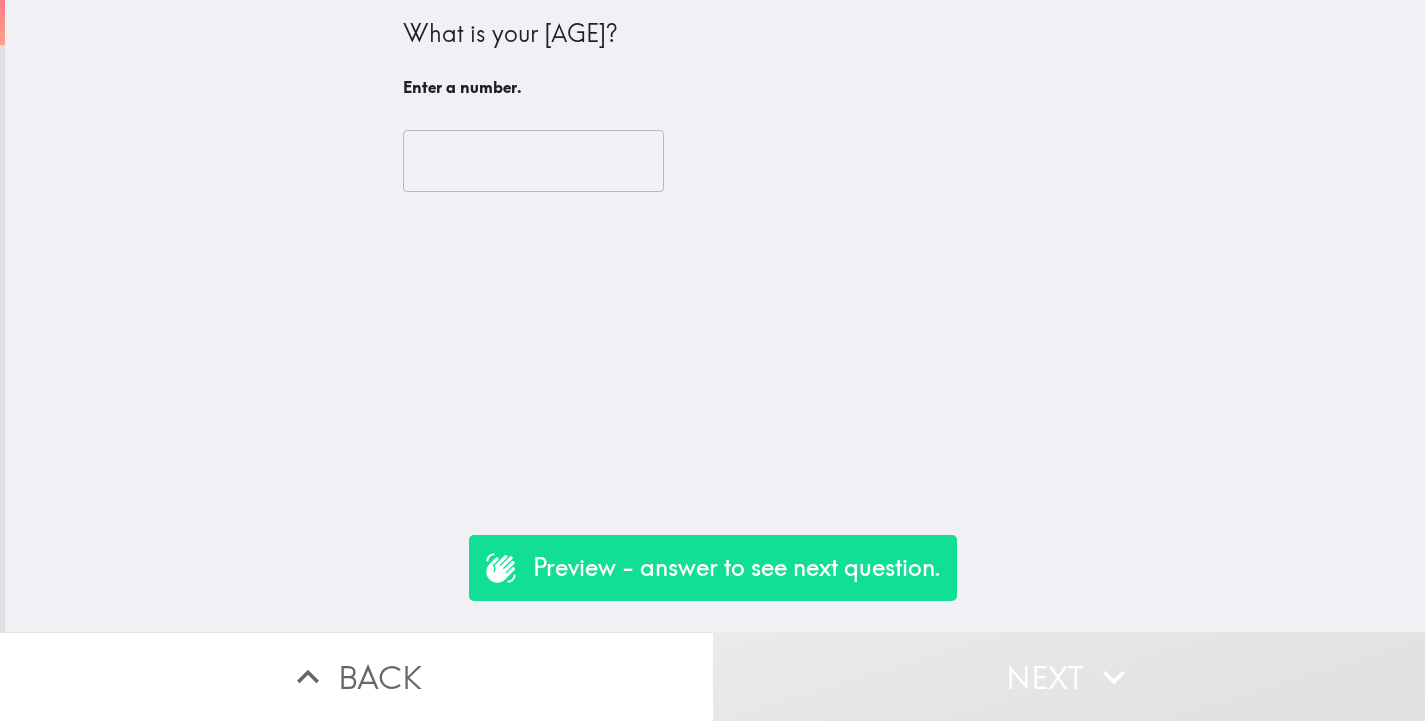 click at bounding box center (533, 161) 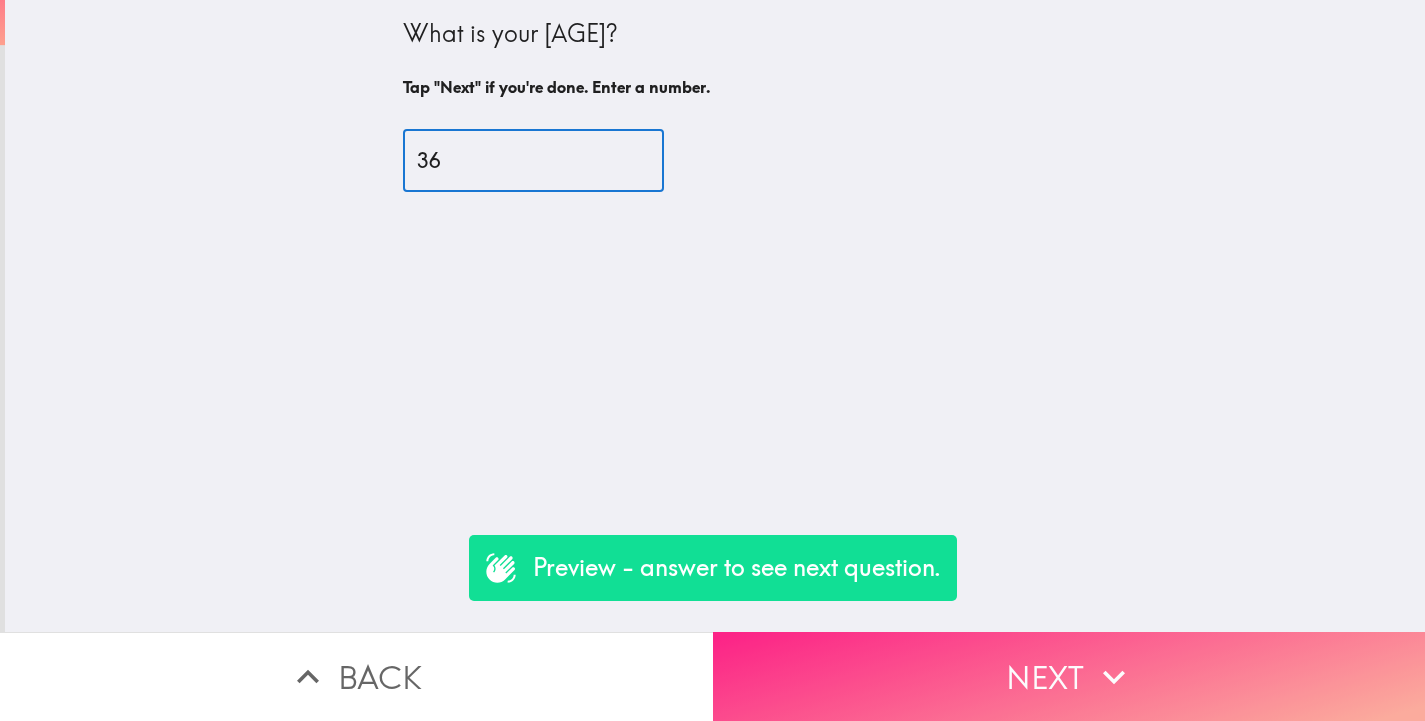 type on "36" 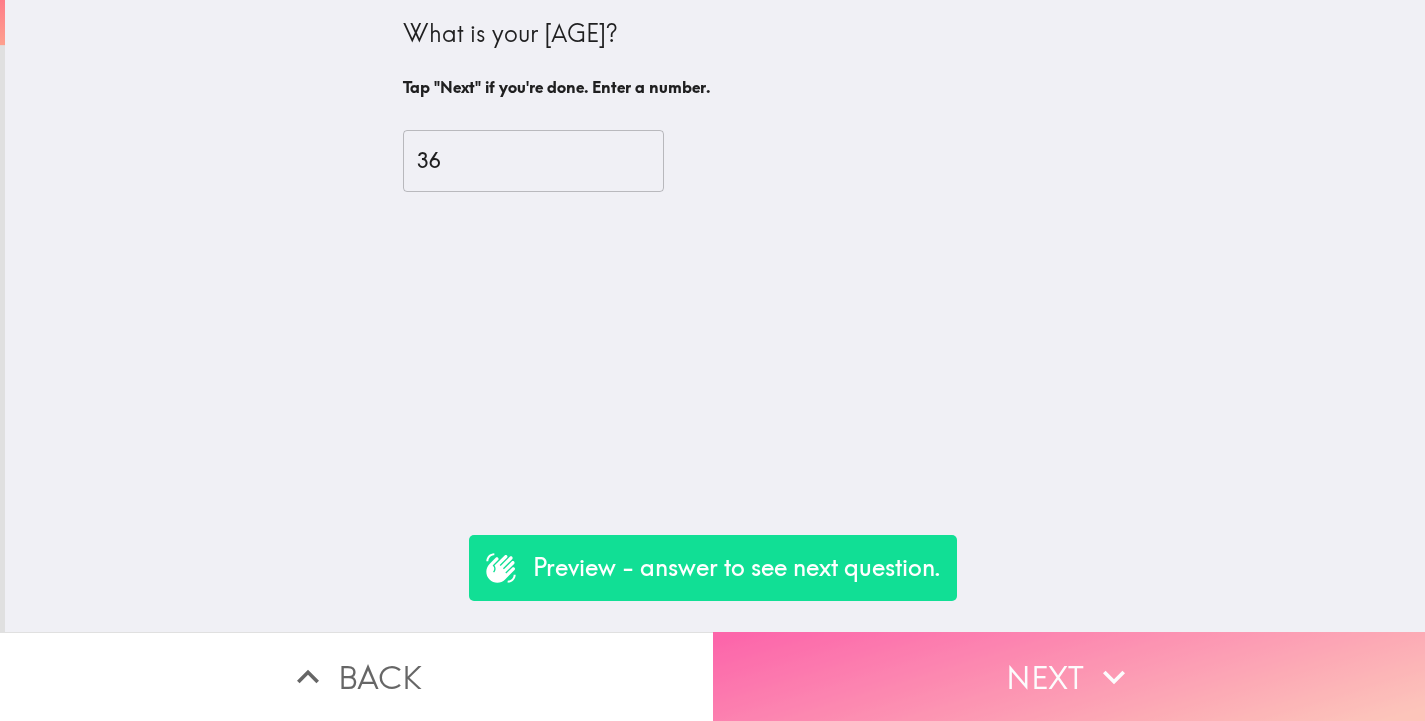 click on "Next" at bounding box center (1069, 676) 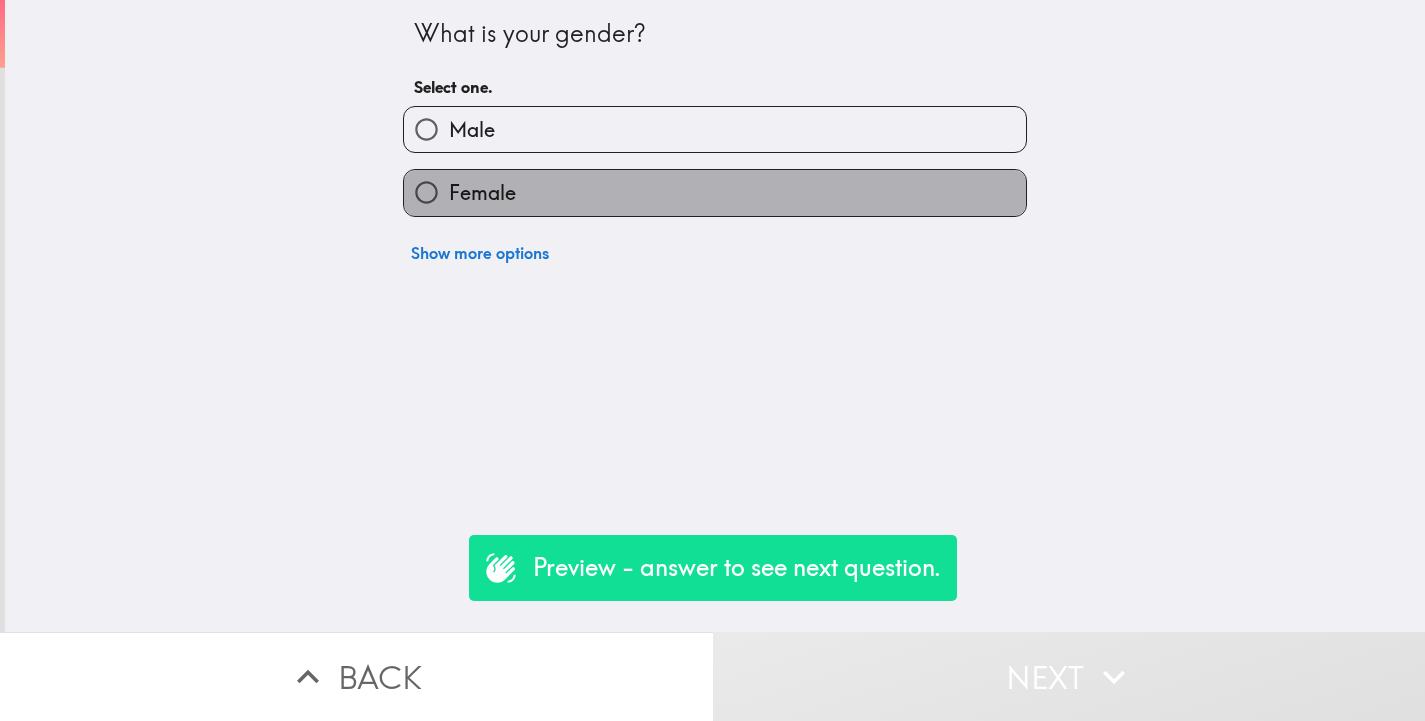 click on "Female" at bounding box center (482, 193) 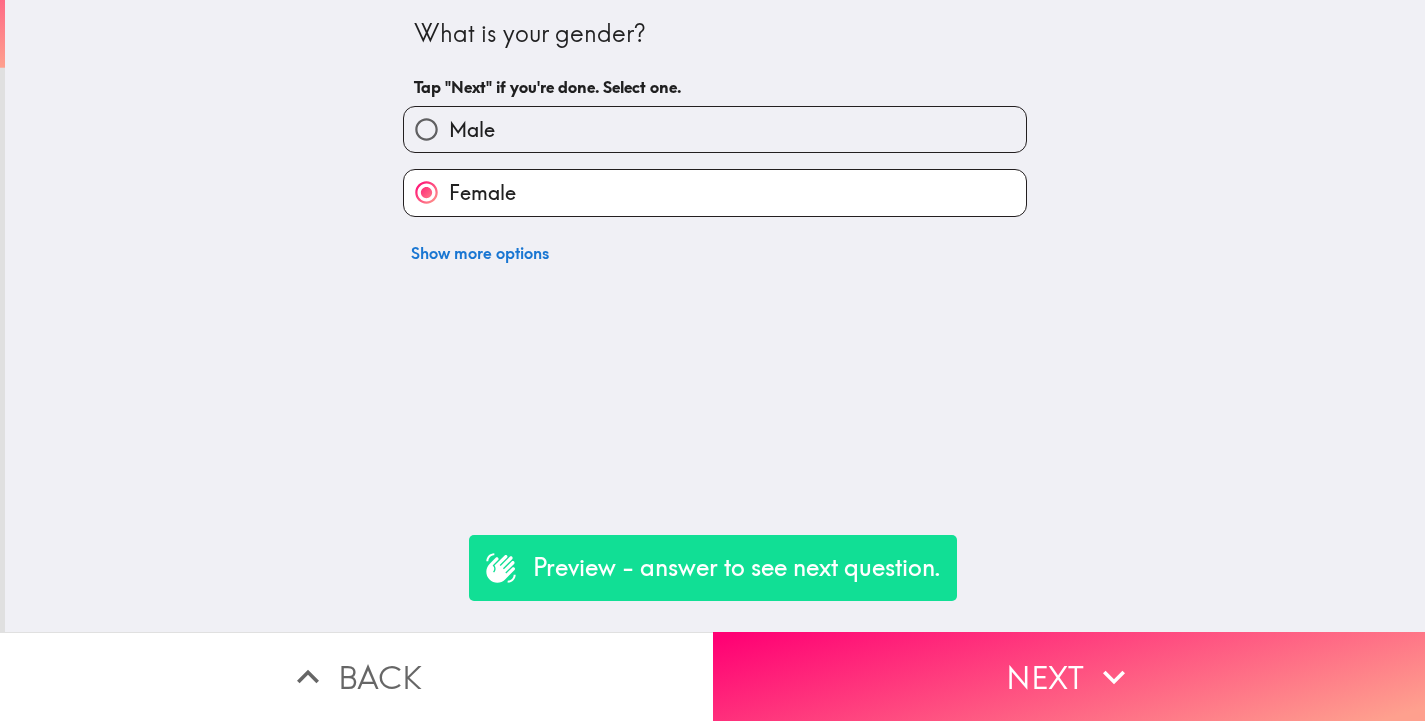 click on "Next" at bounding box center [1069, 676] 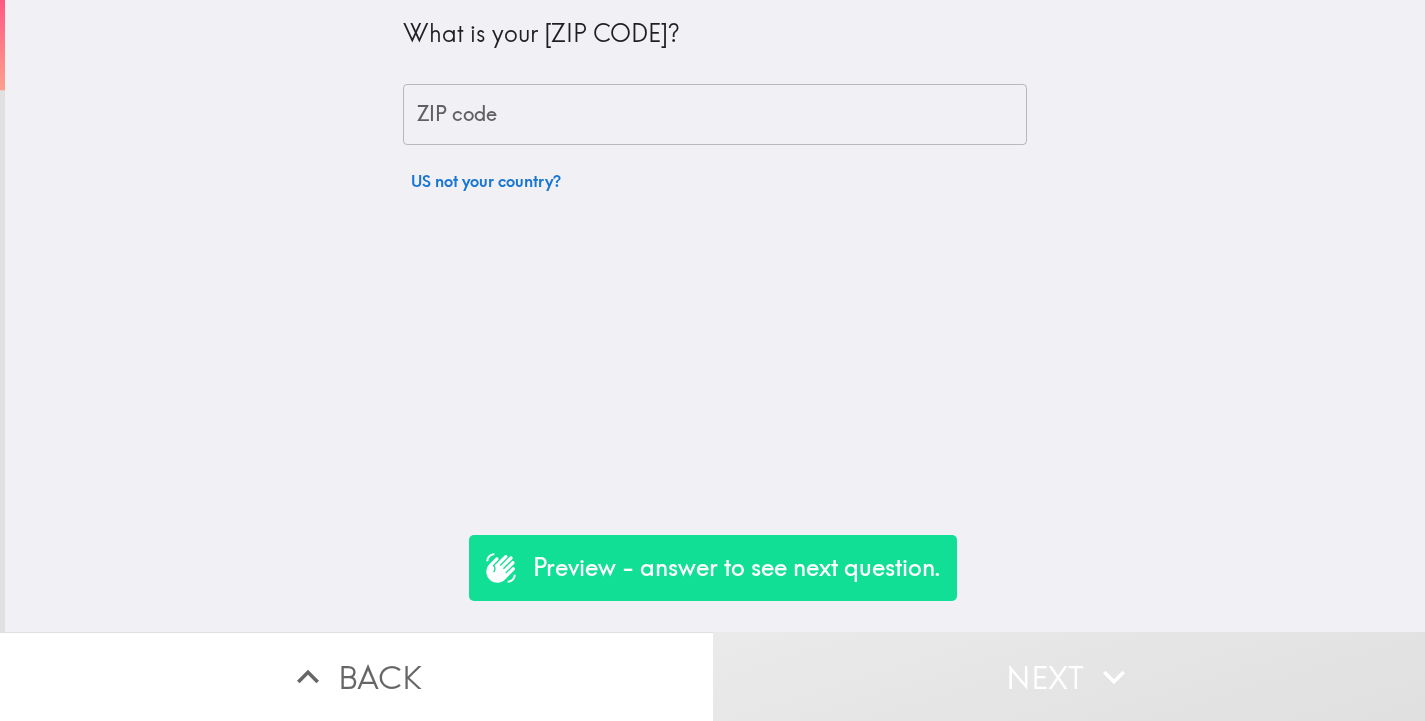 click on "ZIP code" at bounding box center (715, 115) 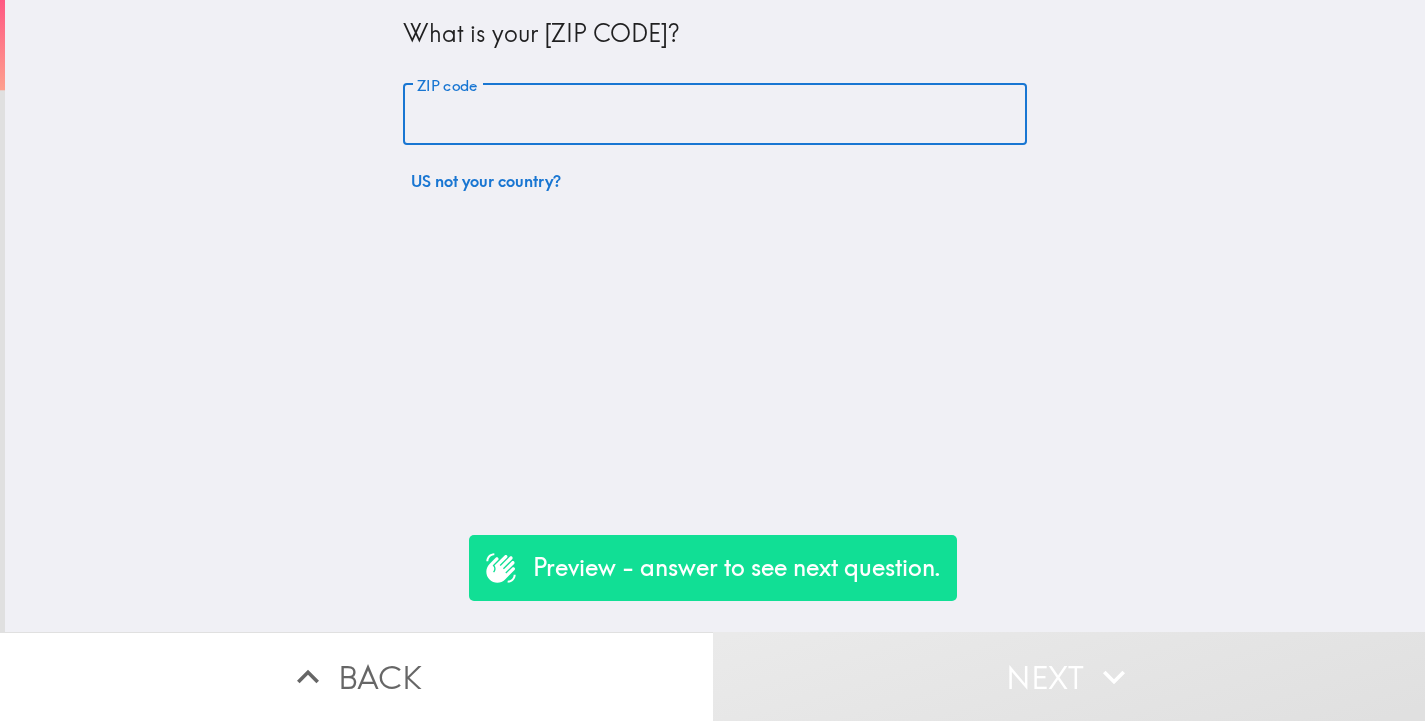 type on "[POSTAL_CODE]" 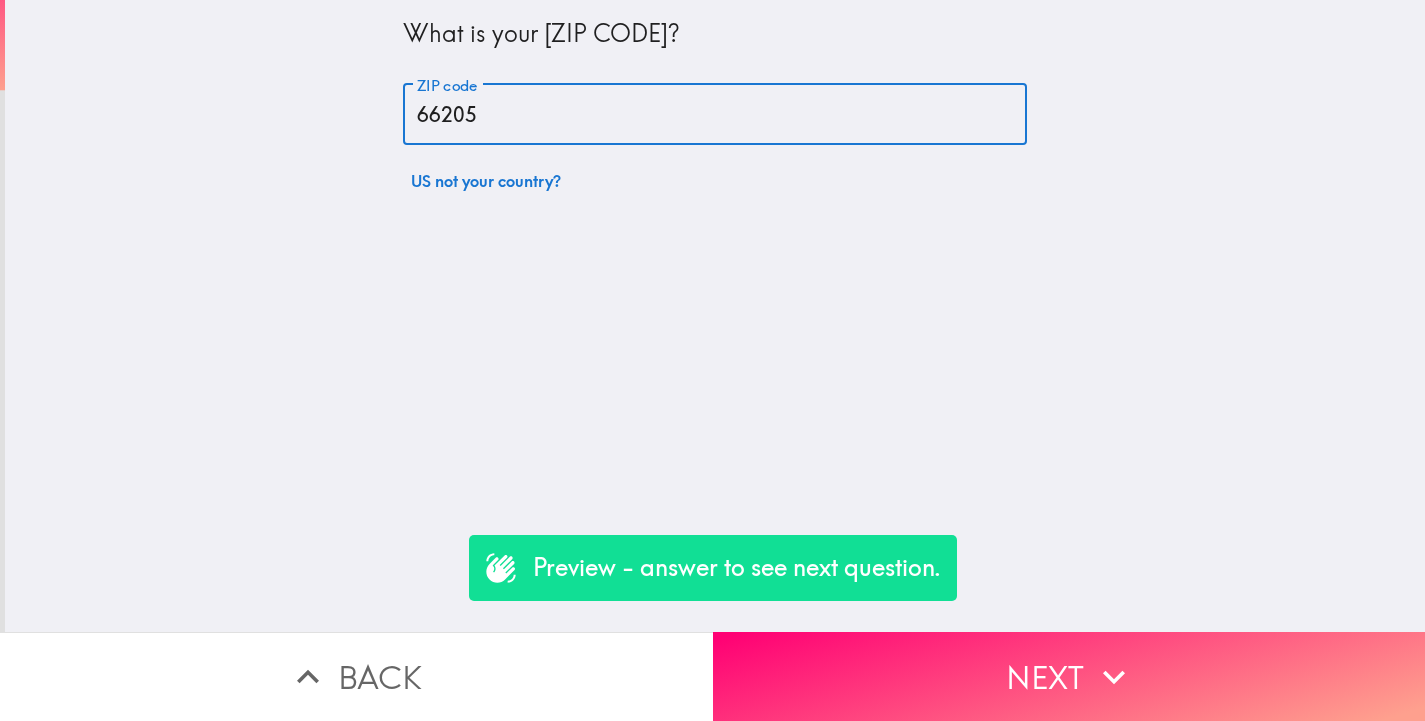 click on "Next" at bounding box center [1069, 676] 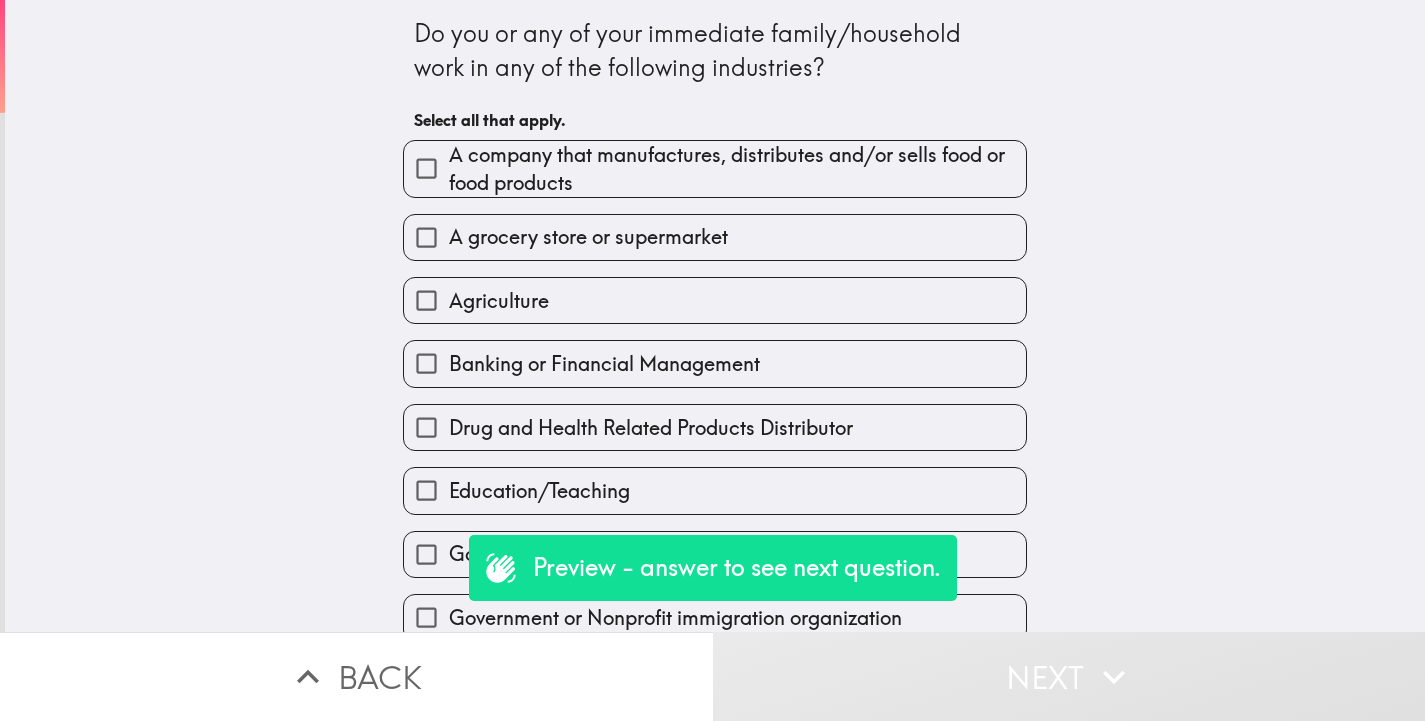 scroll, scrollTop: 479, scrollLeft: 0, axis: vertical 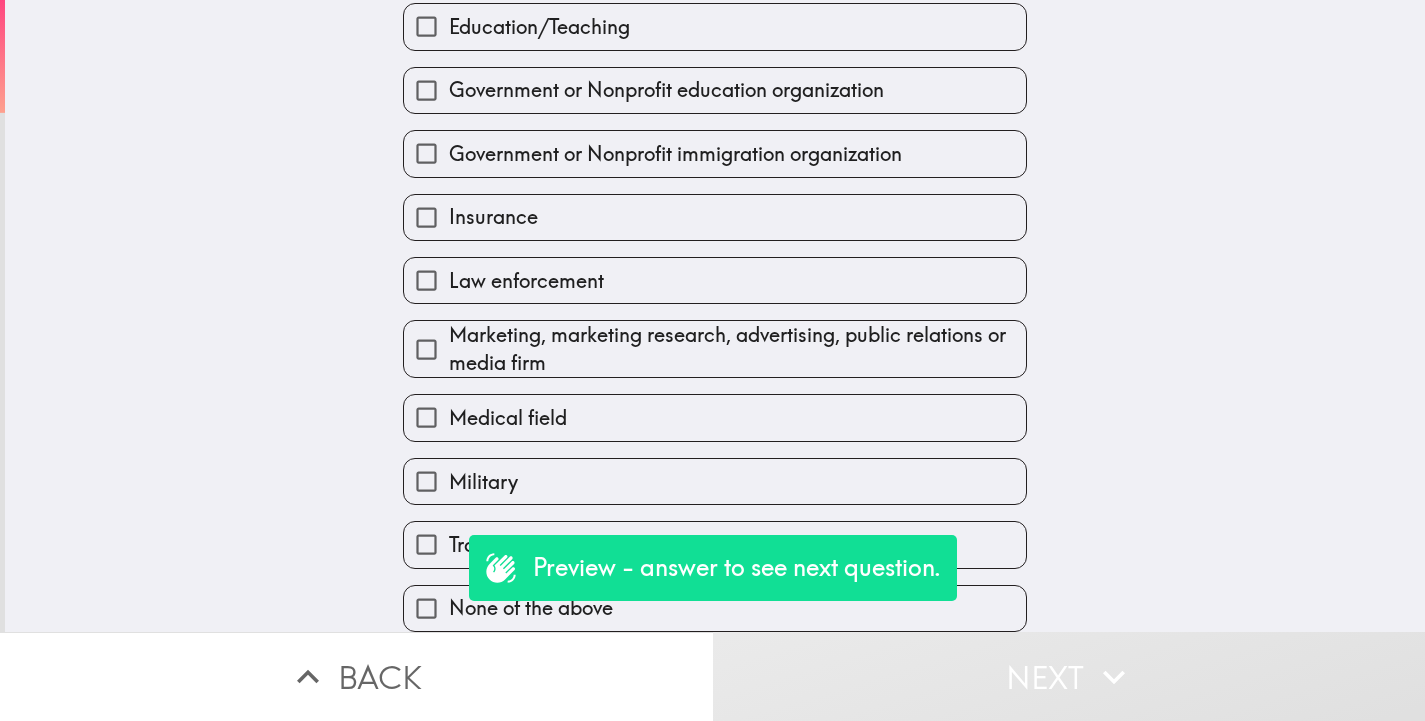 click on "None of the above" at bounding box center [426, 608] 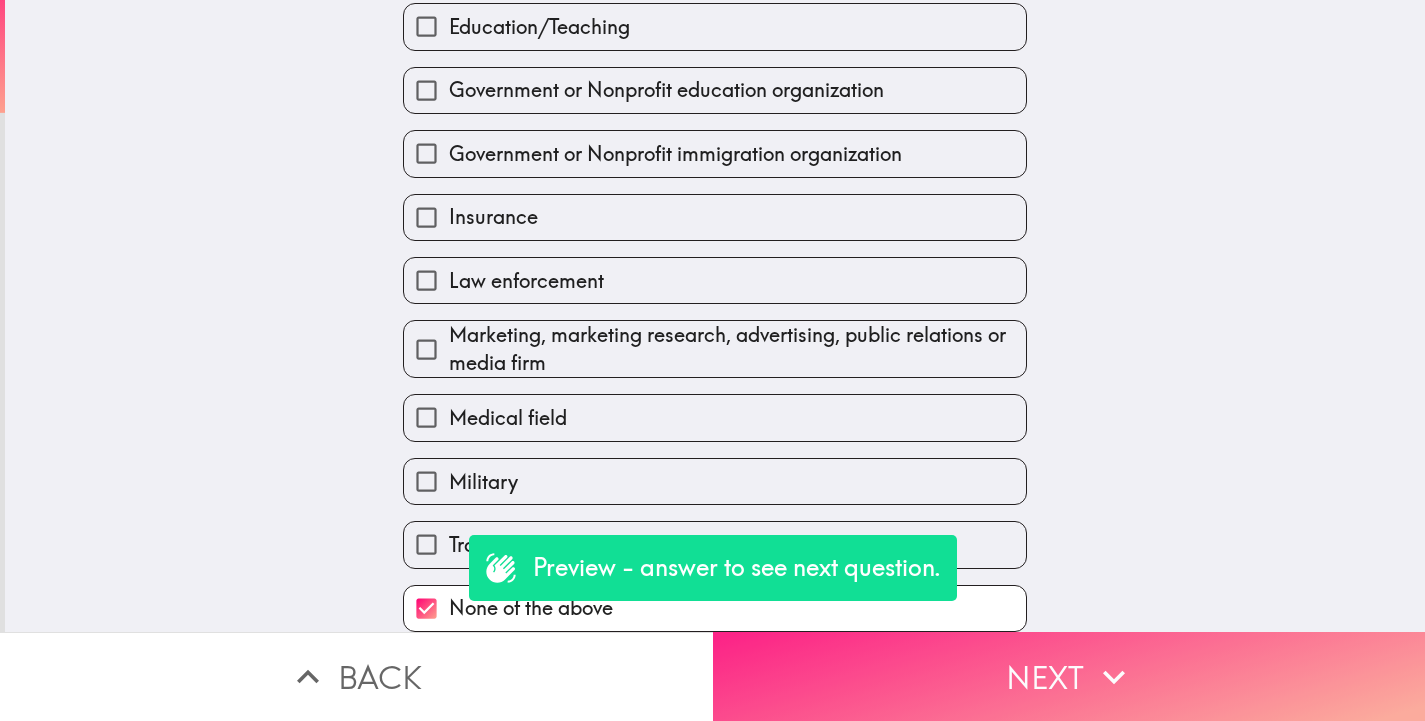 click on "Next" at bounding box center [1069, 676] 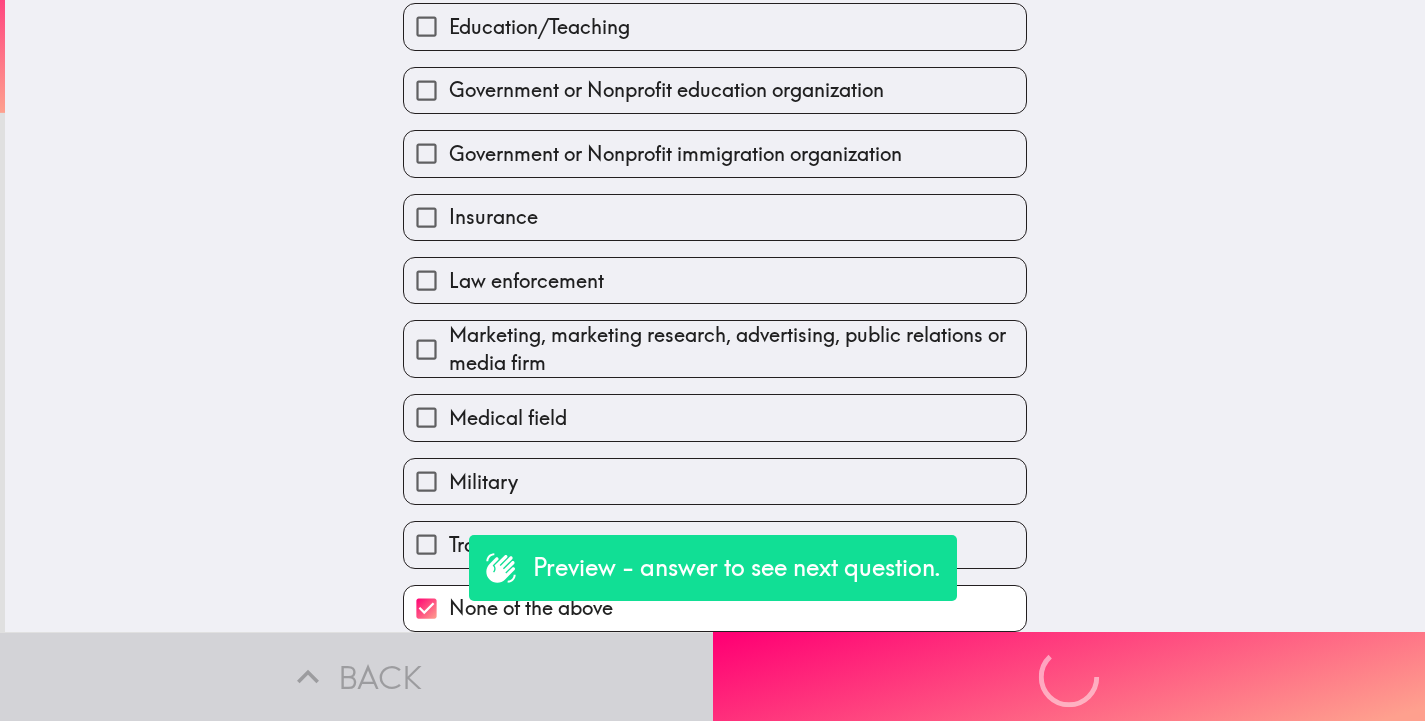 scroll, scrollTop: 341, scrollLeft: 0, axis: vertical 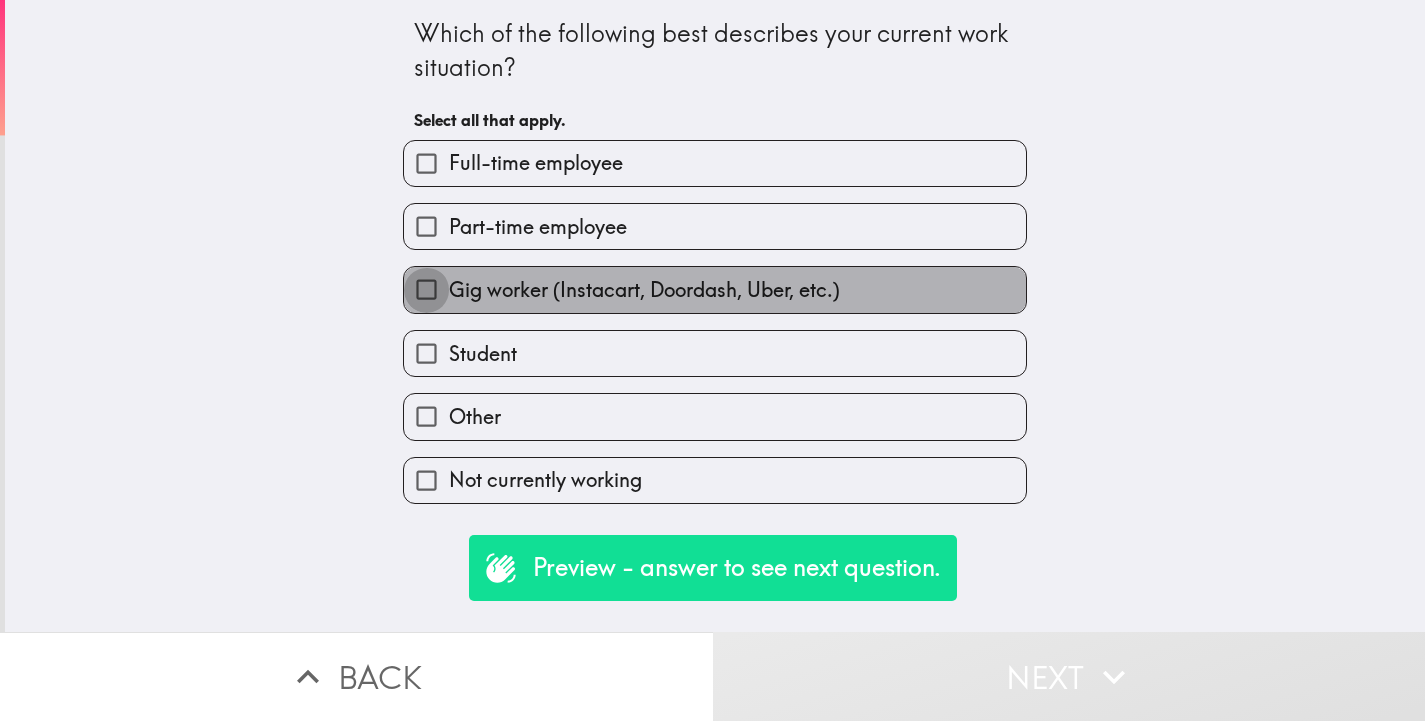click on "Gig worker (Instacart, Doordash, Uber, etc.)" at bounding box center [426, 289] 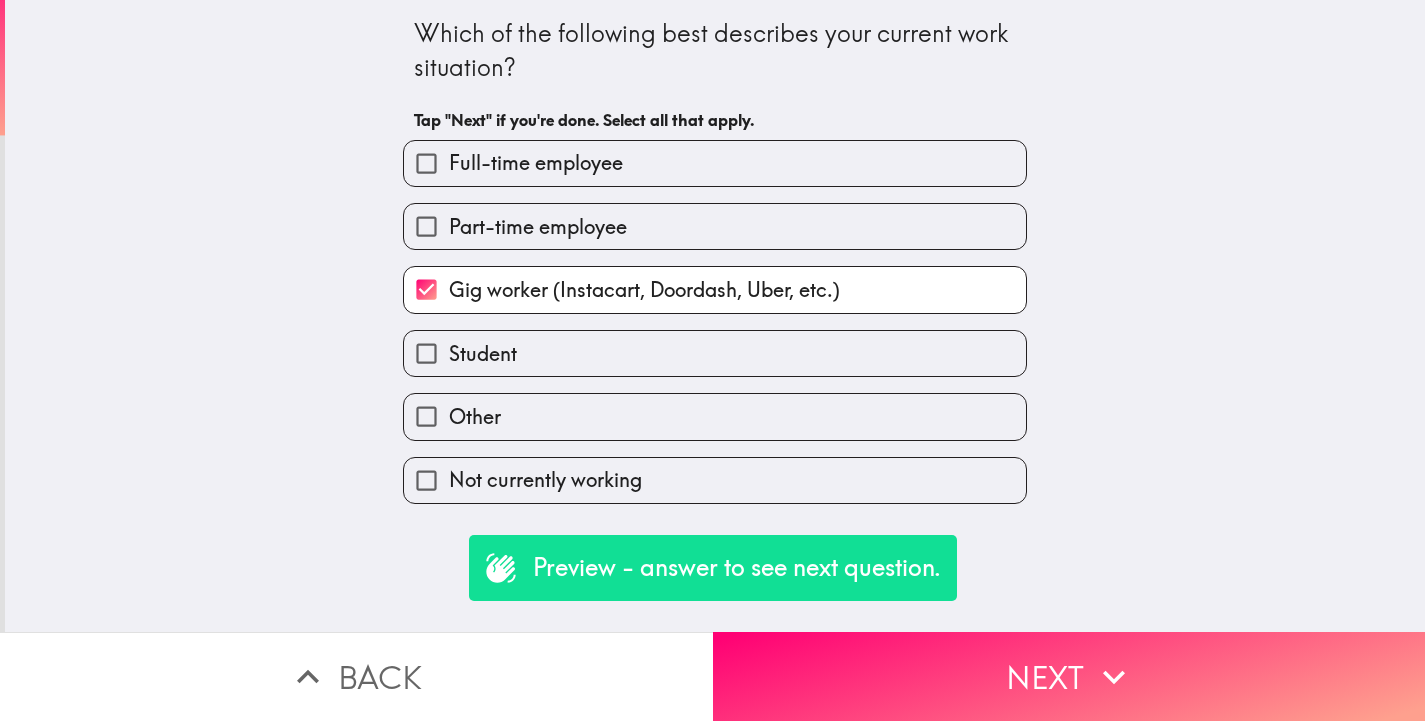 click on "Part-time employee" at bounding box center (707, 218) 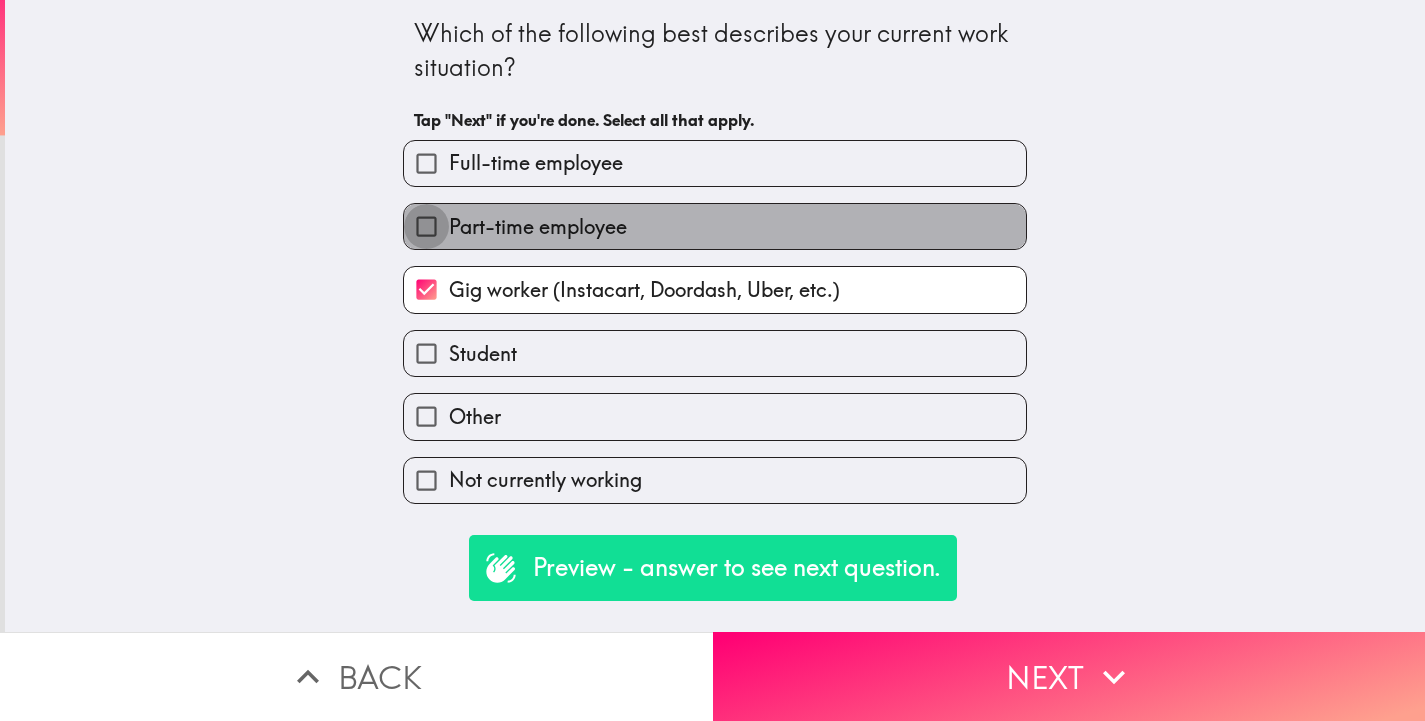 click on "Part-time employee" at bounding box center [426, 226] 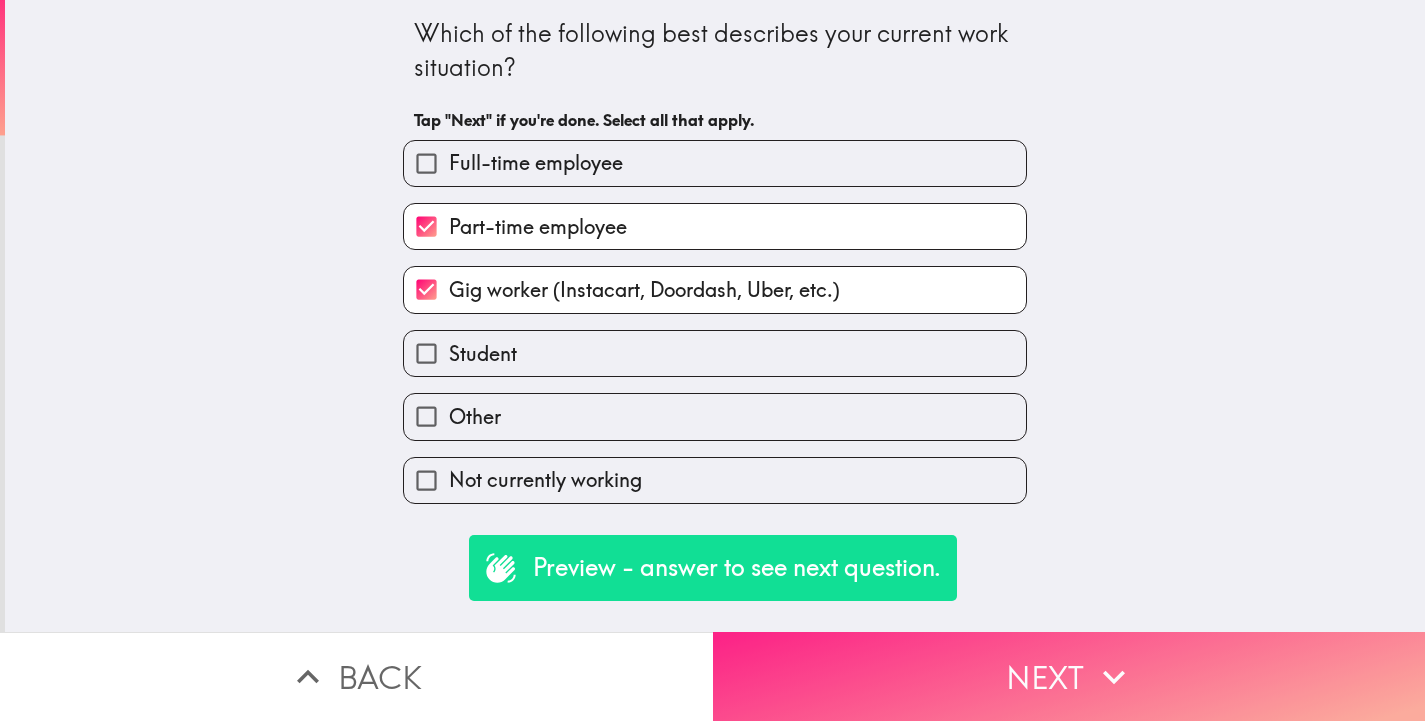 click on "Next" at bounding box center [1069, 676] 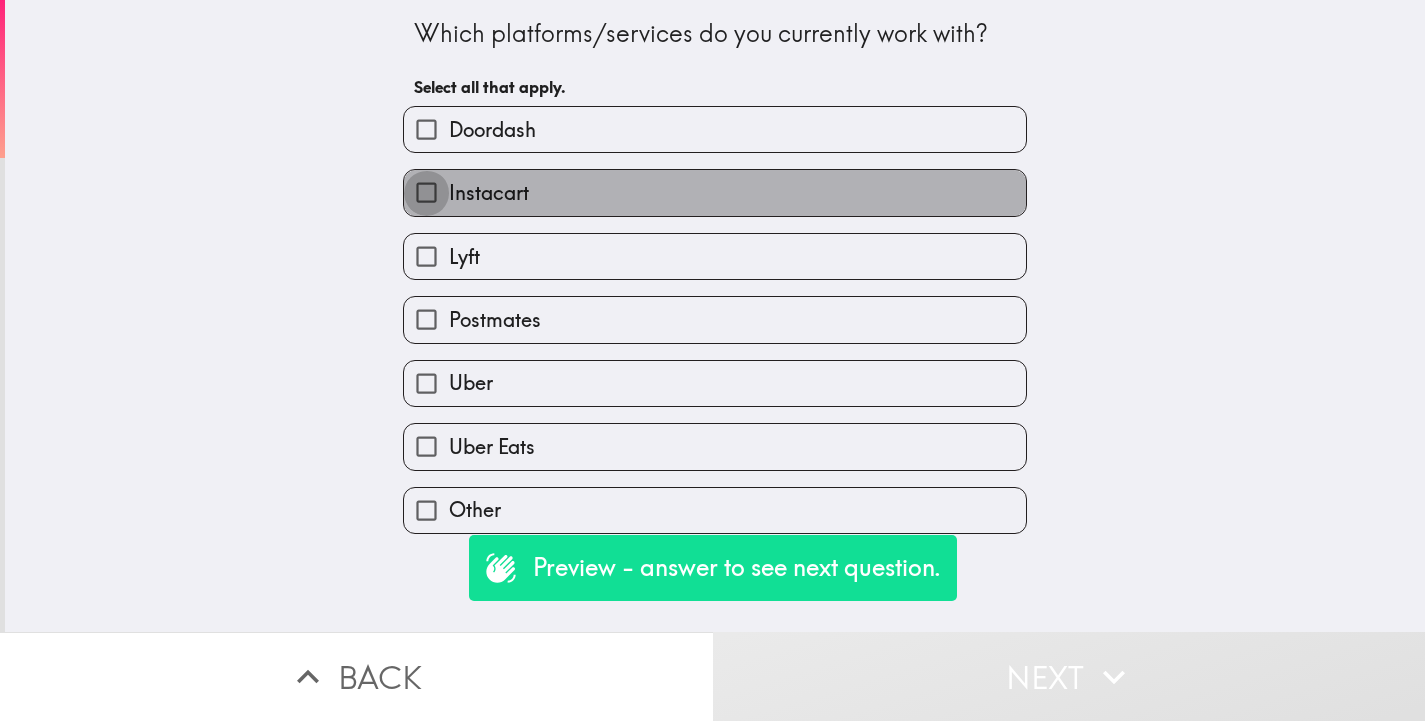 click on "Instacart" at bounding box center (426, 192) 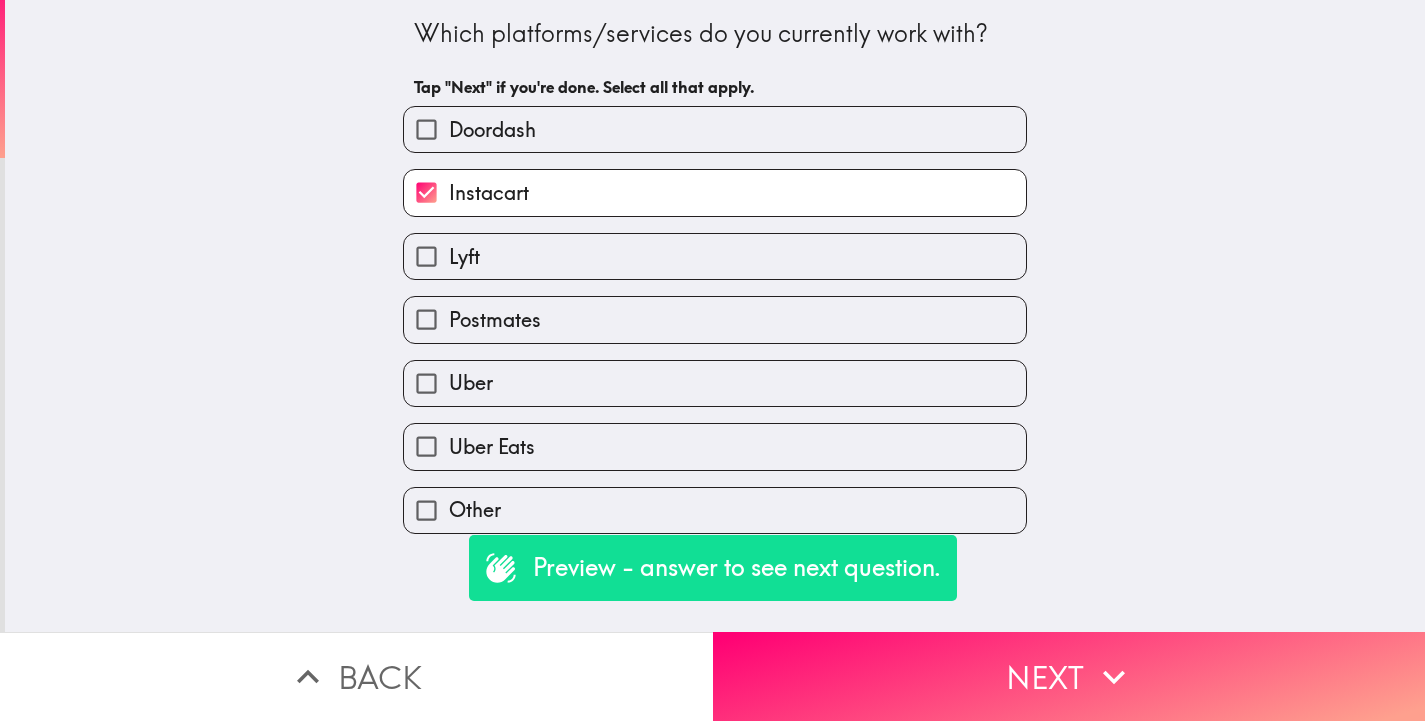 drag, startPoint x: 422, startPoint y: 441, endPoint x: 420, endPoint y: 410, distance: 31.06445 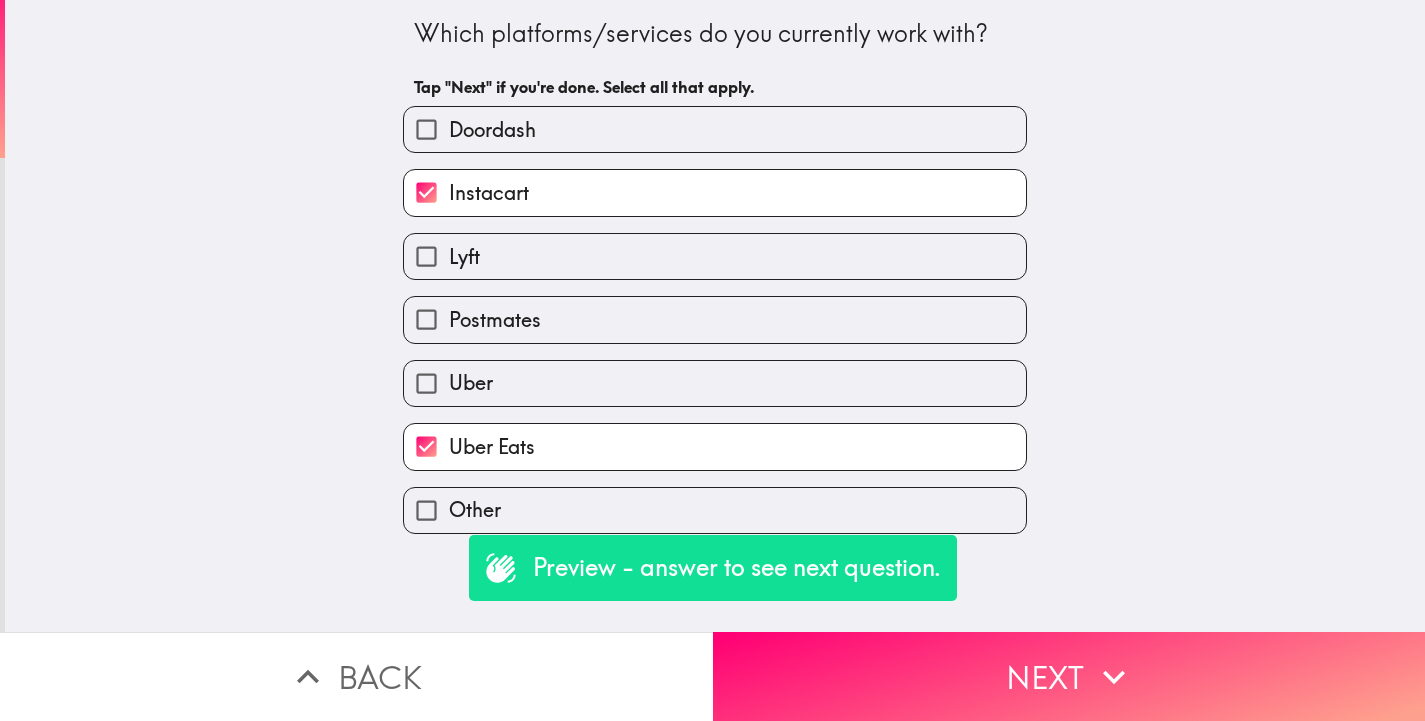 click on "Doordash" at bounding box center (426, 129) 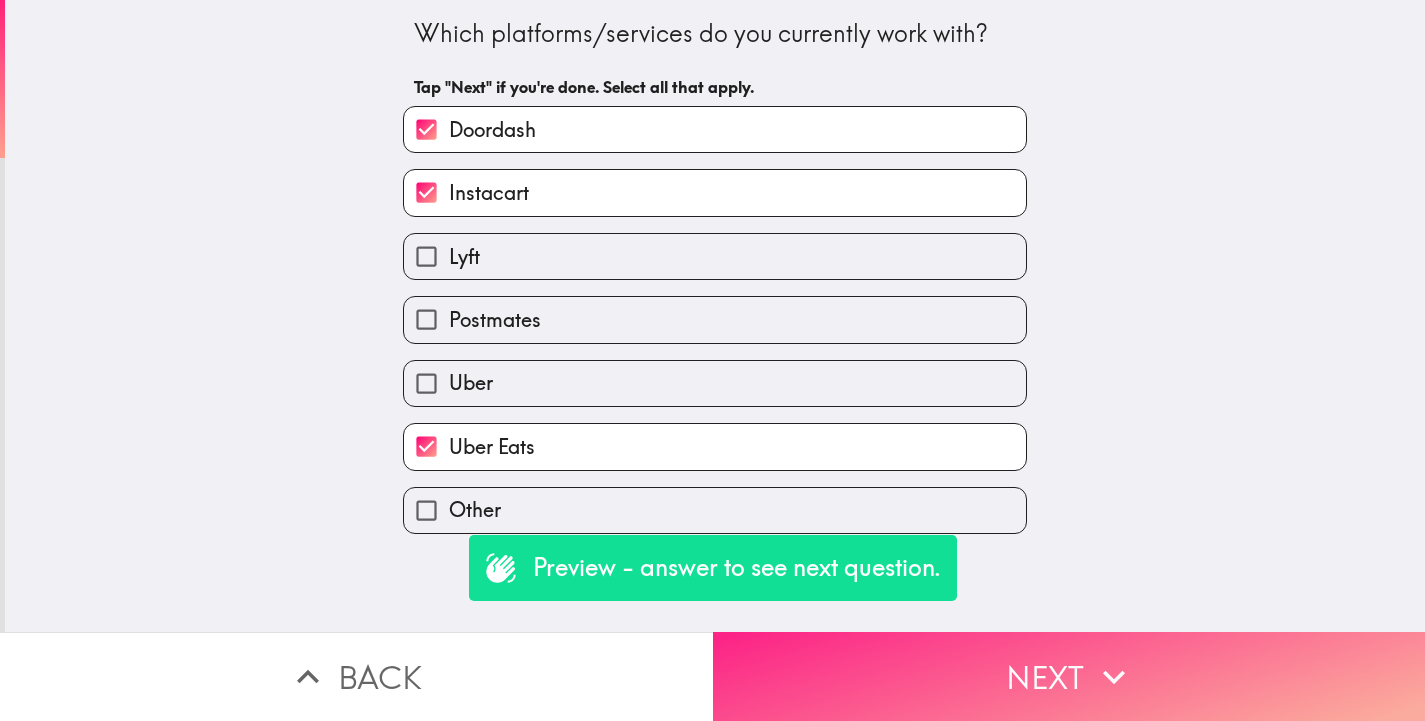 click on "Next" at bounding box center (1069, 676) 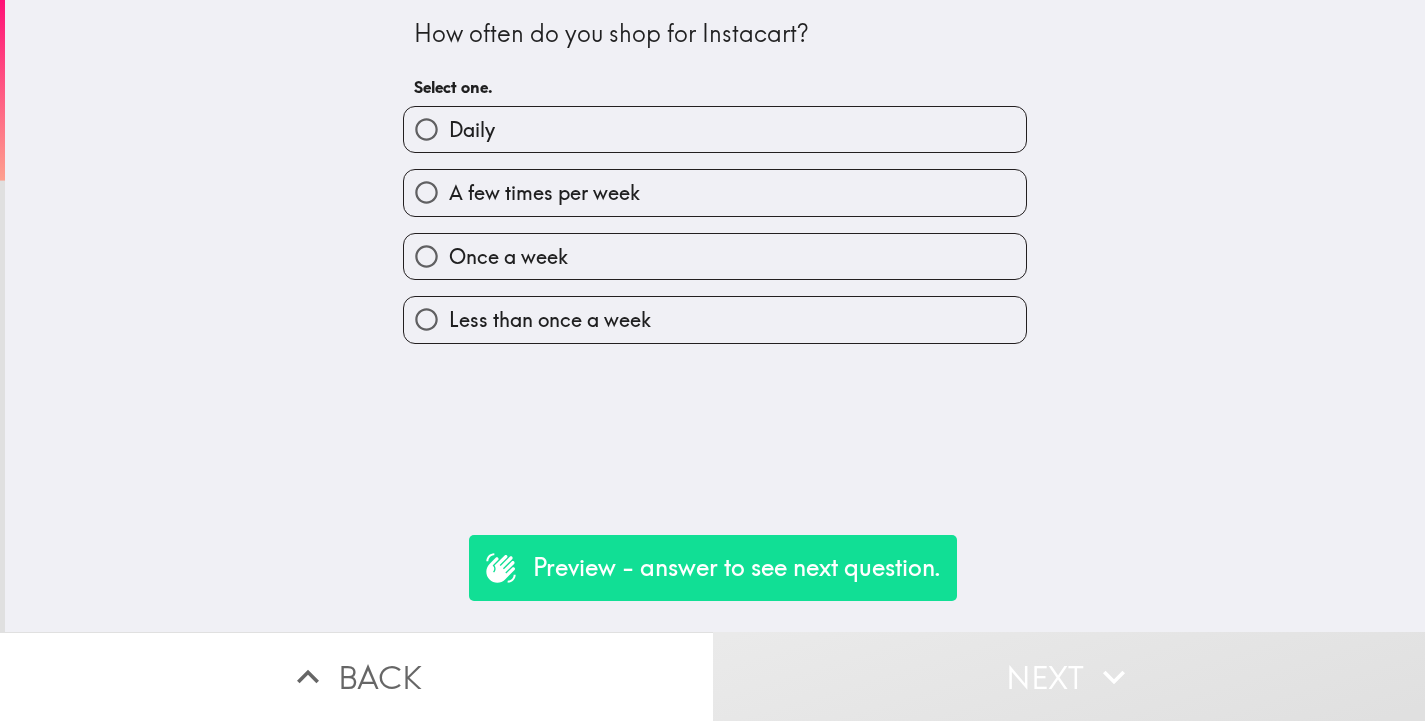drag, startPoint x: 424, startPoint y: 133, endPoint x: 434, endPoint y: 140, distance: 12.206555 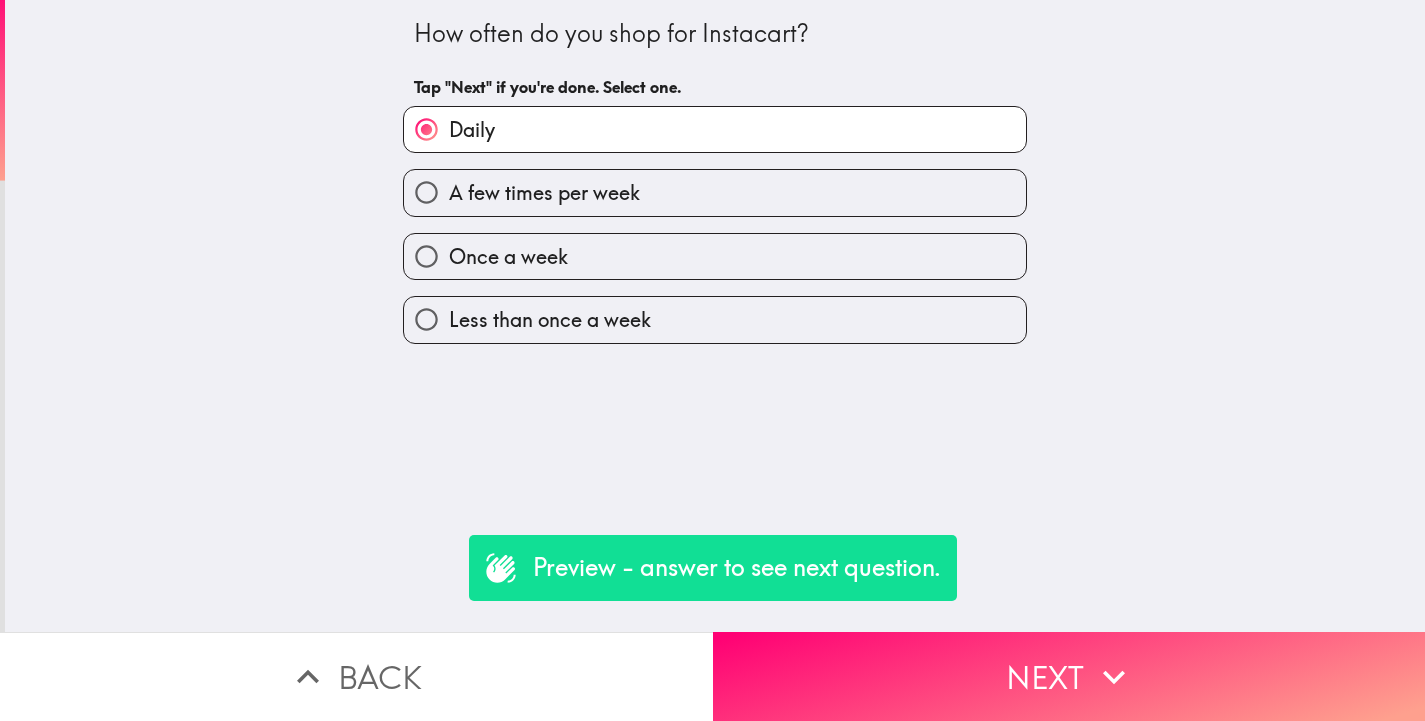drag, startPoint x: 879, startPoint y: 662, endPoint x: 629, endPoint y: 366, distance: 387.44806 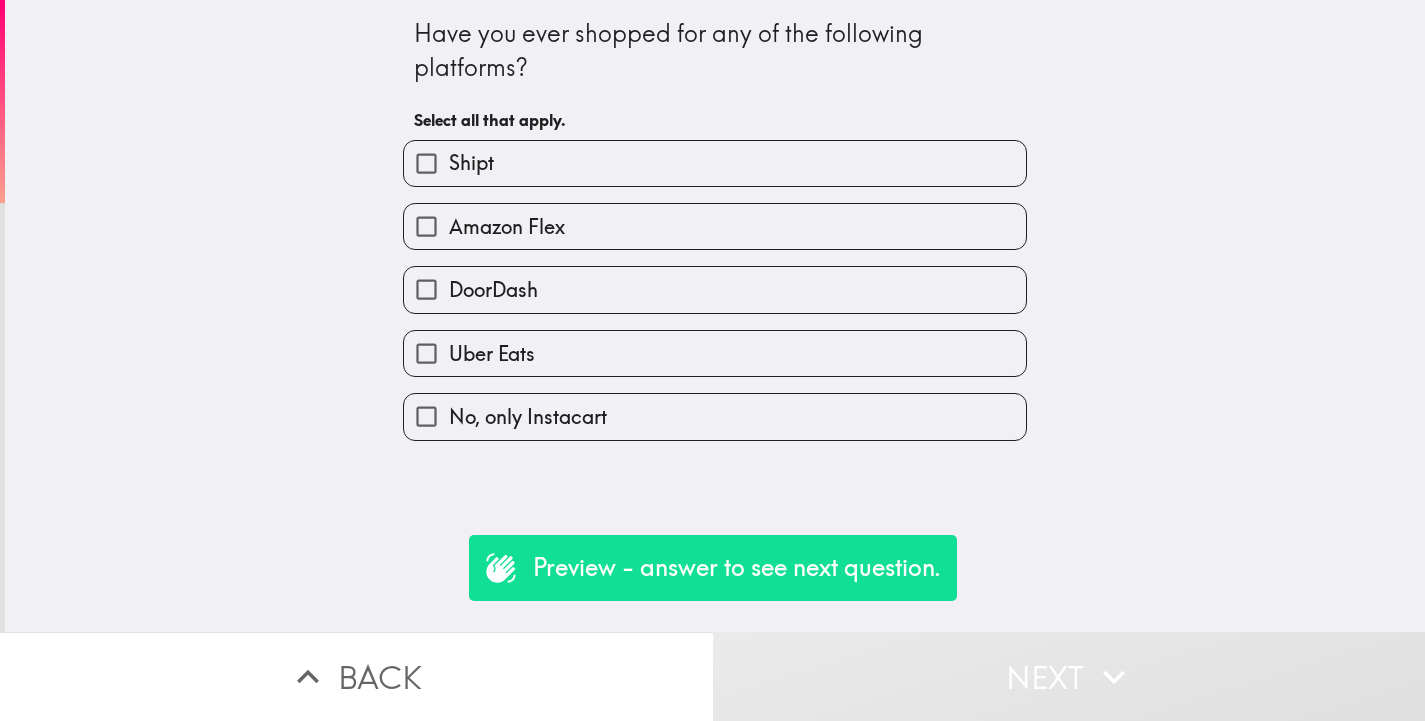 click on "Uber Eats" at bounding box center [426, 353] 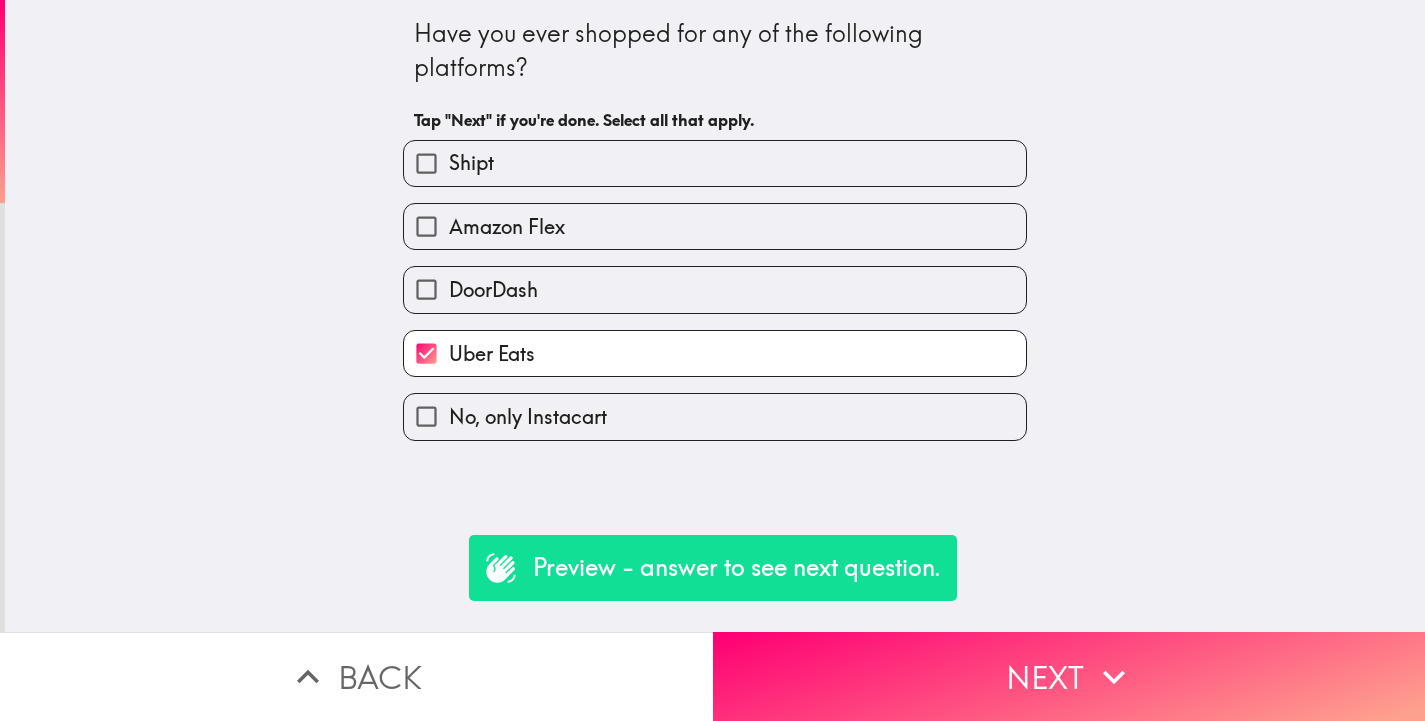 click on "DoorDash" at bounding box center [426, 289] 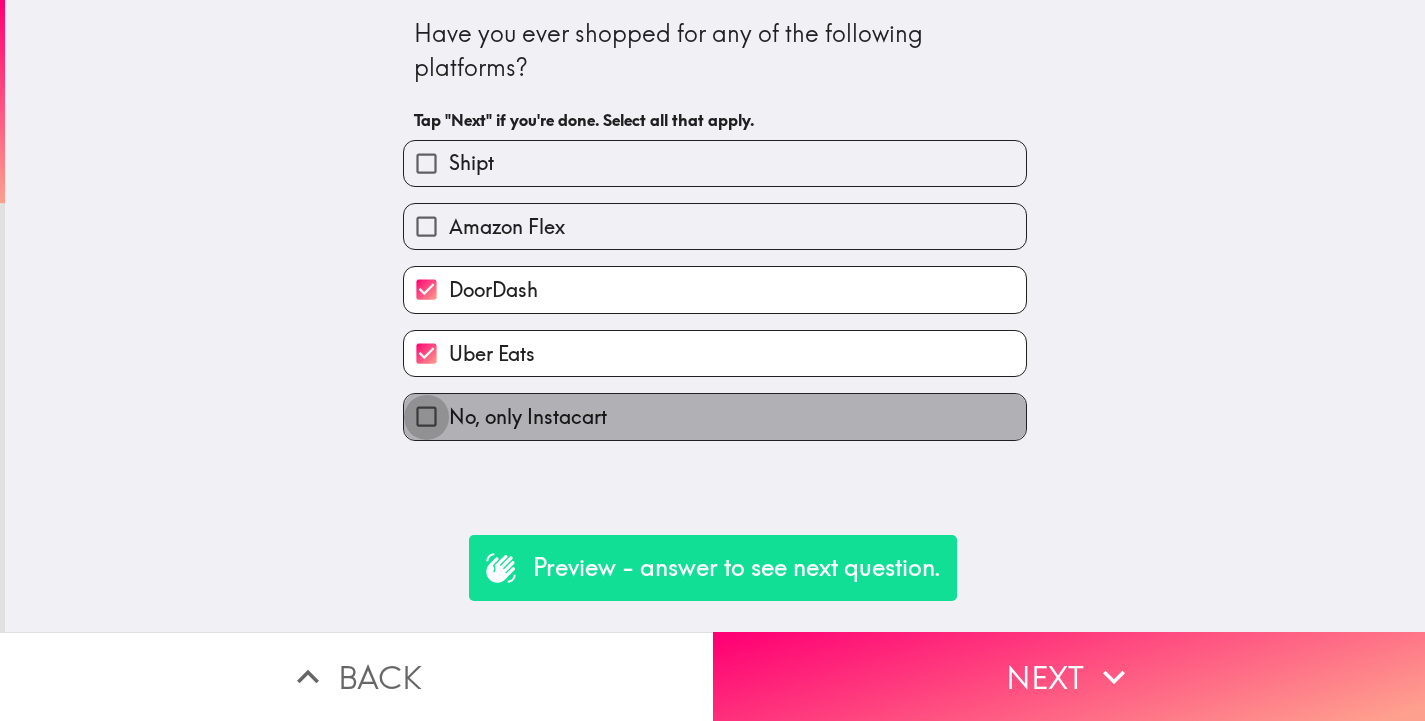 click on "No, only Instacart" at bounding box center (426, 416) 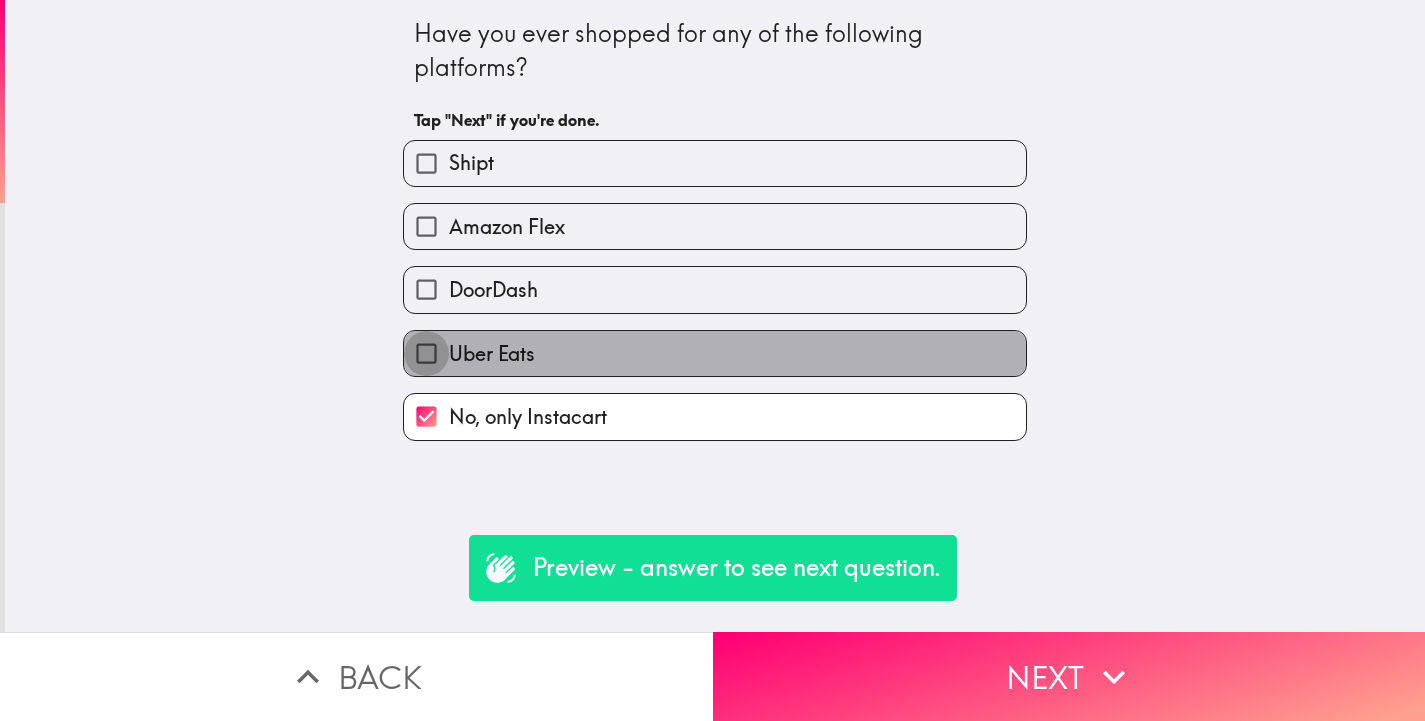 click on "Uber Eats" at bounding box center (426, 353) 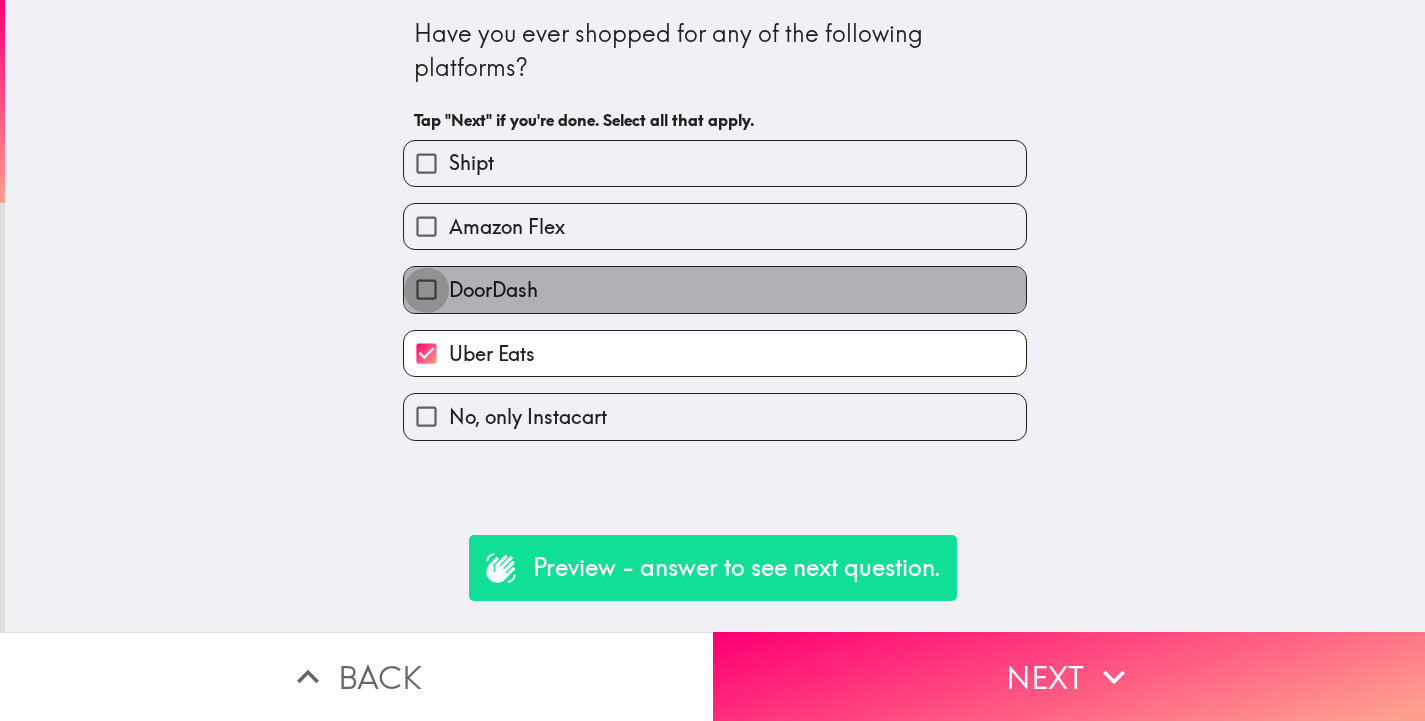 click on "DoorDash" at bounding box center [426, 289] 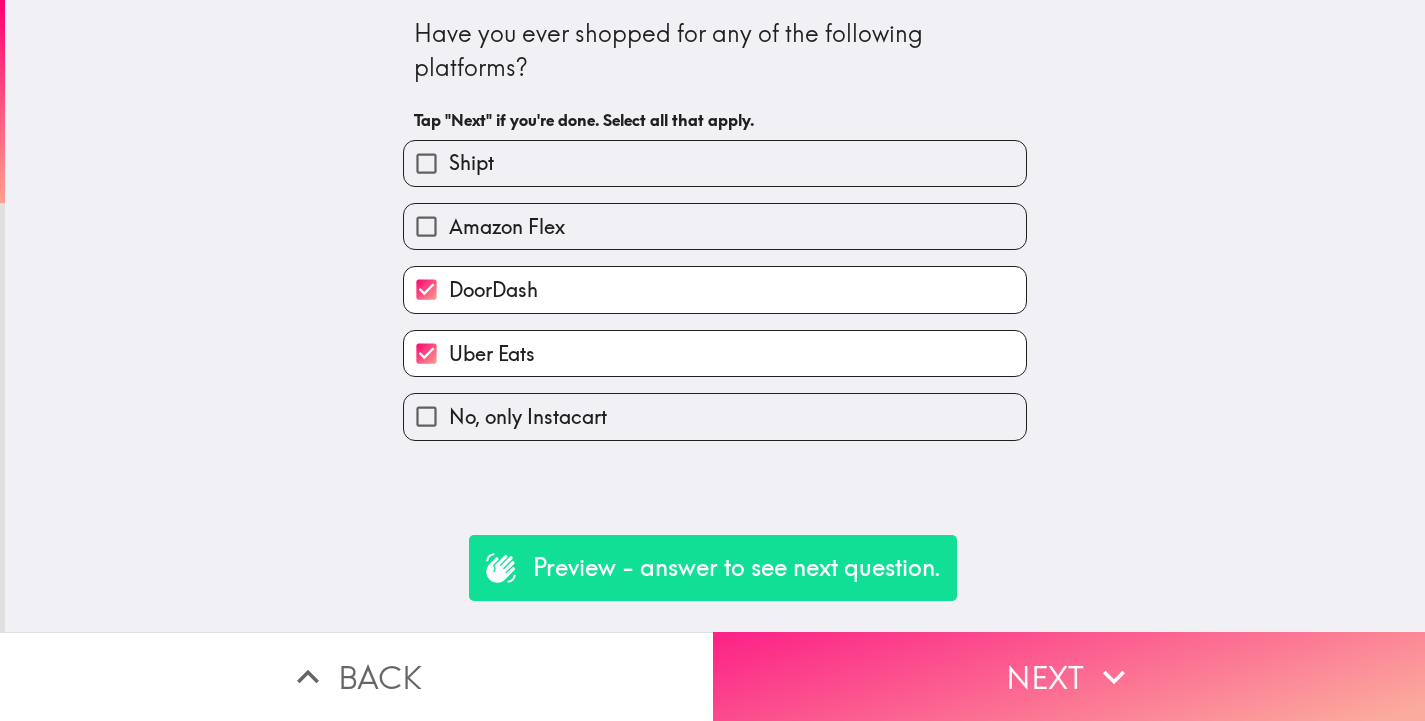 click on "Next" at bounding box center [1069, 676] 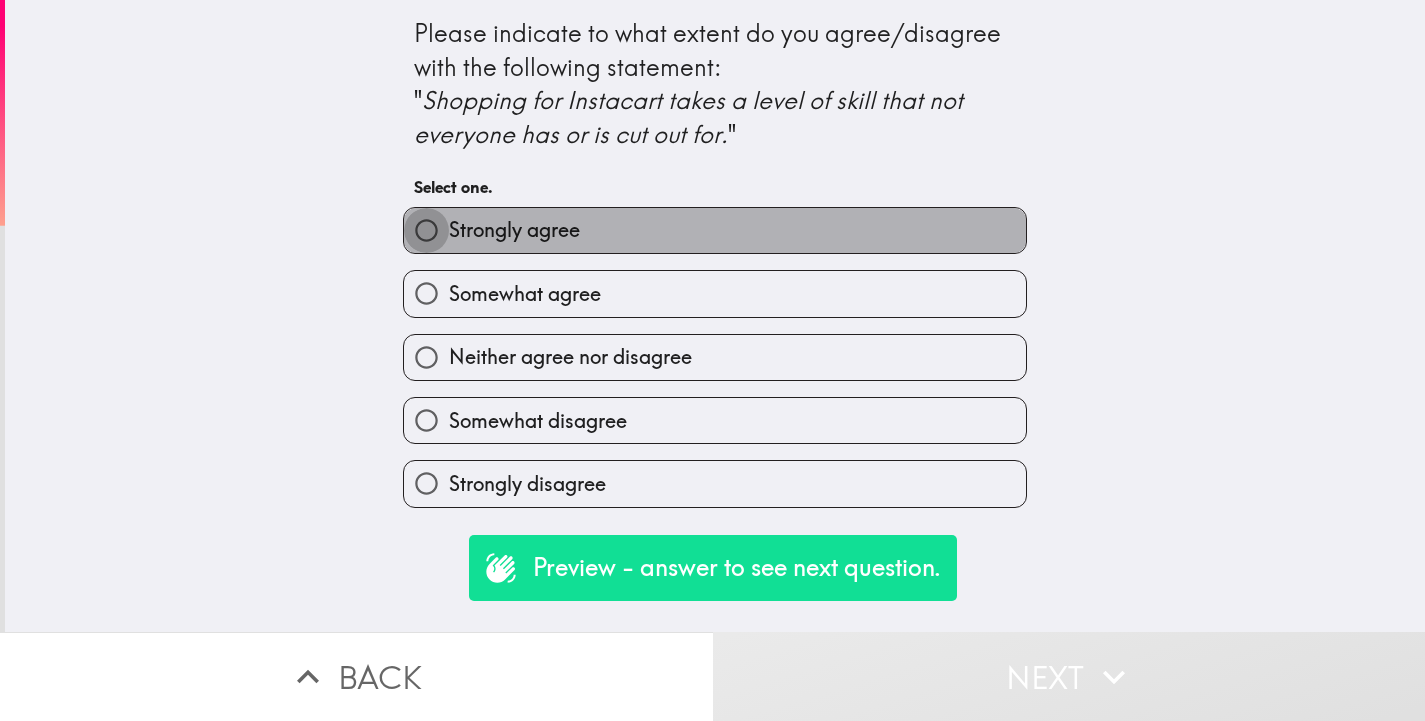 click on "Strongly agree" at bounding box center (426, 230) 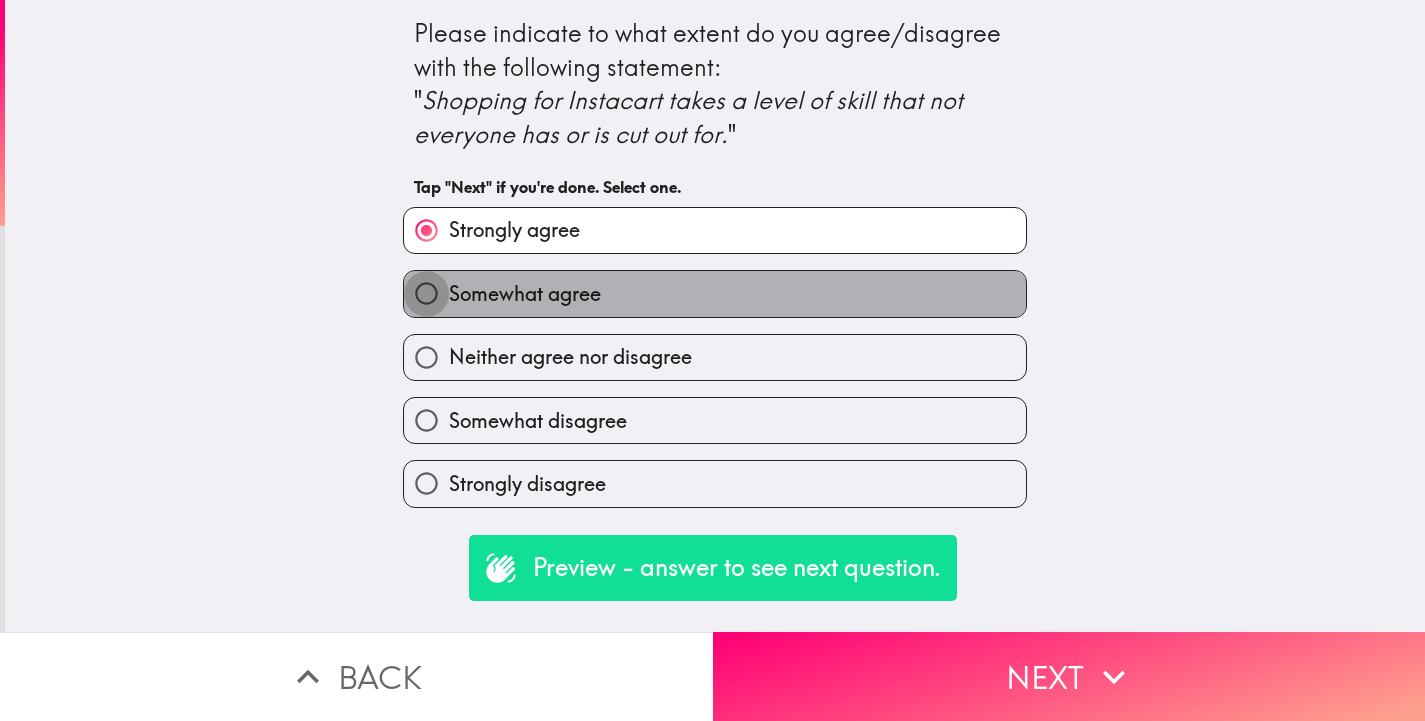 click on "Somewhat agree" at bounding box center (426, 293) 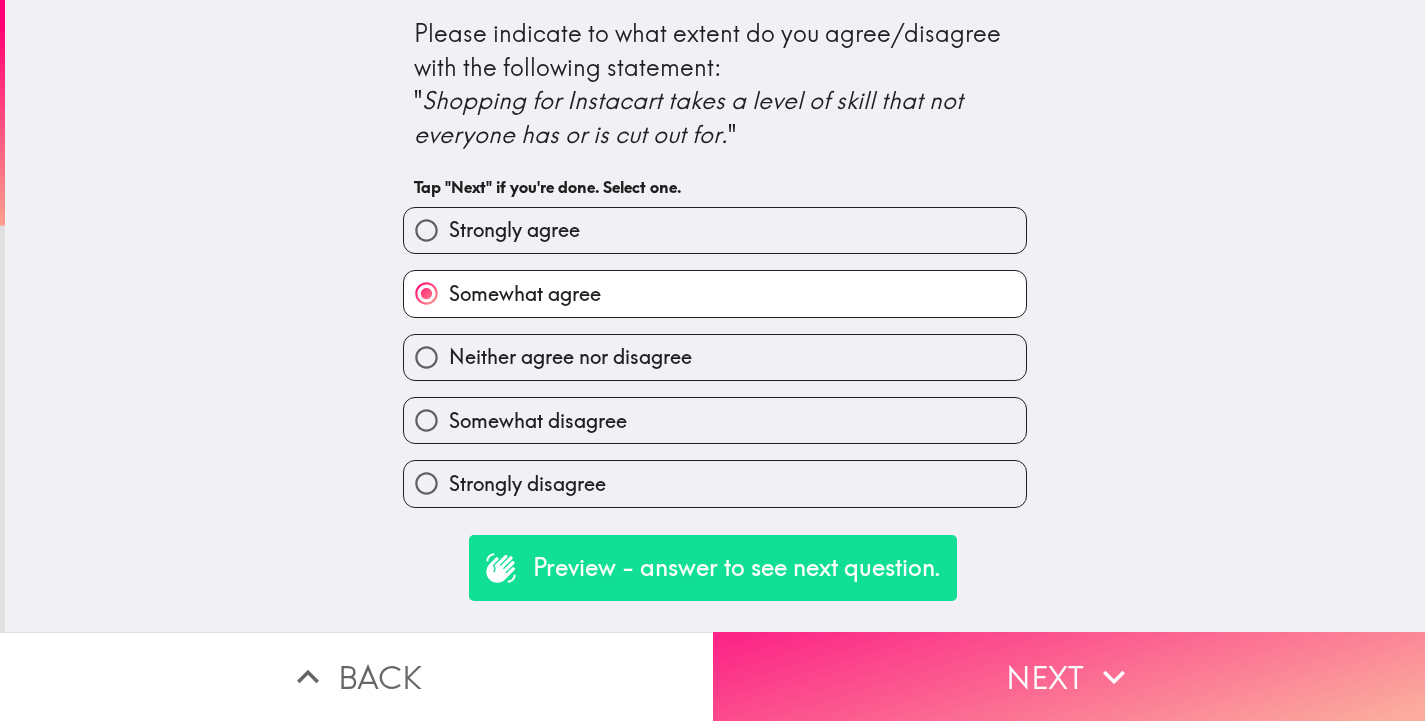click on "Next" at bounding box center (1069, 676) 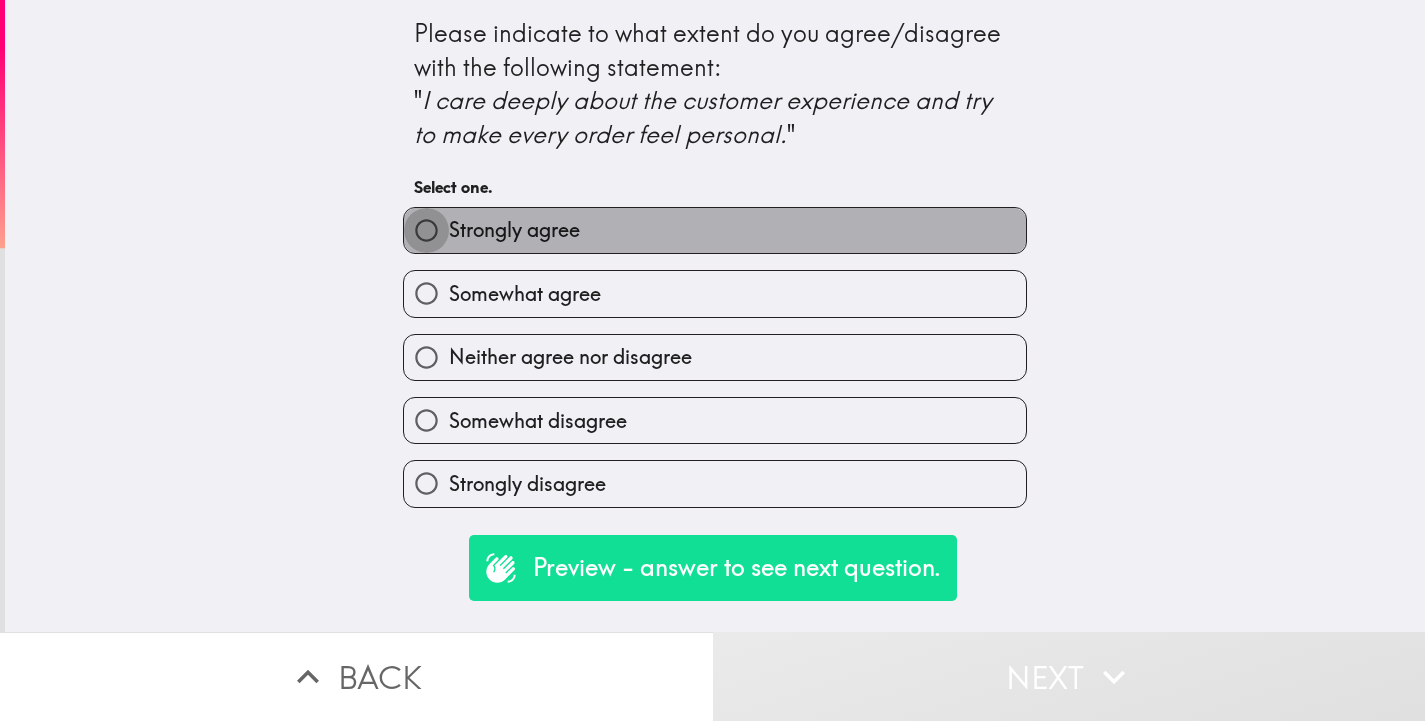 click on "Strongly agree" at bounding box center (426, 230) 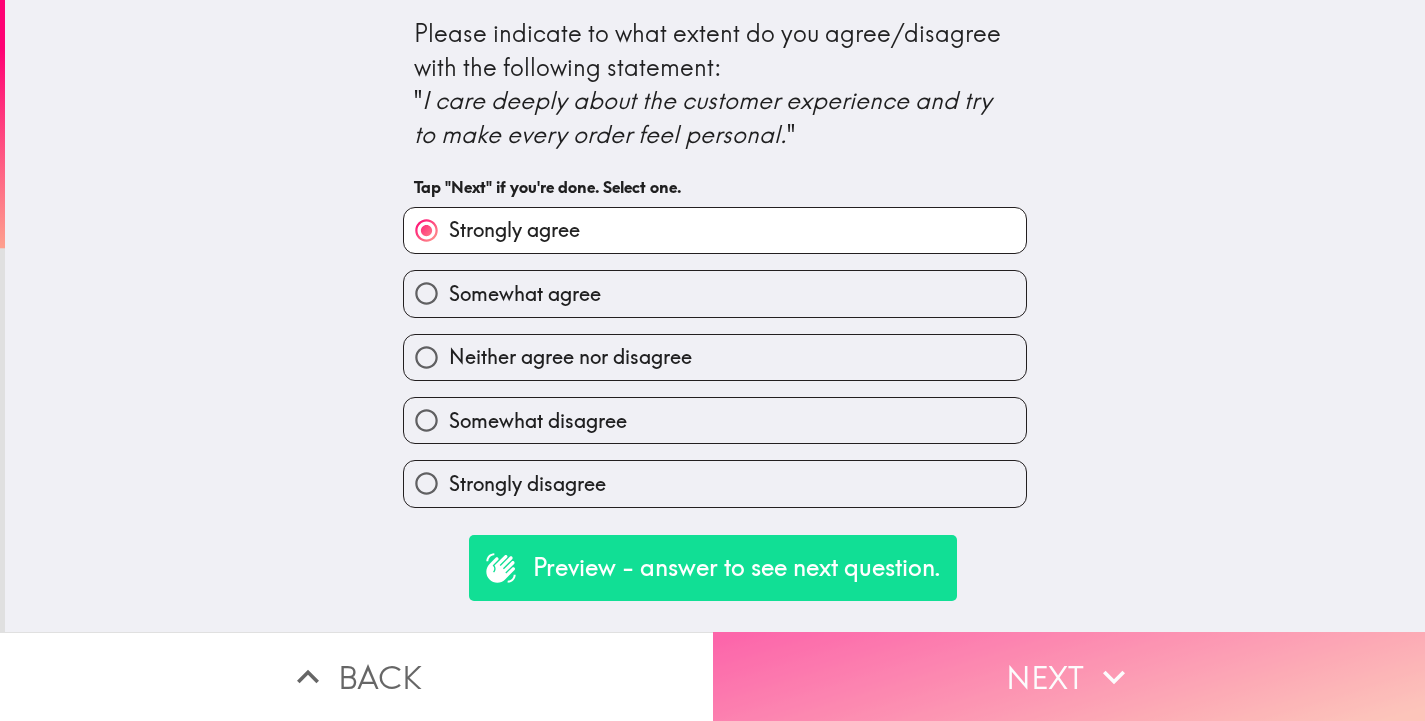 click on "Next" at bounding box center [1069, 676] 